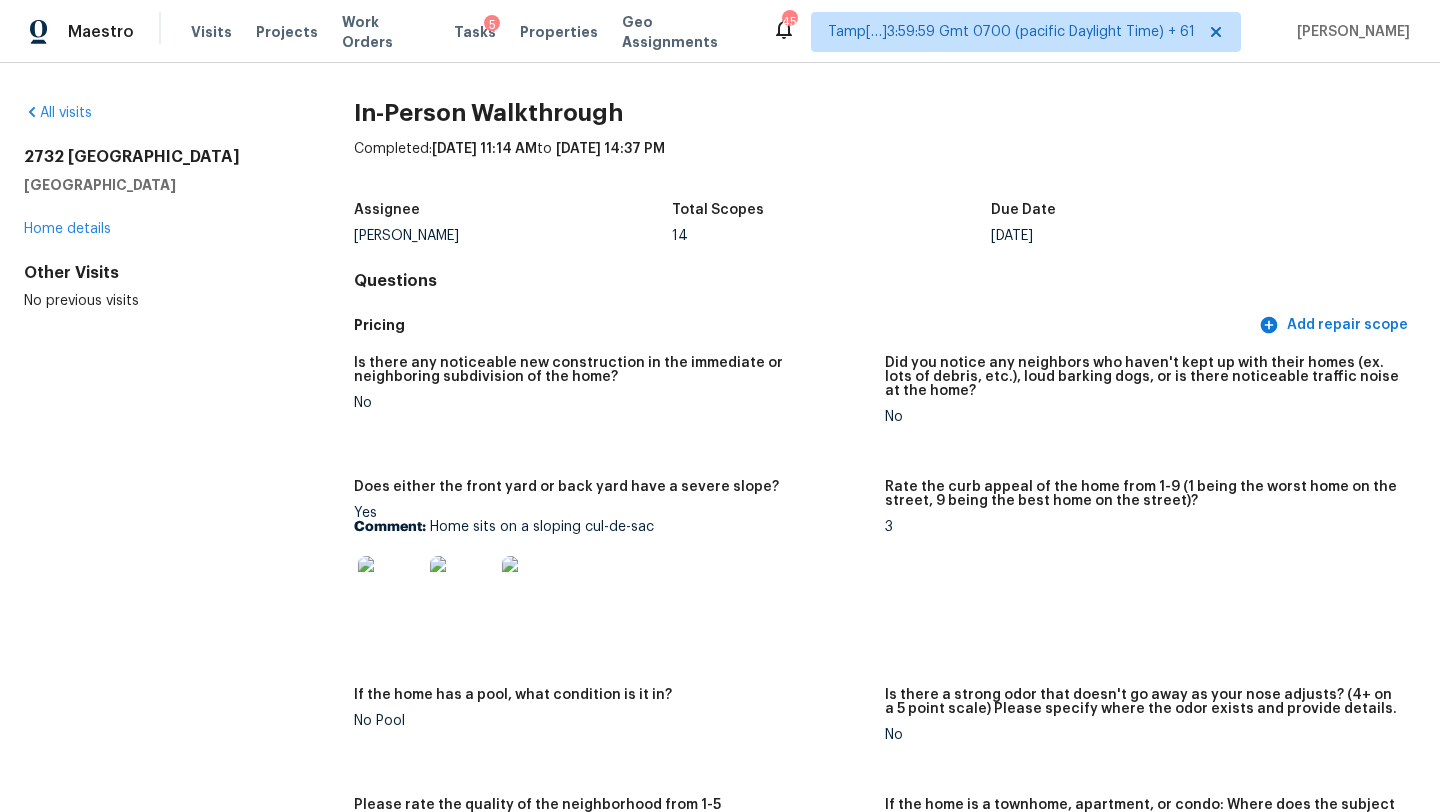 scroll, scrollTop: 0, scrollLeft: 0, axis: both 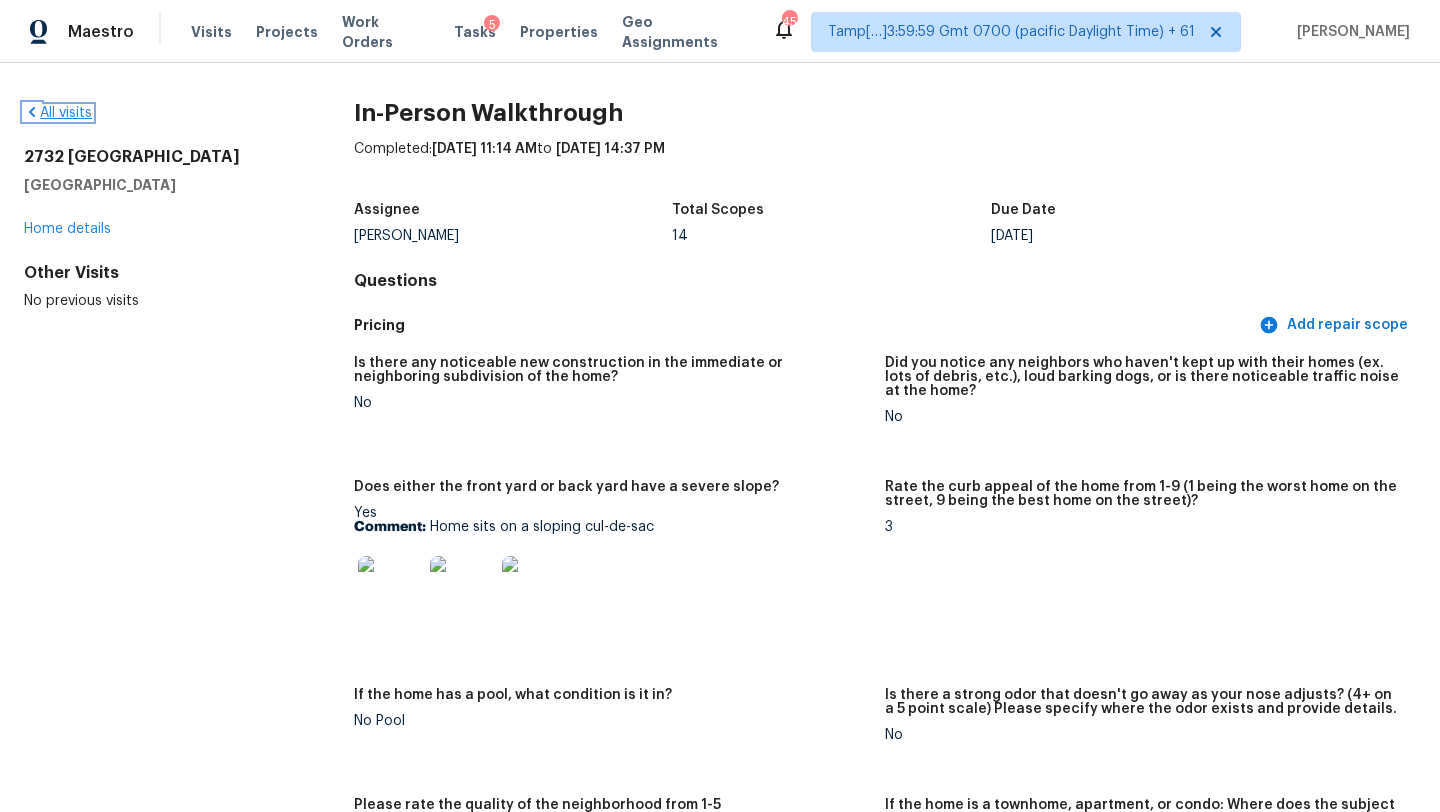 click on "All visits" at bounding box center [58, 113] 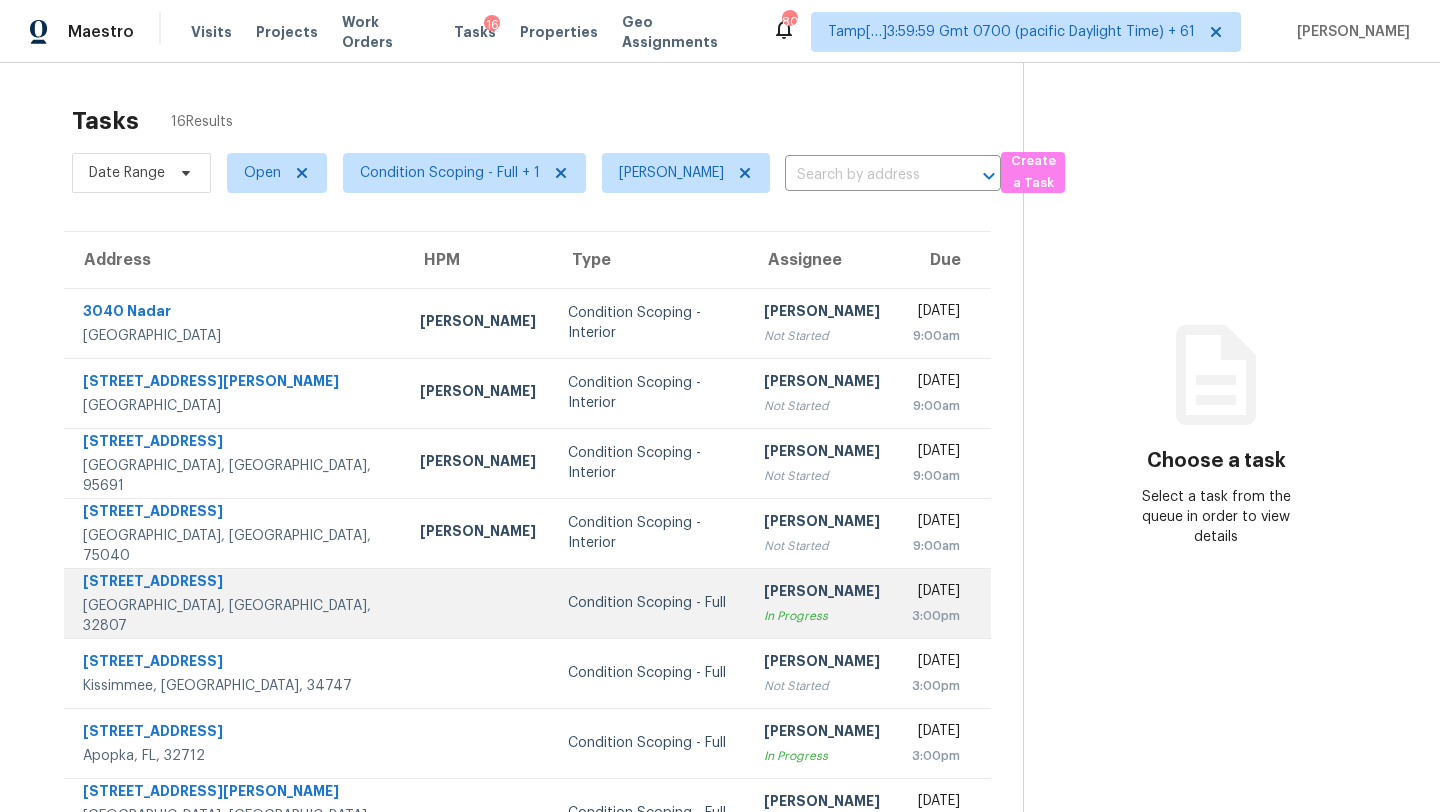 scroll, scrollTop: 0, scrollLeft: 0, axis: both 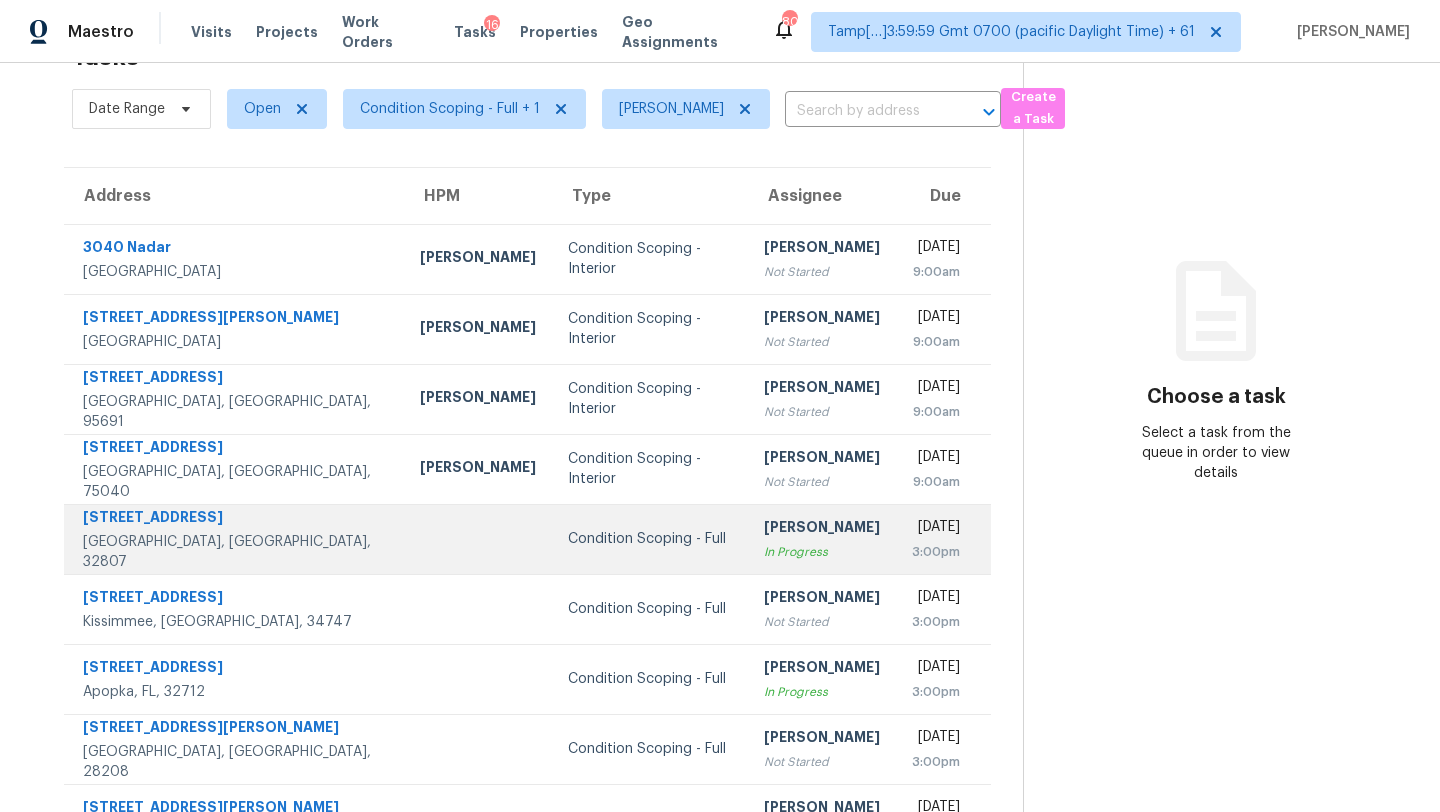 click on "[PERSON_NAME]" at bounding box center [822, 529] 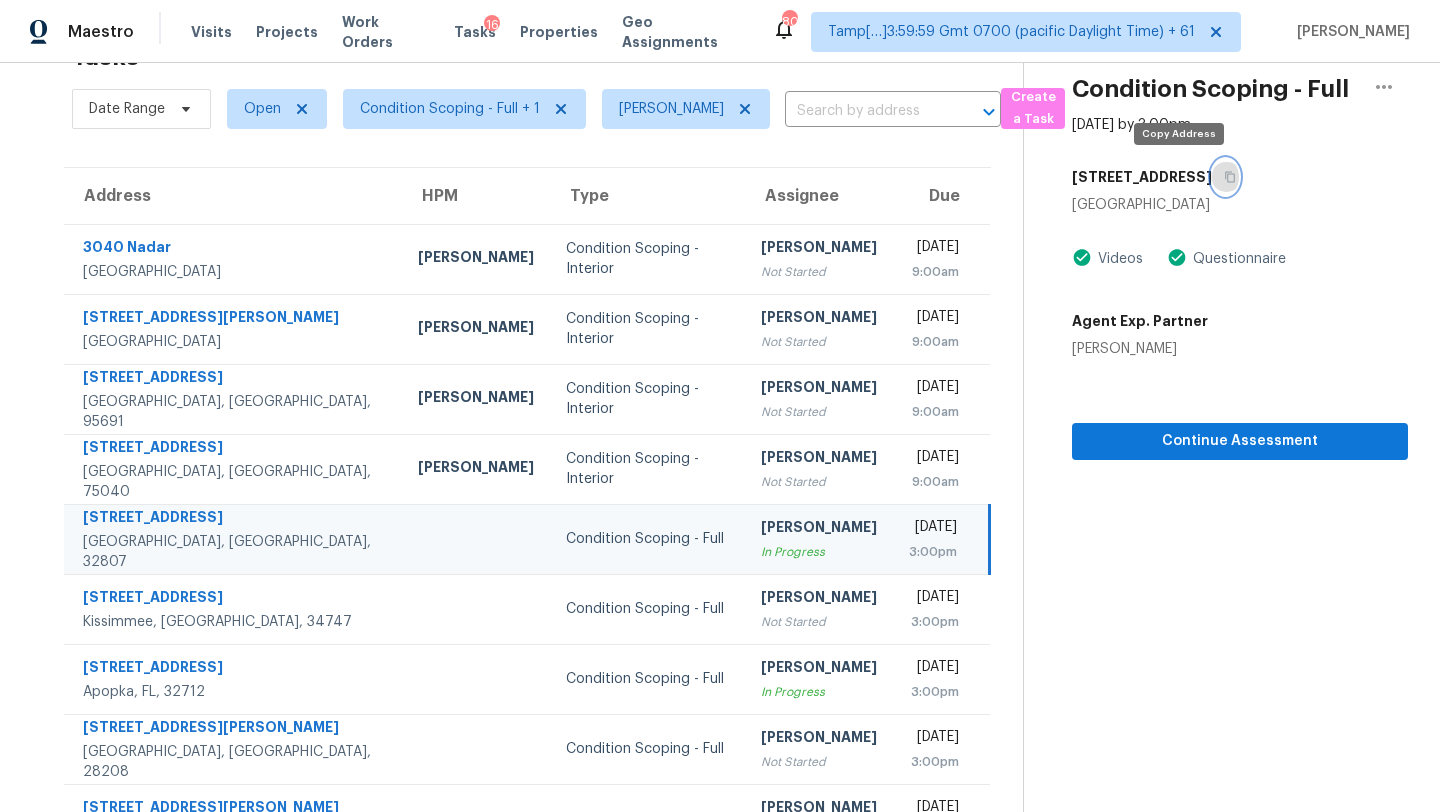 click 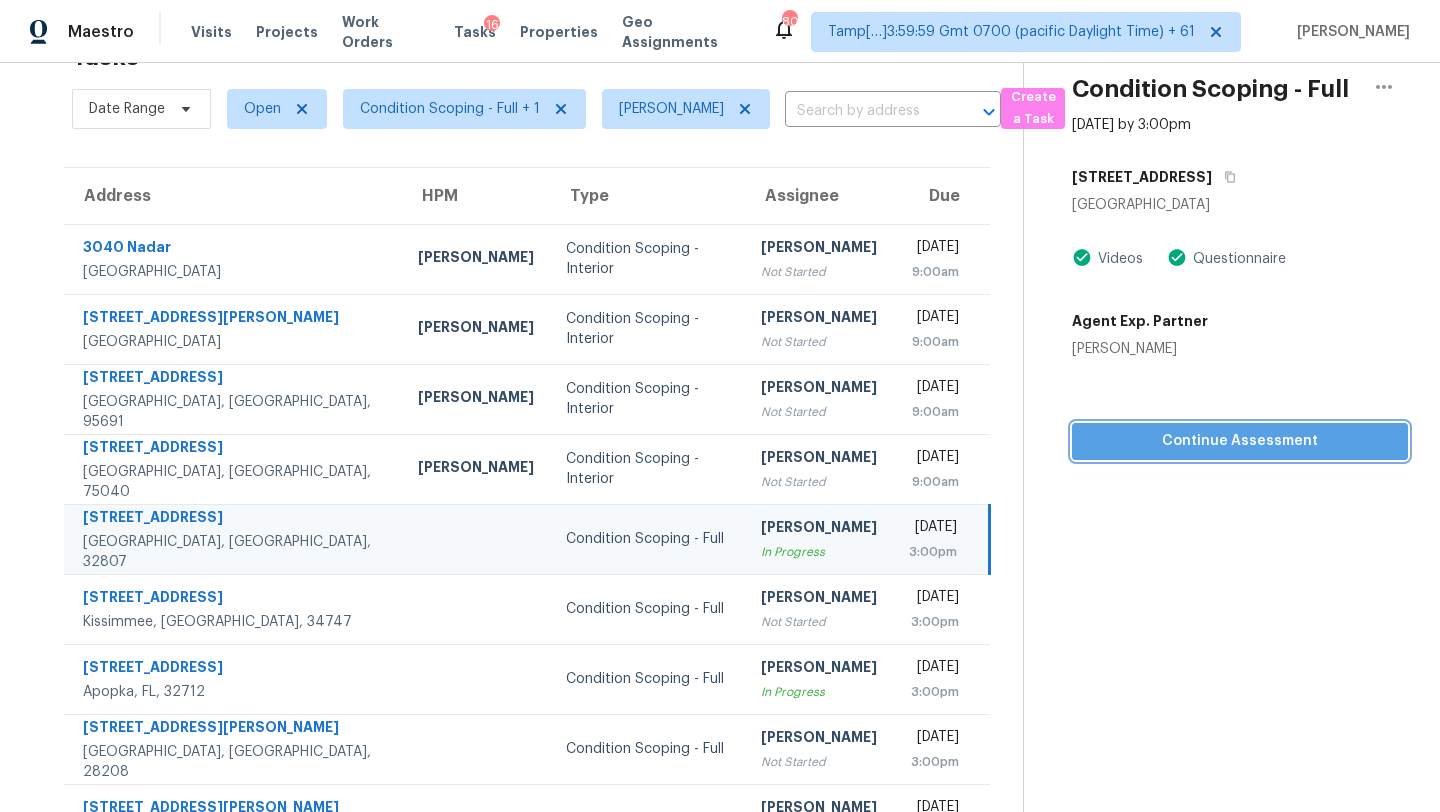 click on "Continue Assessment" at bounding box center (1240, 441) 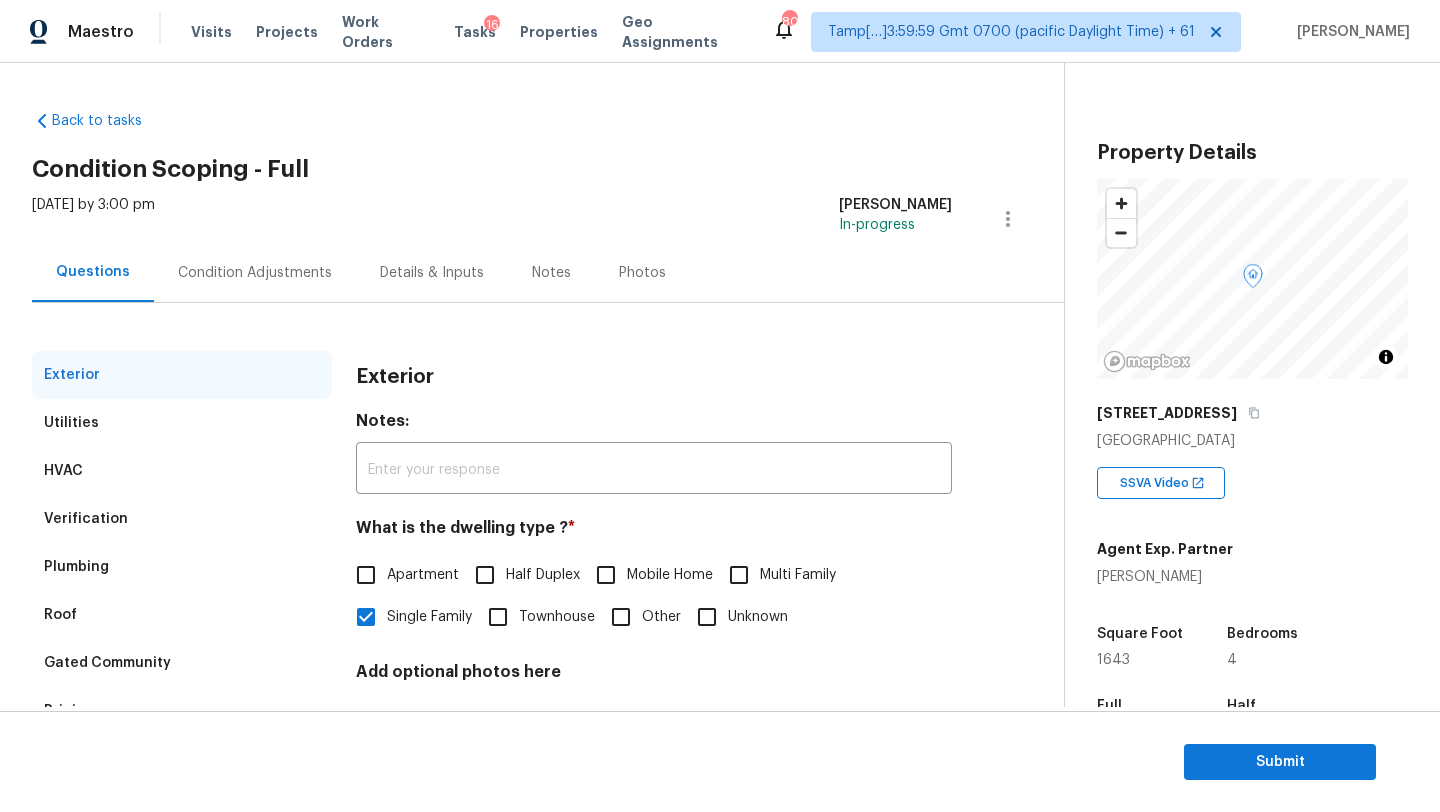 scroll, scrollTop: 151, scrollLeft: 0, axis: vertical 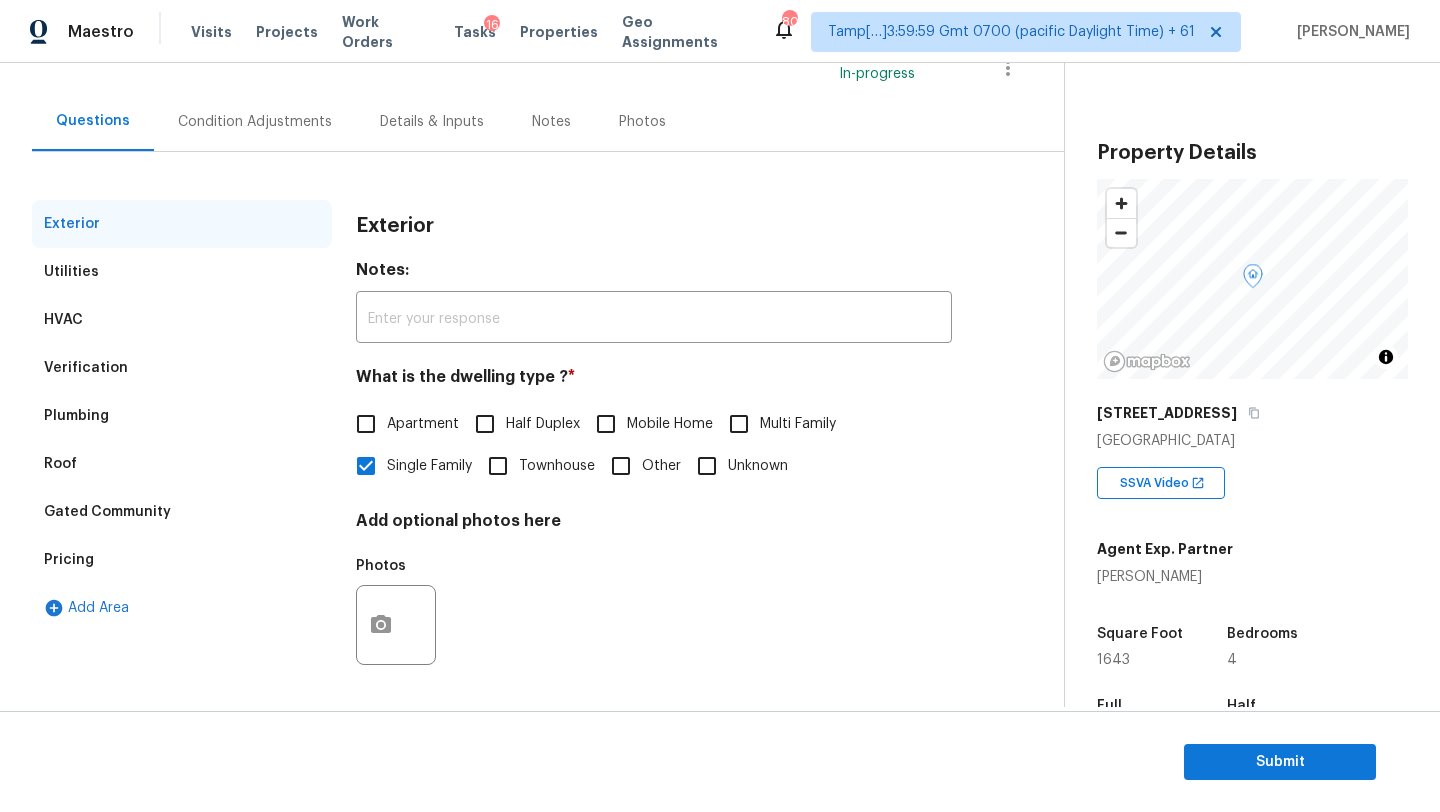 click on "HVAC" at bounding box center (182, 320) 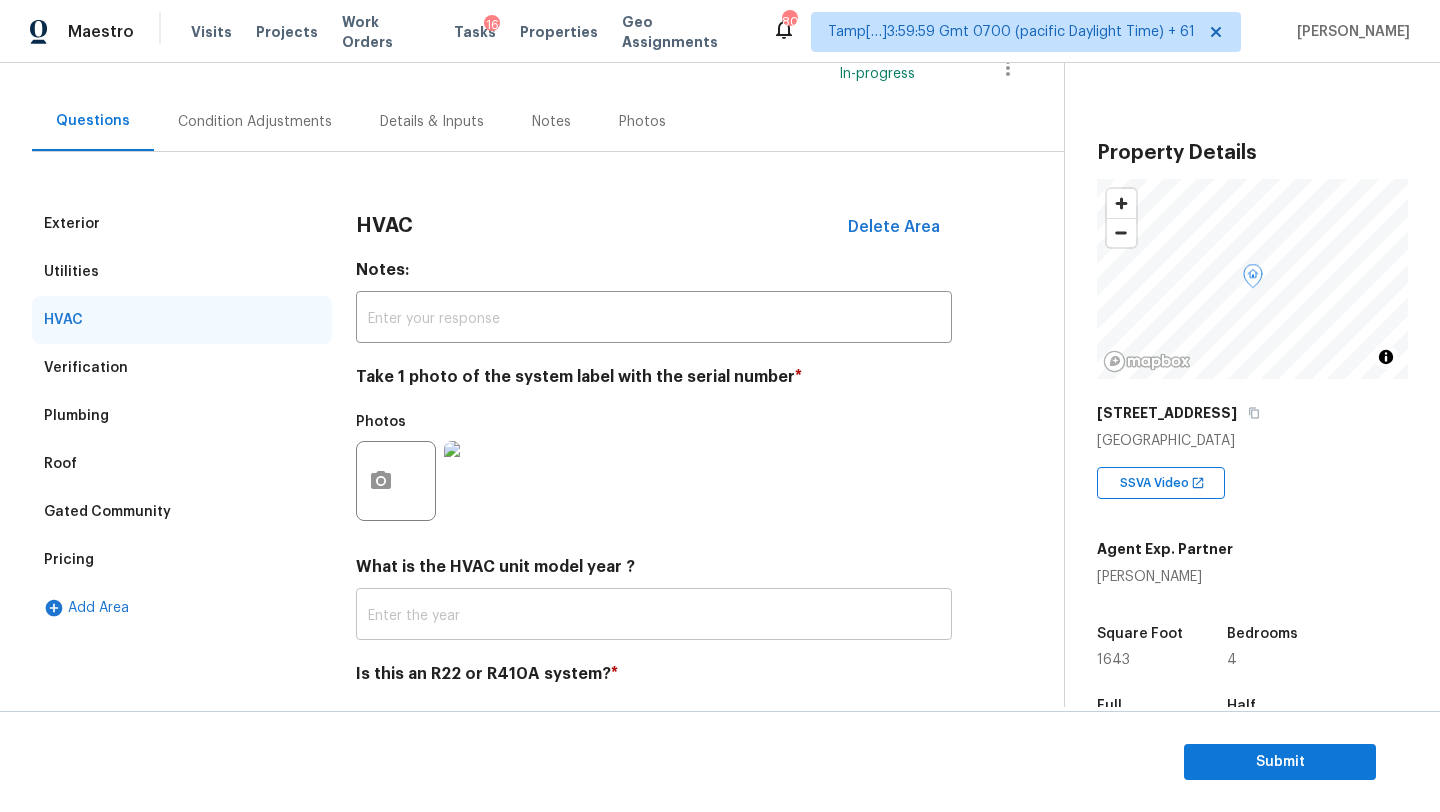 click at bounding box center [654, 616] 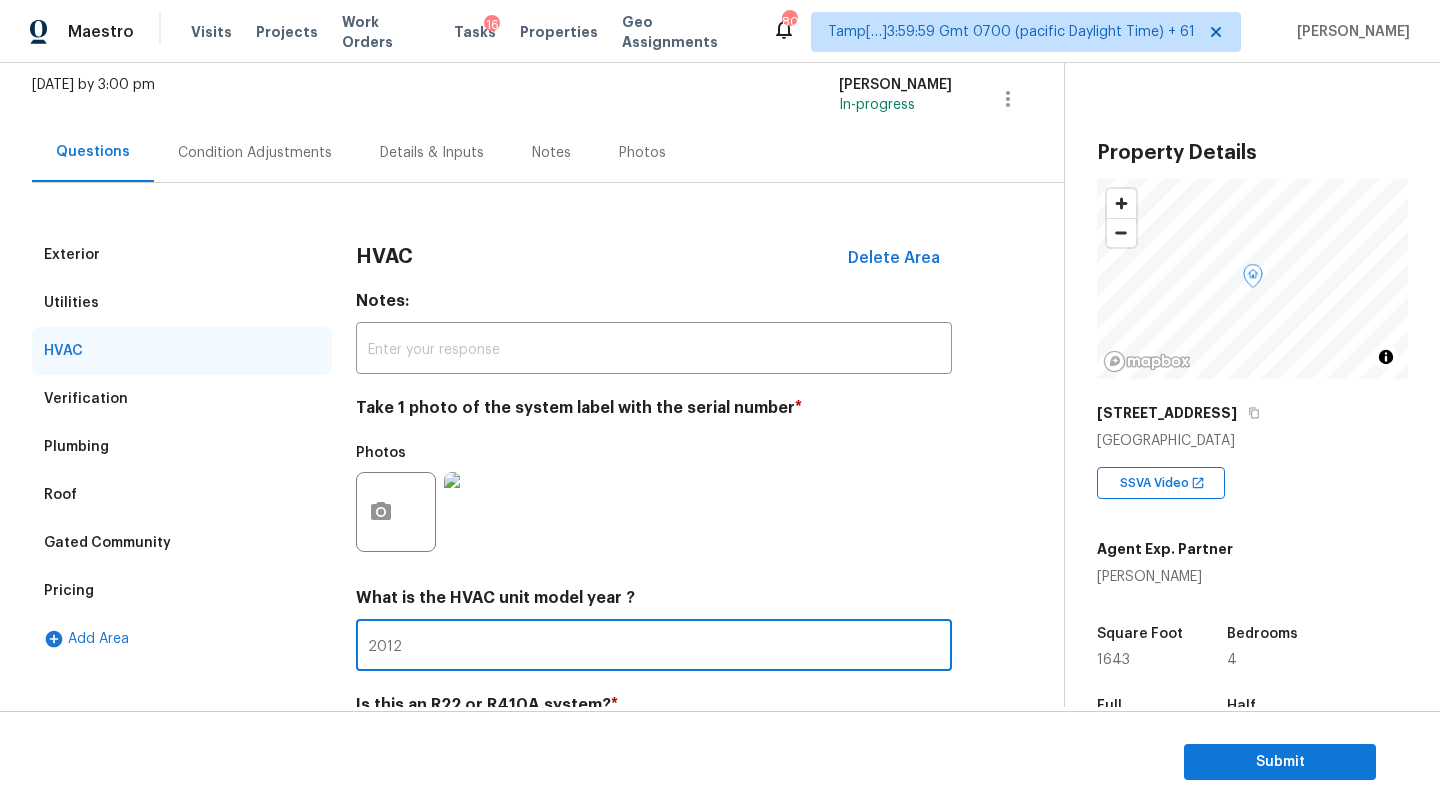 scroll, scrollTop: 0, scrollLeft: 0, axis: both 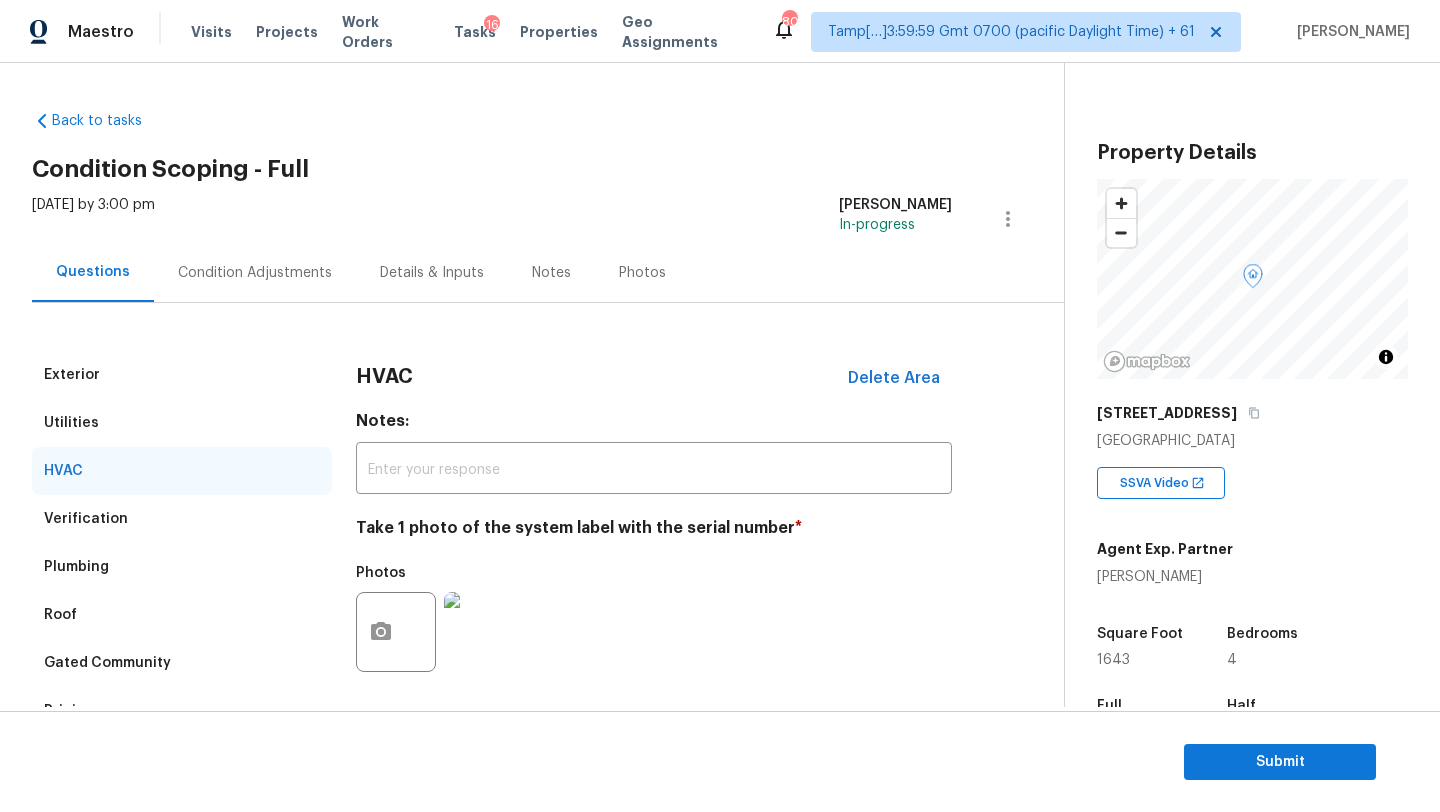type on "2012" 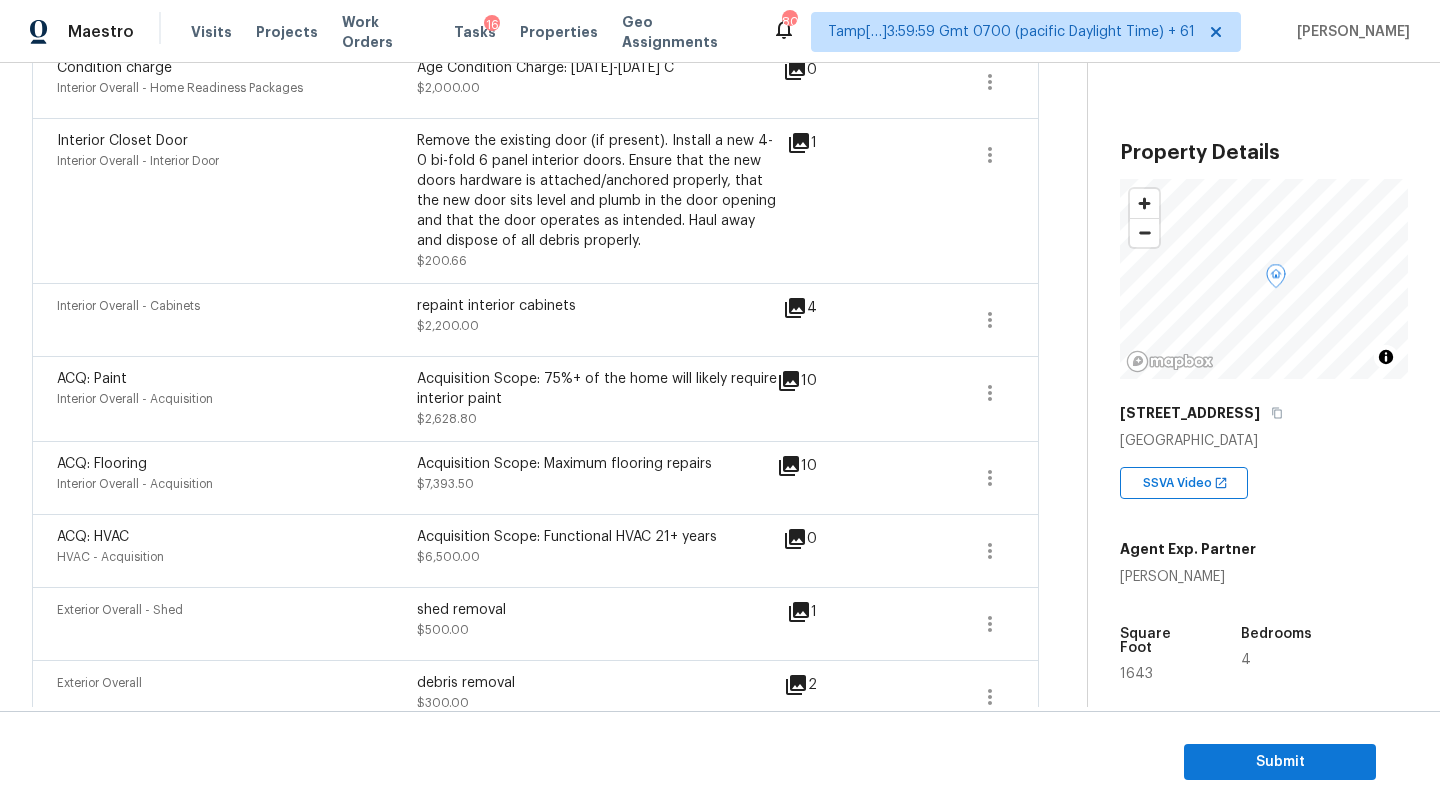 scroll, scrollTop: 595, scrollLeft: 0, axis: vertical 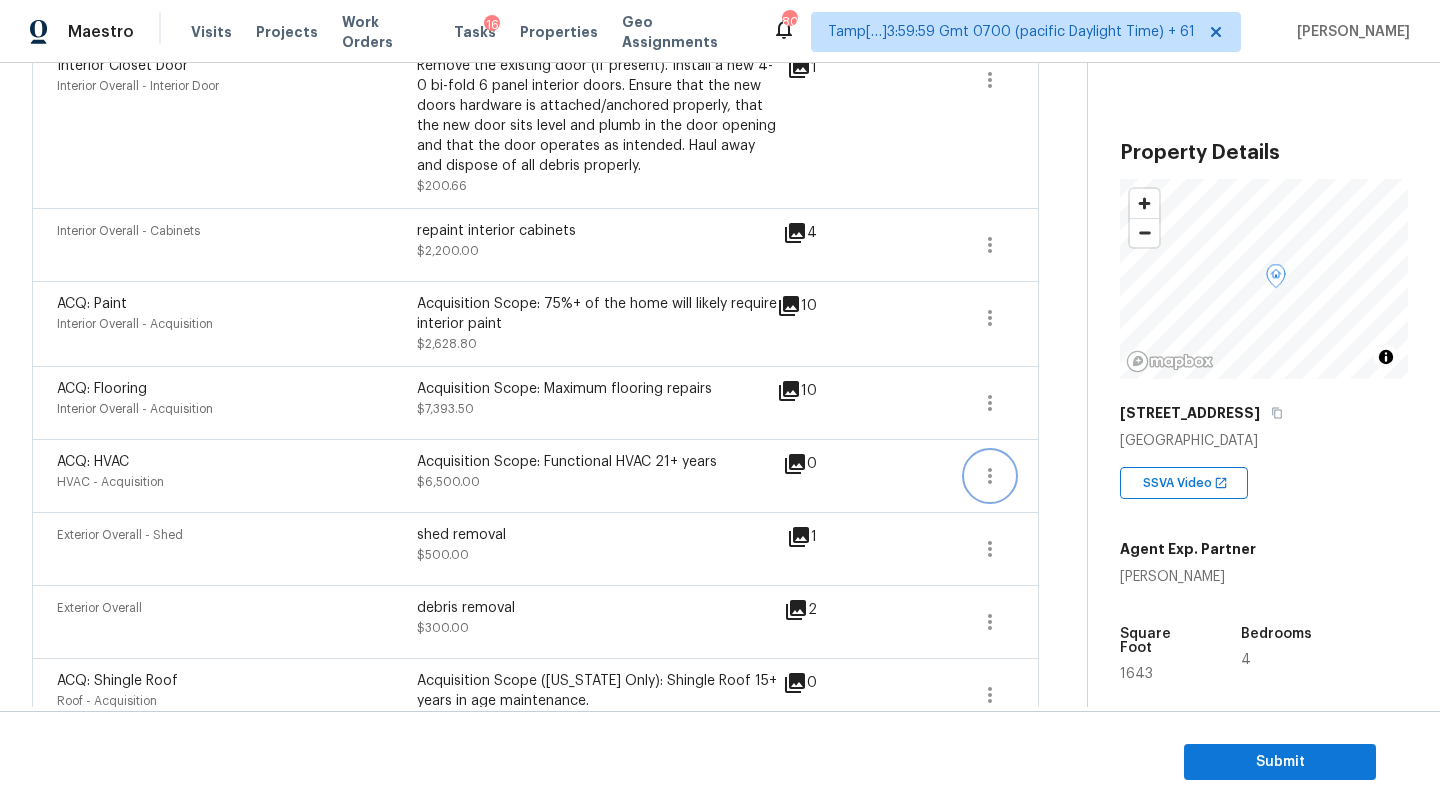 click 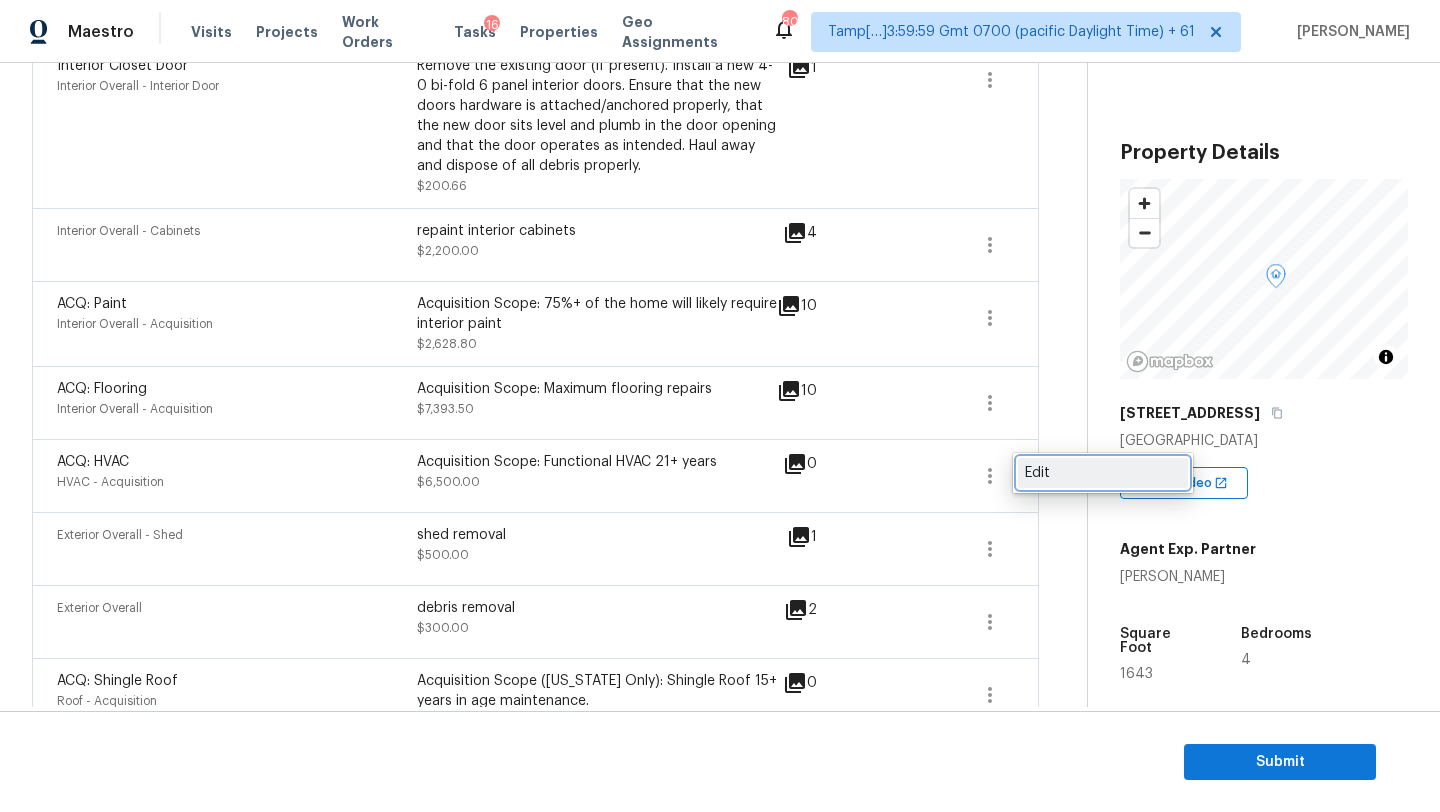 click on "Edit" at bounding box center [1103, 473] 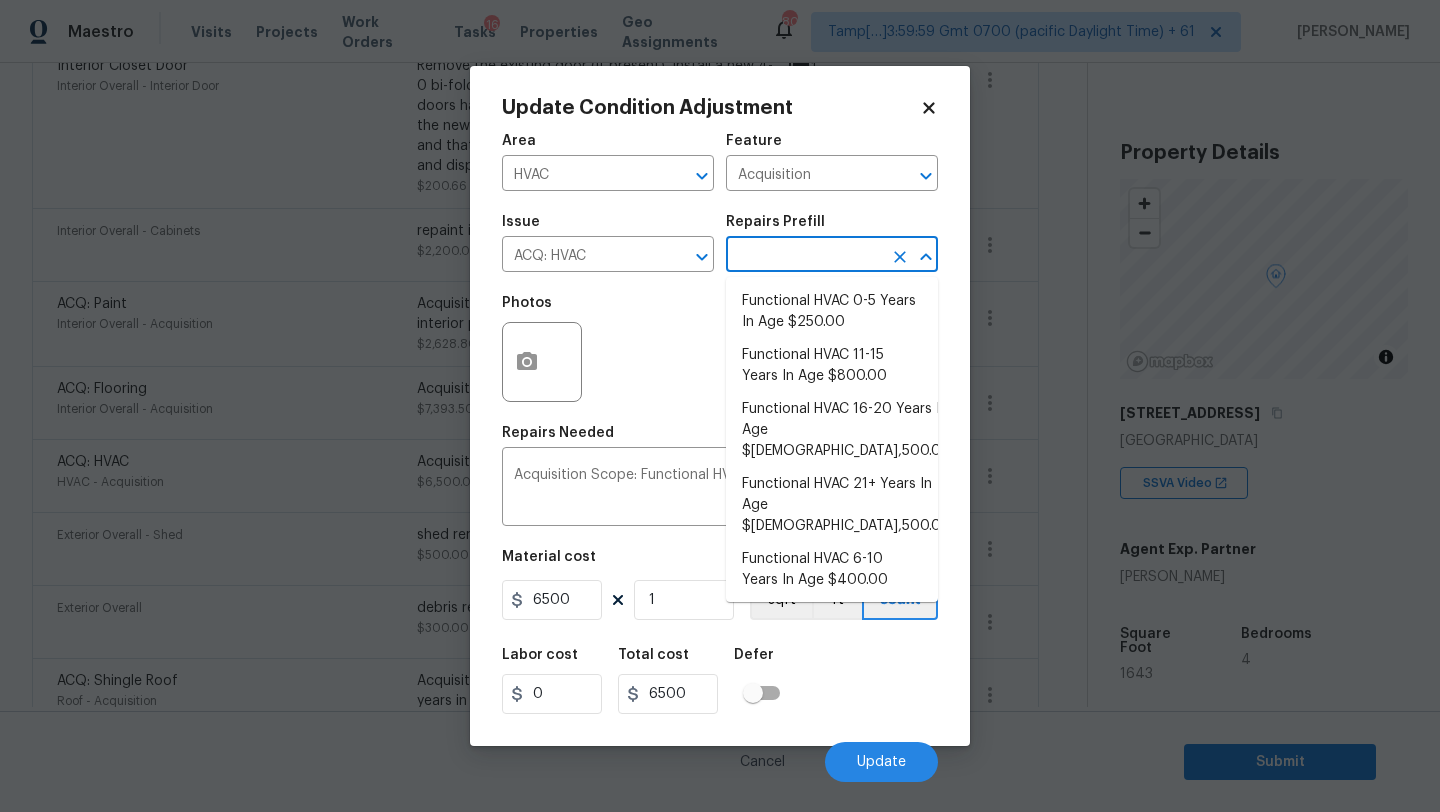 click at bounding box center [804, 256] 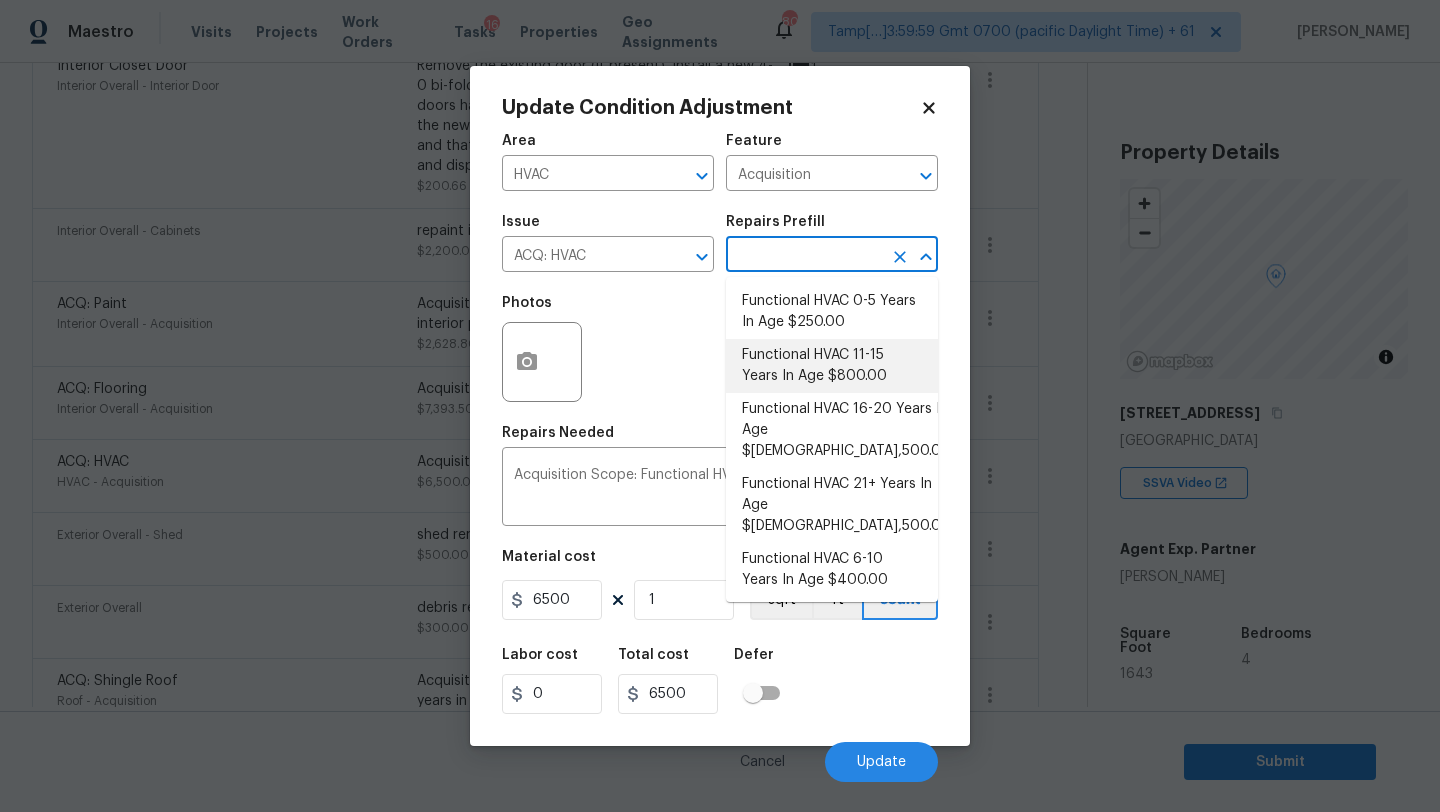click on "Functional HVAC 11-15 Years In Age $800.00" at bounding box center [832, 366] 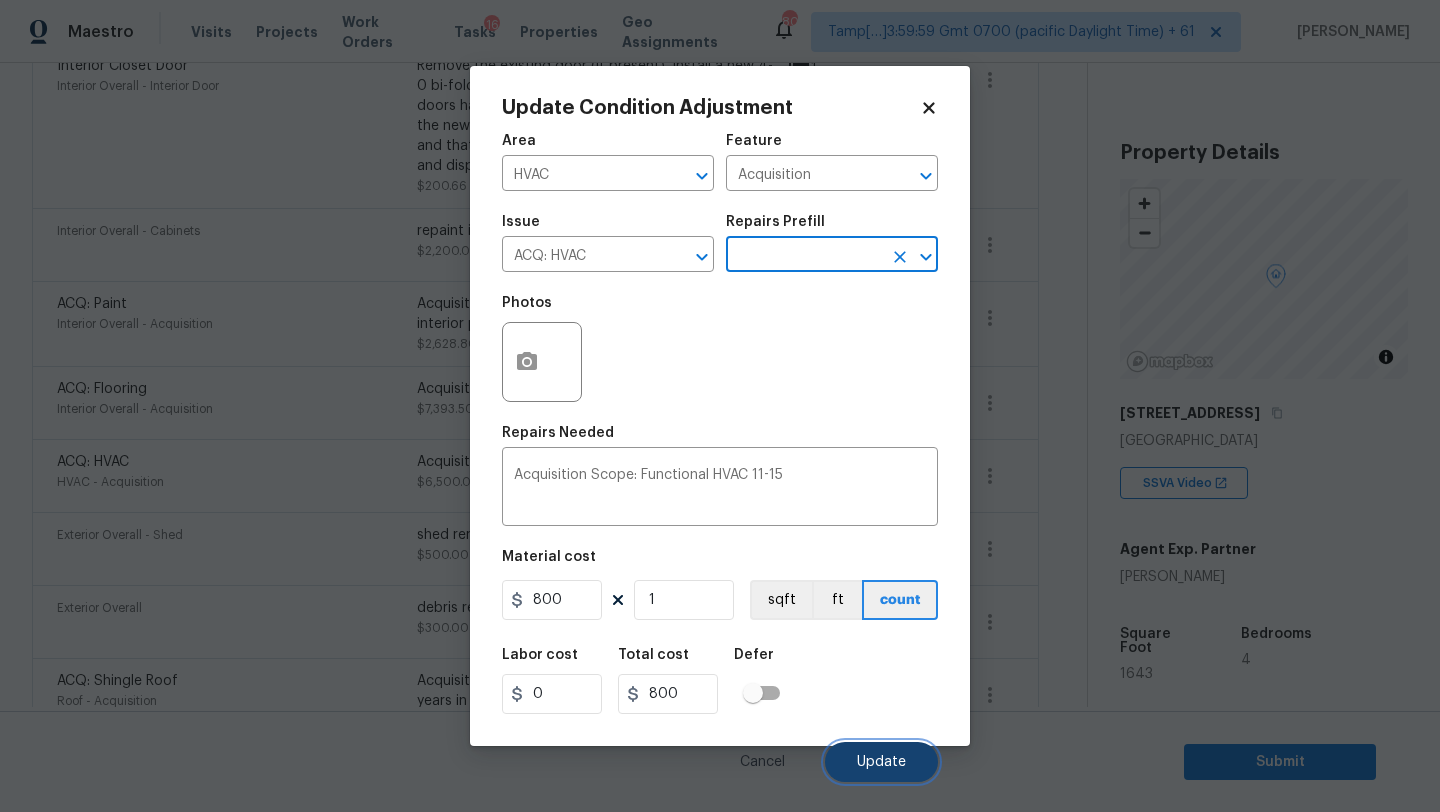 click on "Update" at bounding box center (881, 762) 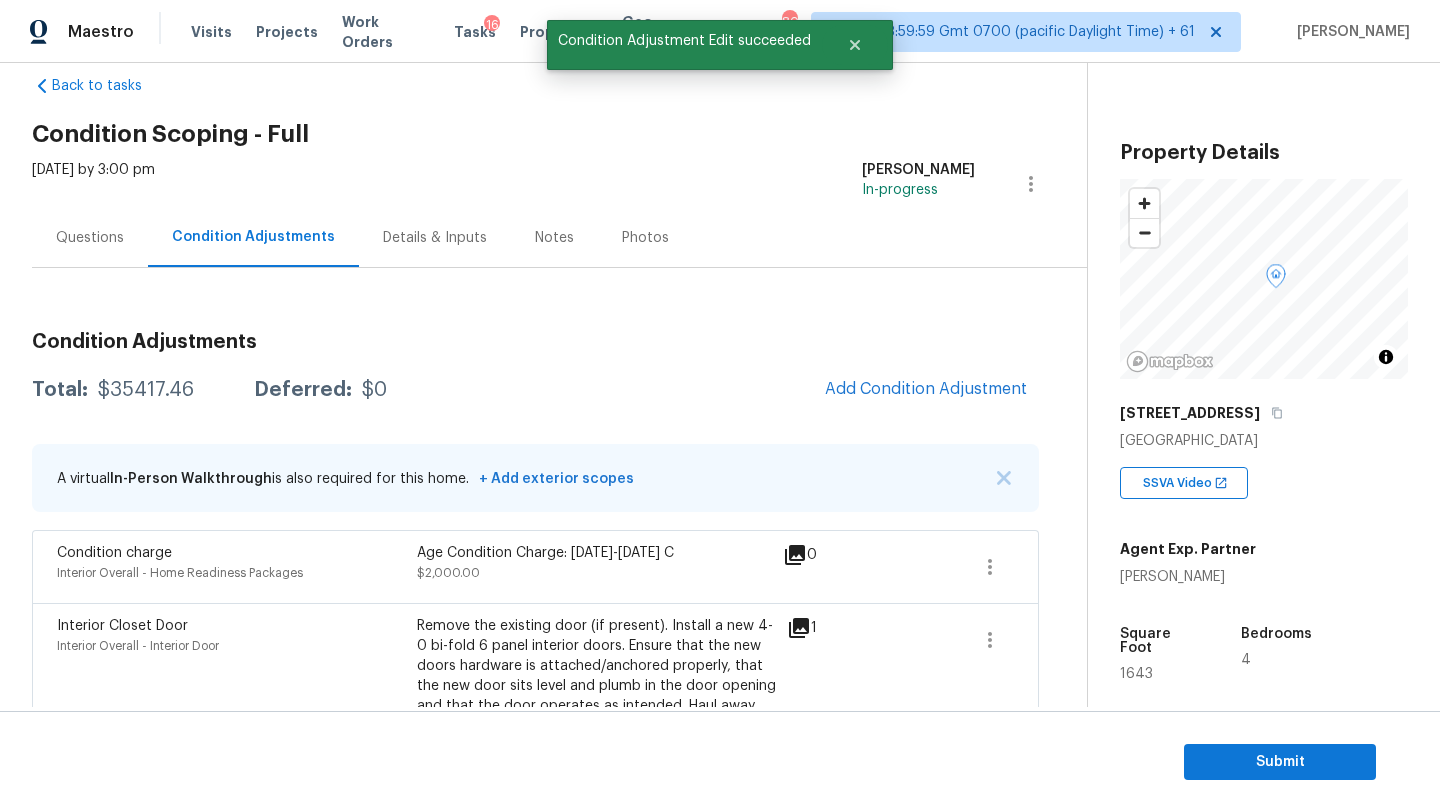 scroll, scrollTop: 0, scrollLeft: 0, axis: both 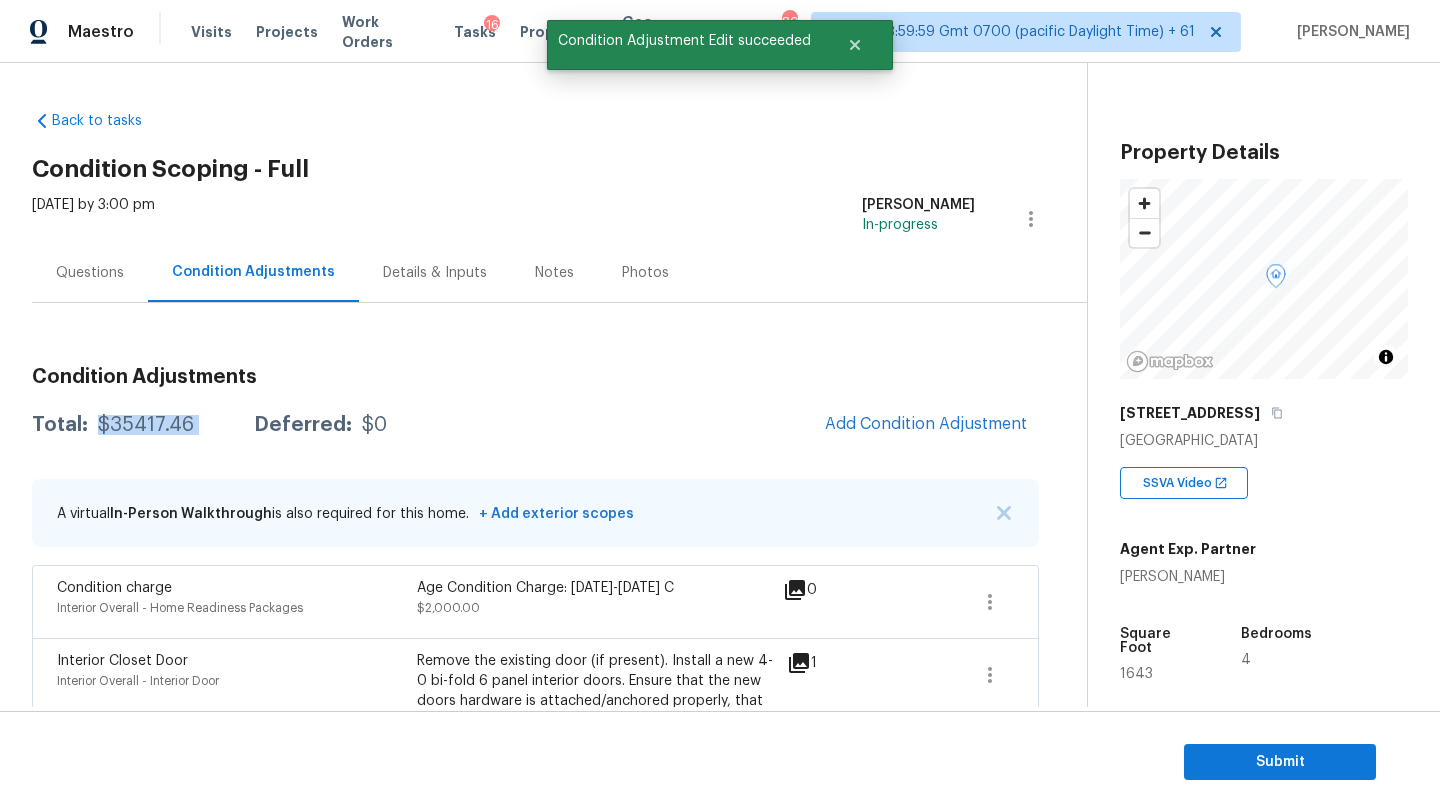 drag, startPoint x: 95, startPoint y: 427, endPoint x: 230, endPoint y: 429, distance: 135.01482 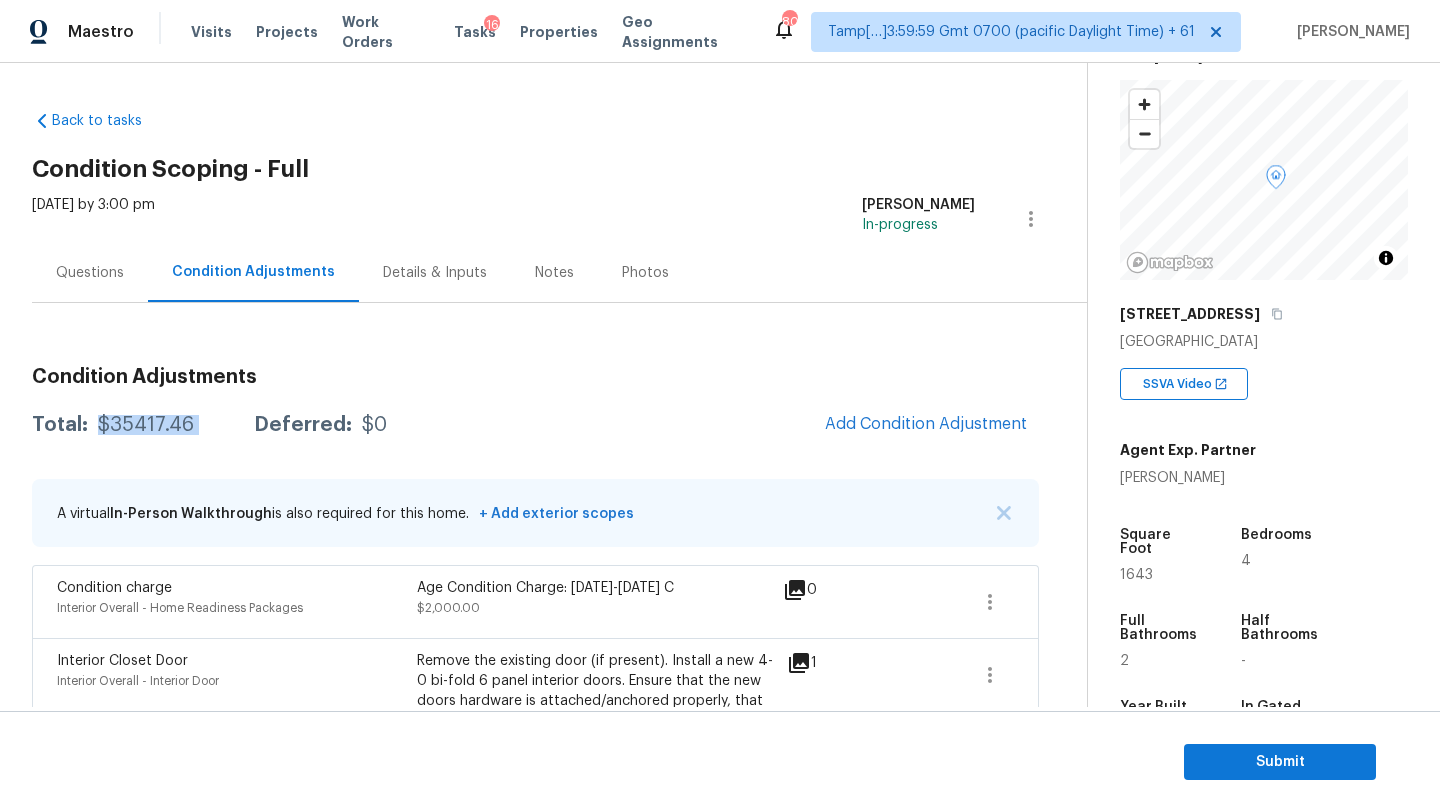scroll, scrollTop: 241, scrollLeft: 0, axis: vertical 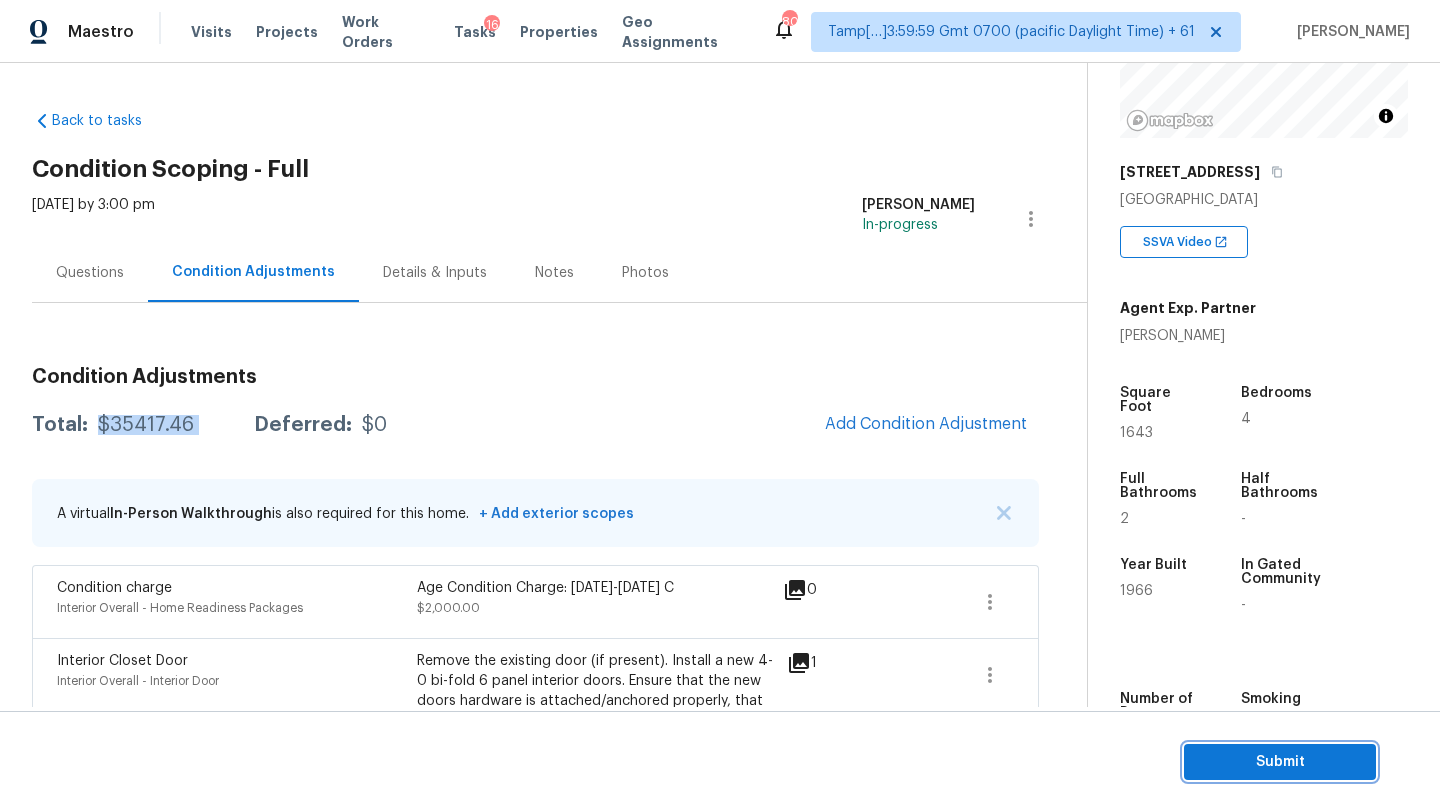 click on "Submit" at bounding box center (1280, 762) 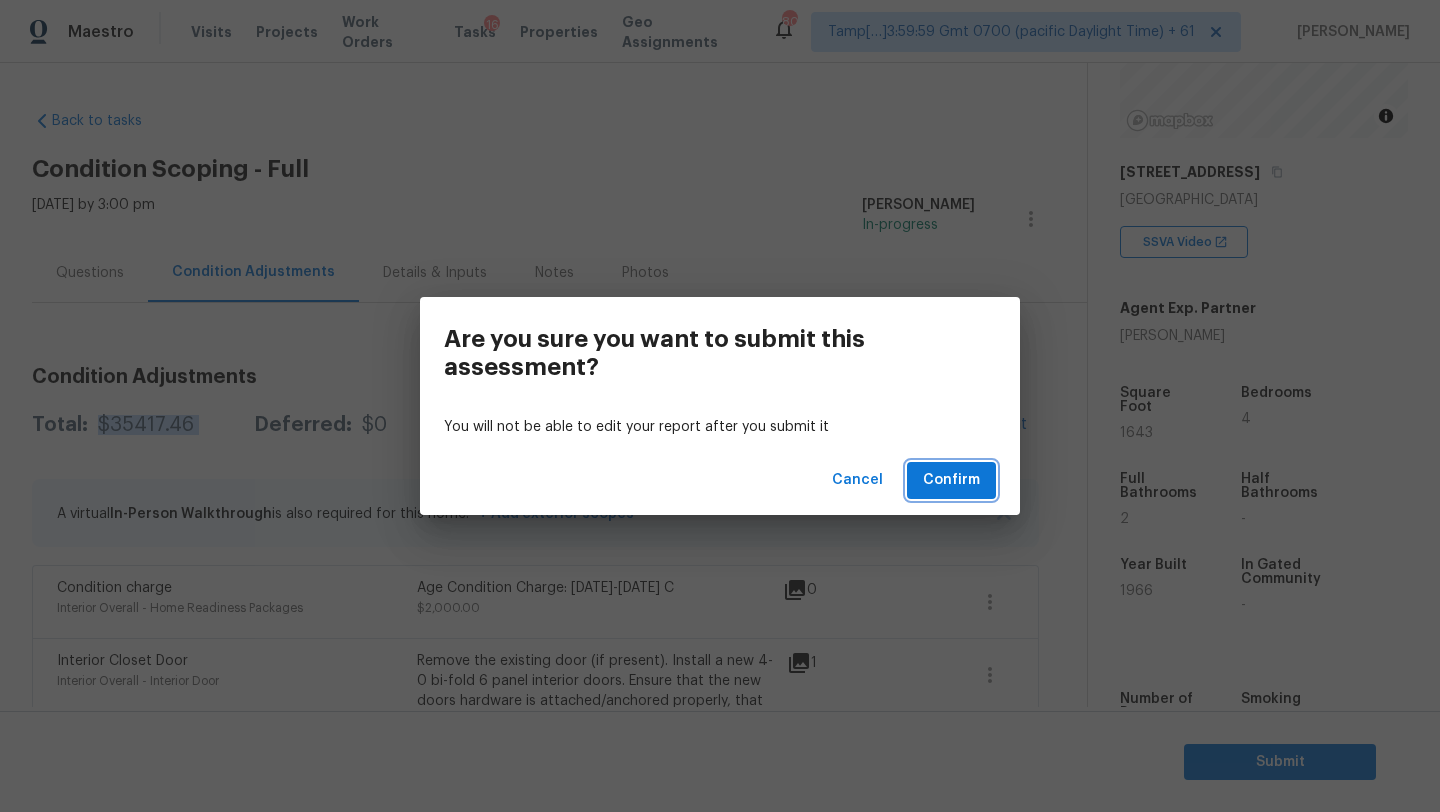 click on "Confirm" at bounding box center [951, 480] 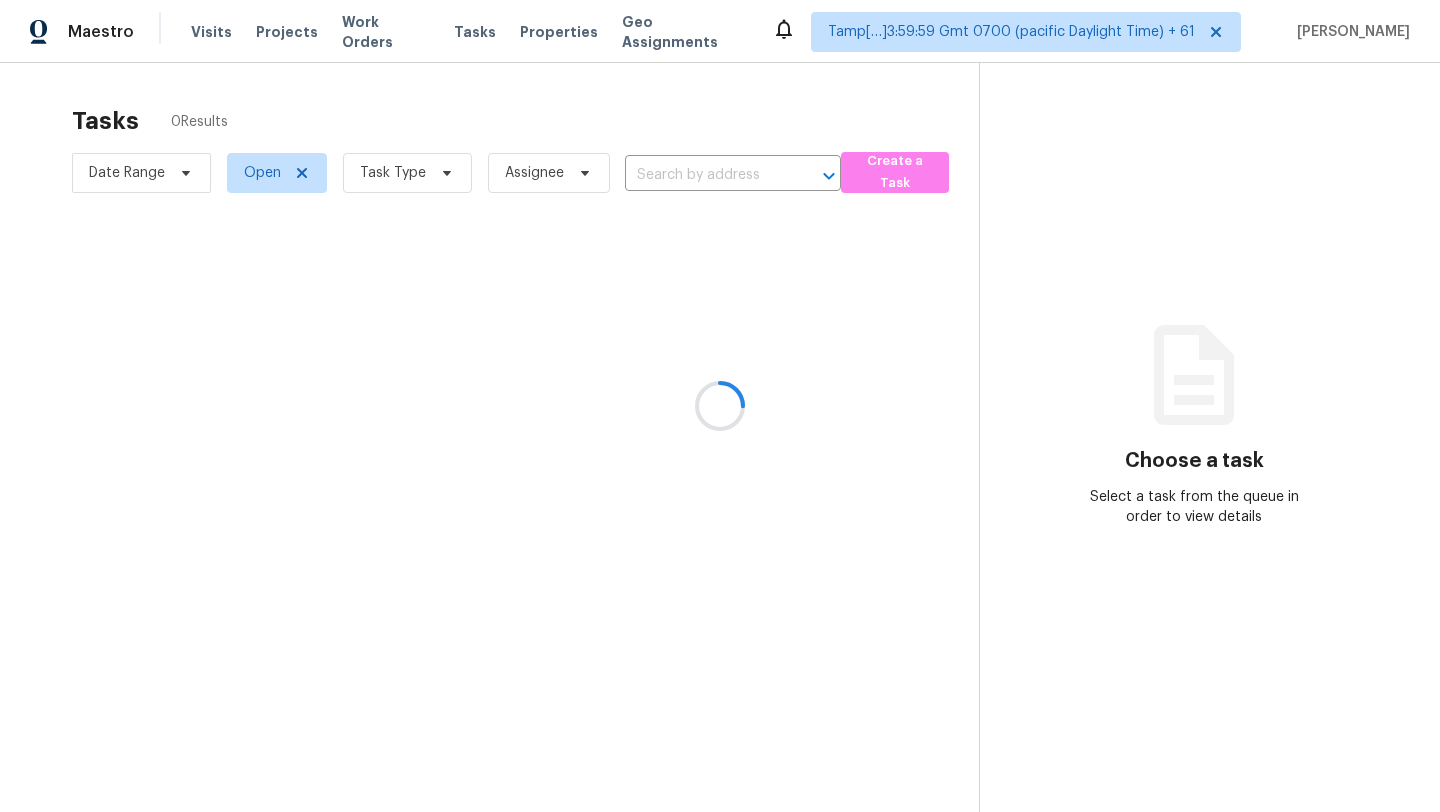 scroll, scrollTop: 0, scrollLeft: 0, axis: both 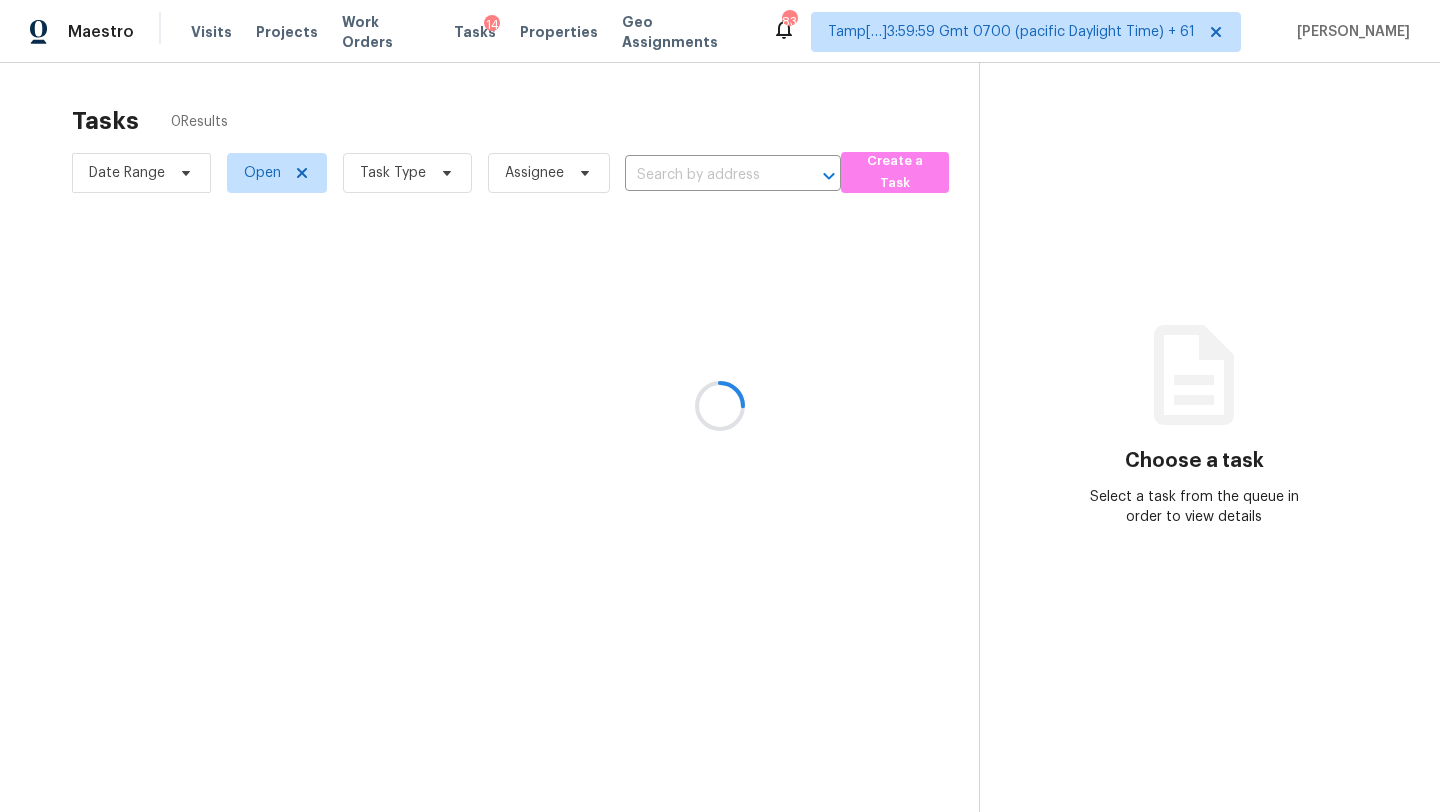 click at bounding box center [720, 406] 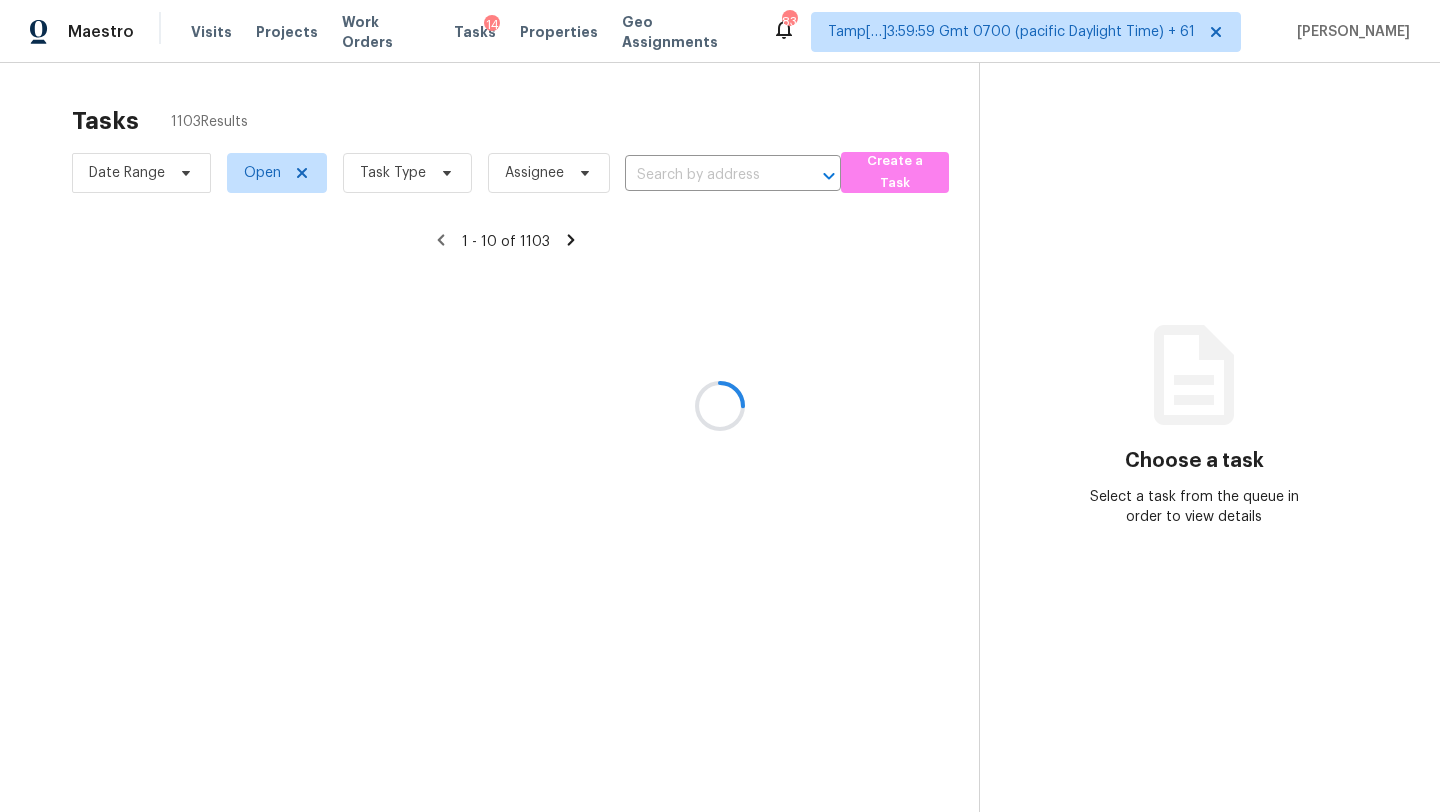 click at bounding box center (720, 406) 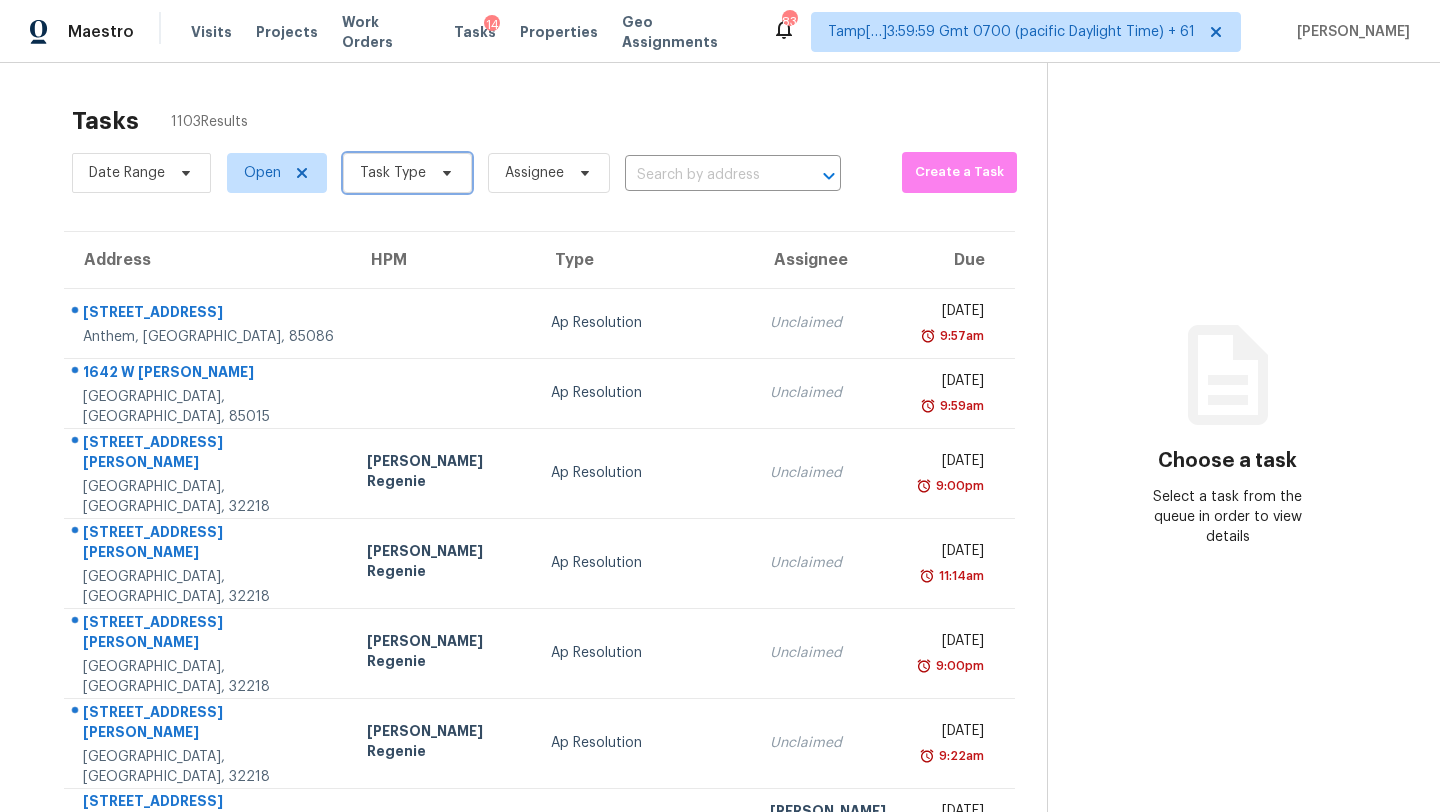 click on "Task Type" at bounding box center (407, 173) 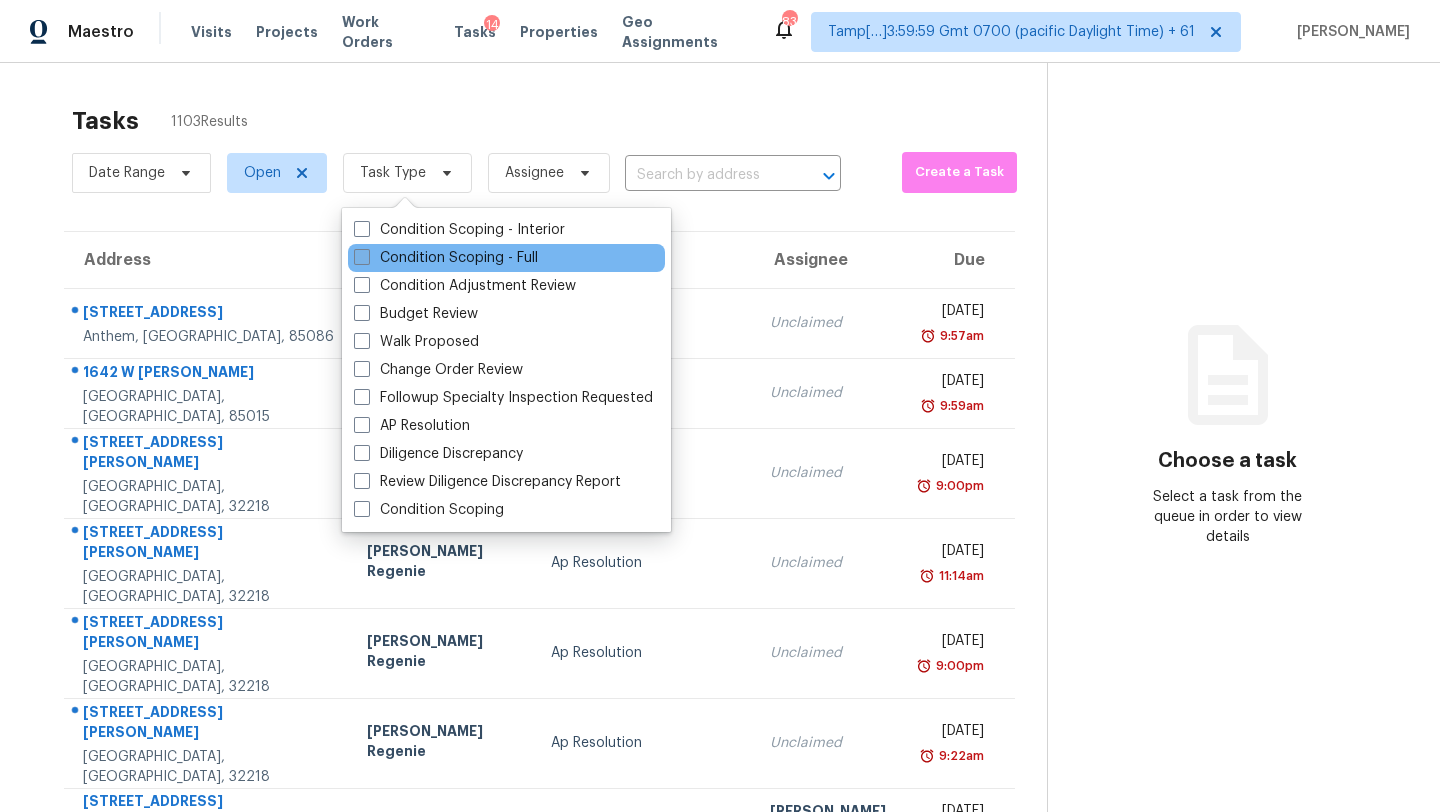 click on "Condition Scoping - Full" at bounding box center [446, 258] 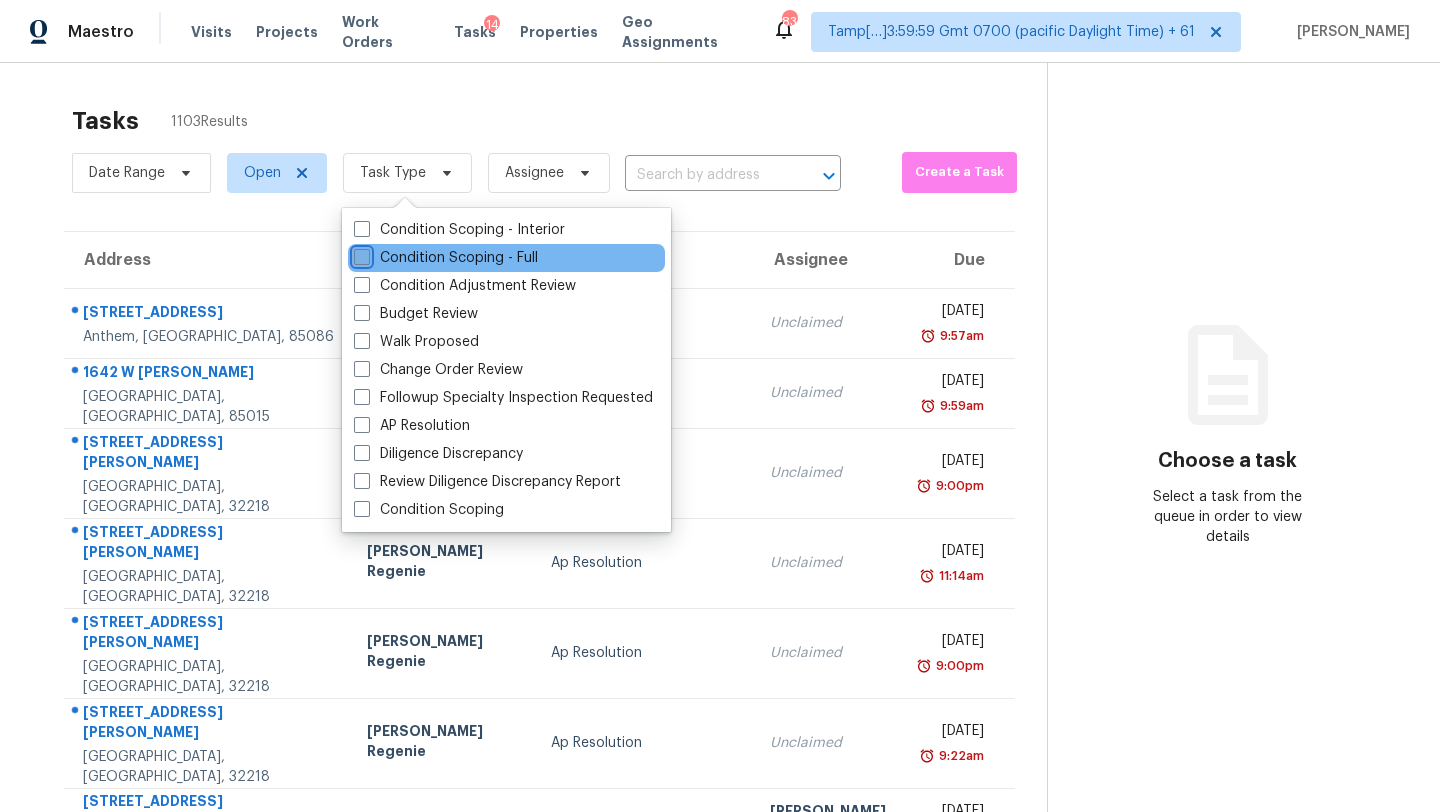 click on "Condition Scoping - Full" at bounding box center (360, 254) 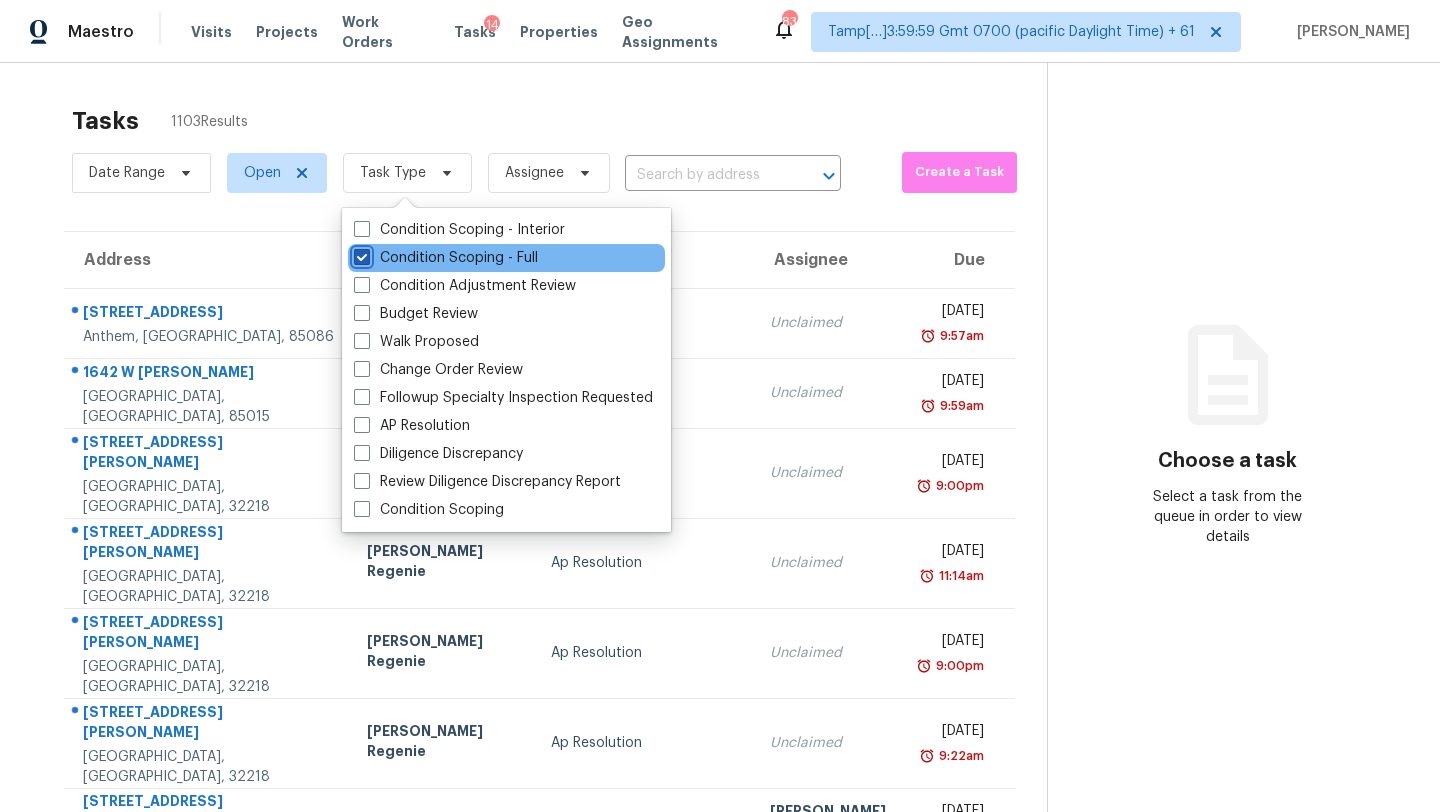checkbox on "true" 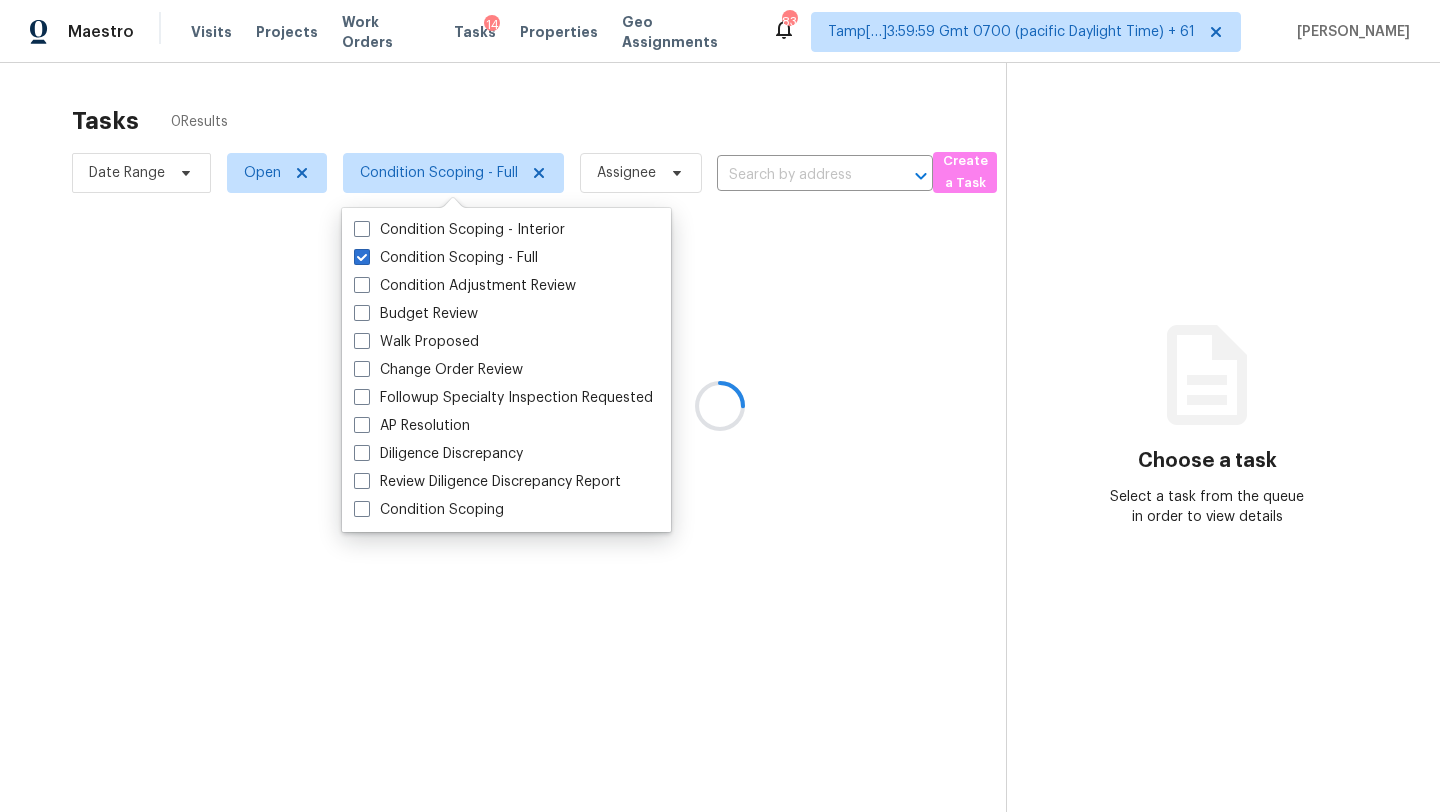 click at bounding box center (720, 406) 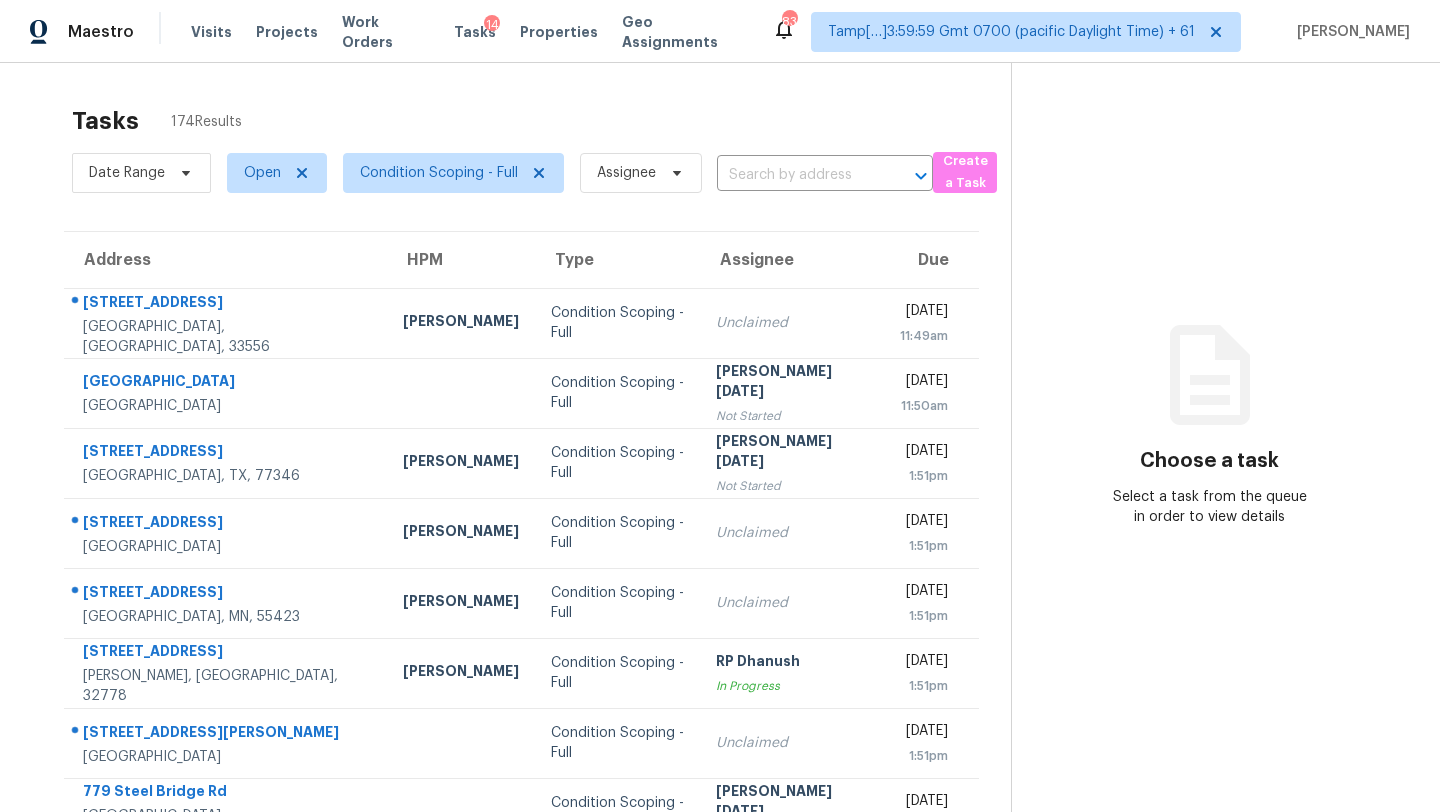 scroll, scrollTop: 229, scrollLeft: 0, axis: vertical 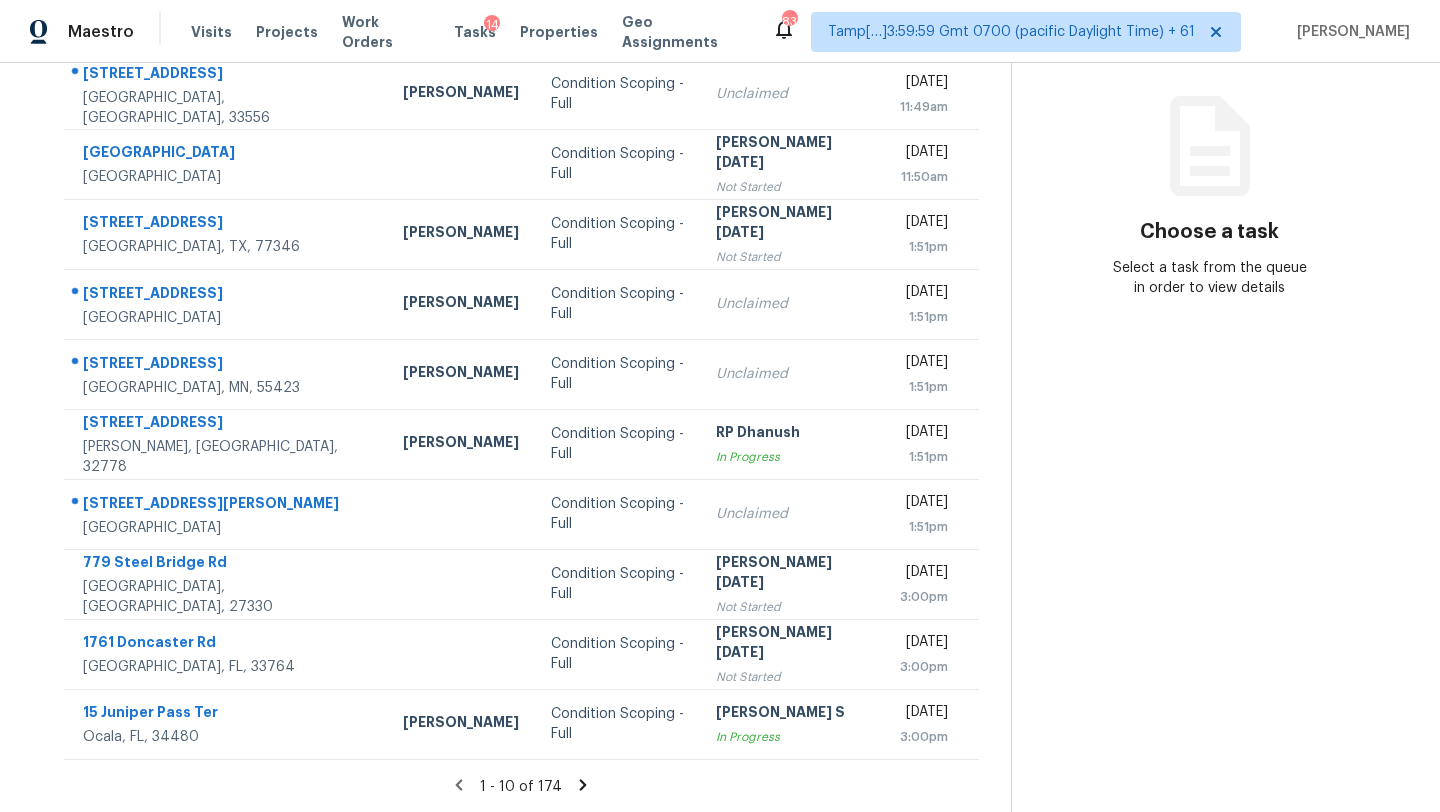 click 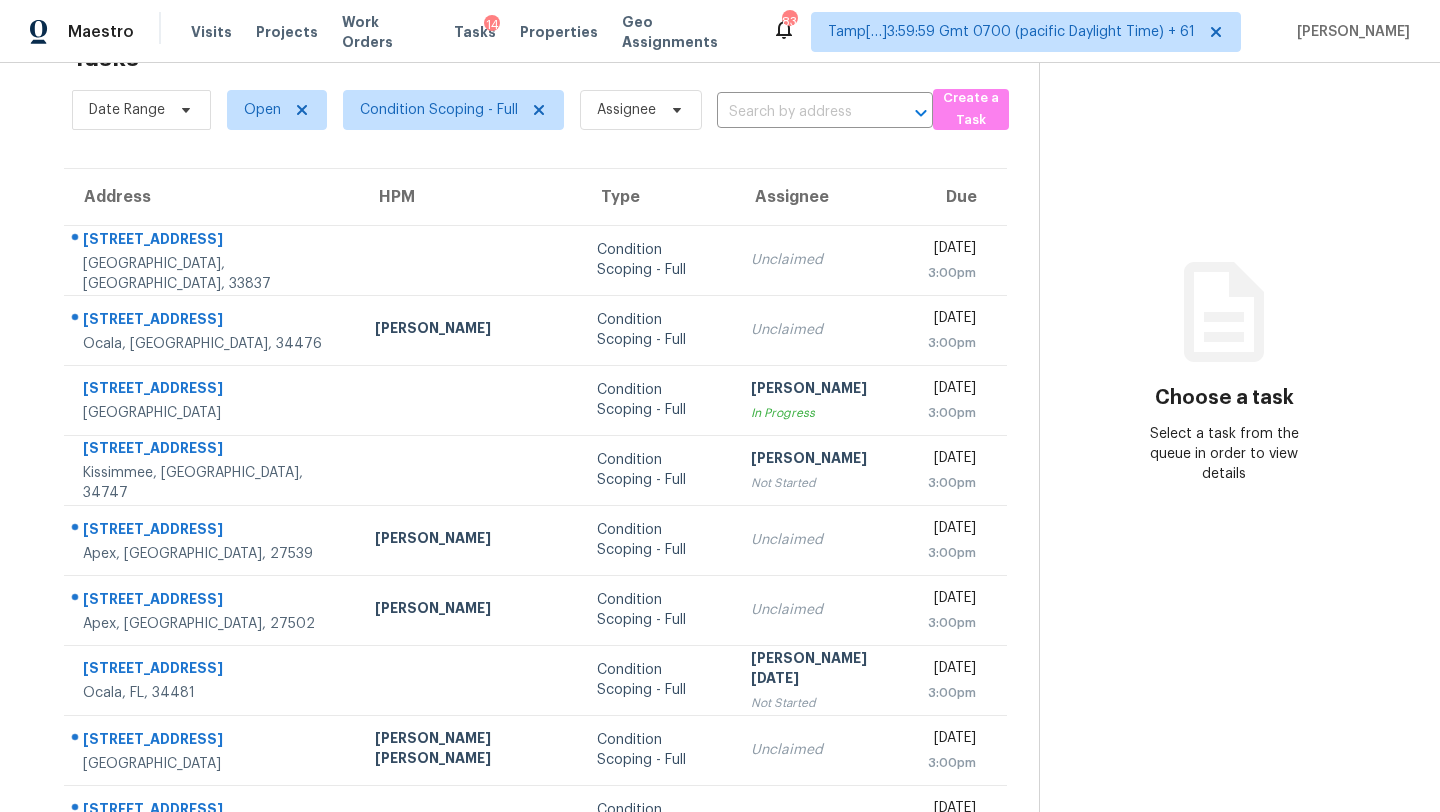scroll, scrollTop: 229, scrollLeft: 0, axis: vertical 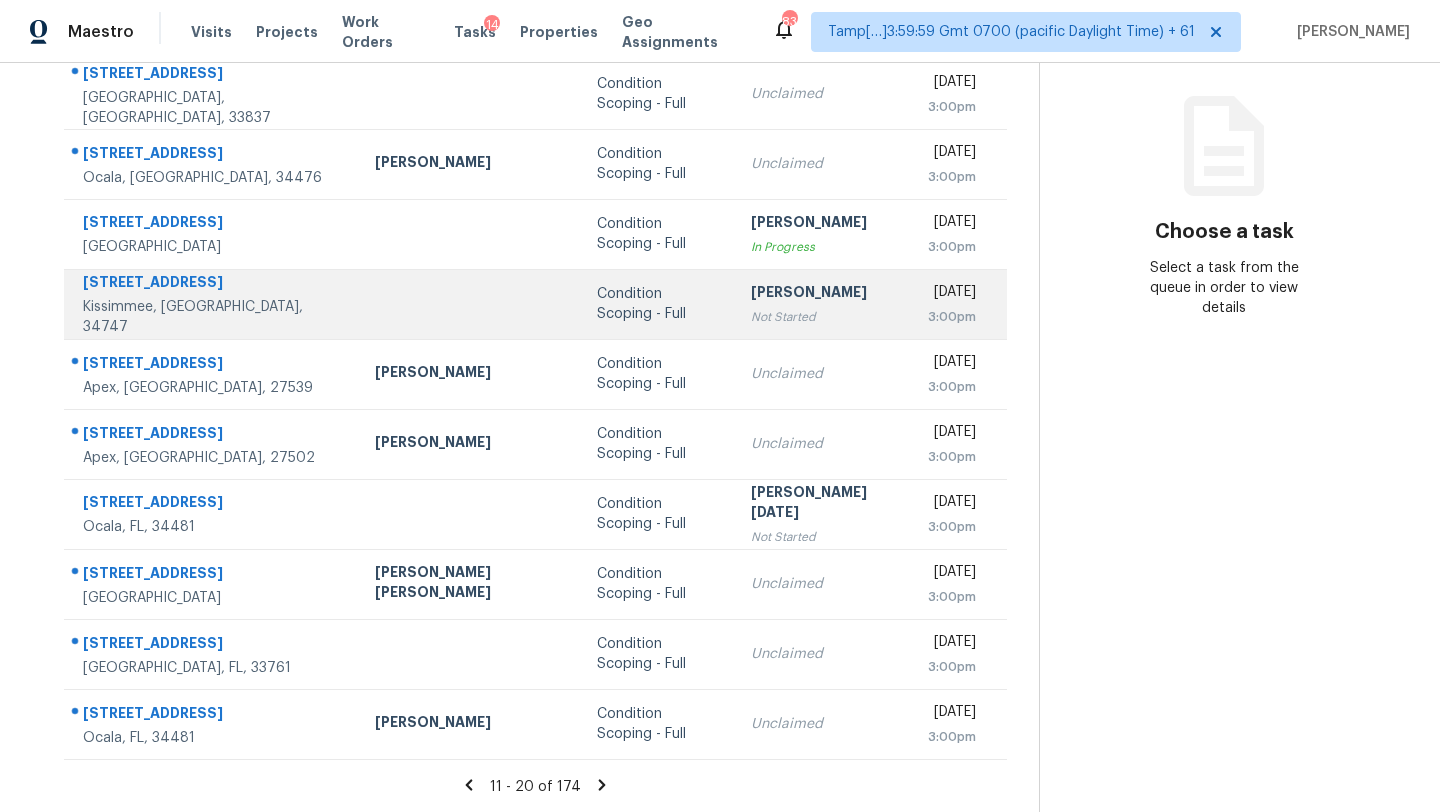 click on "Condition Scoping - Full" at bounding box center [658, 304] 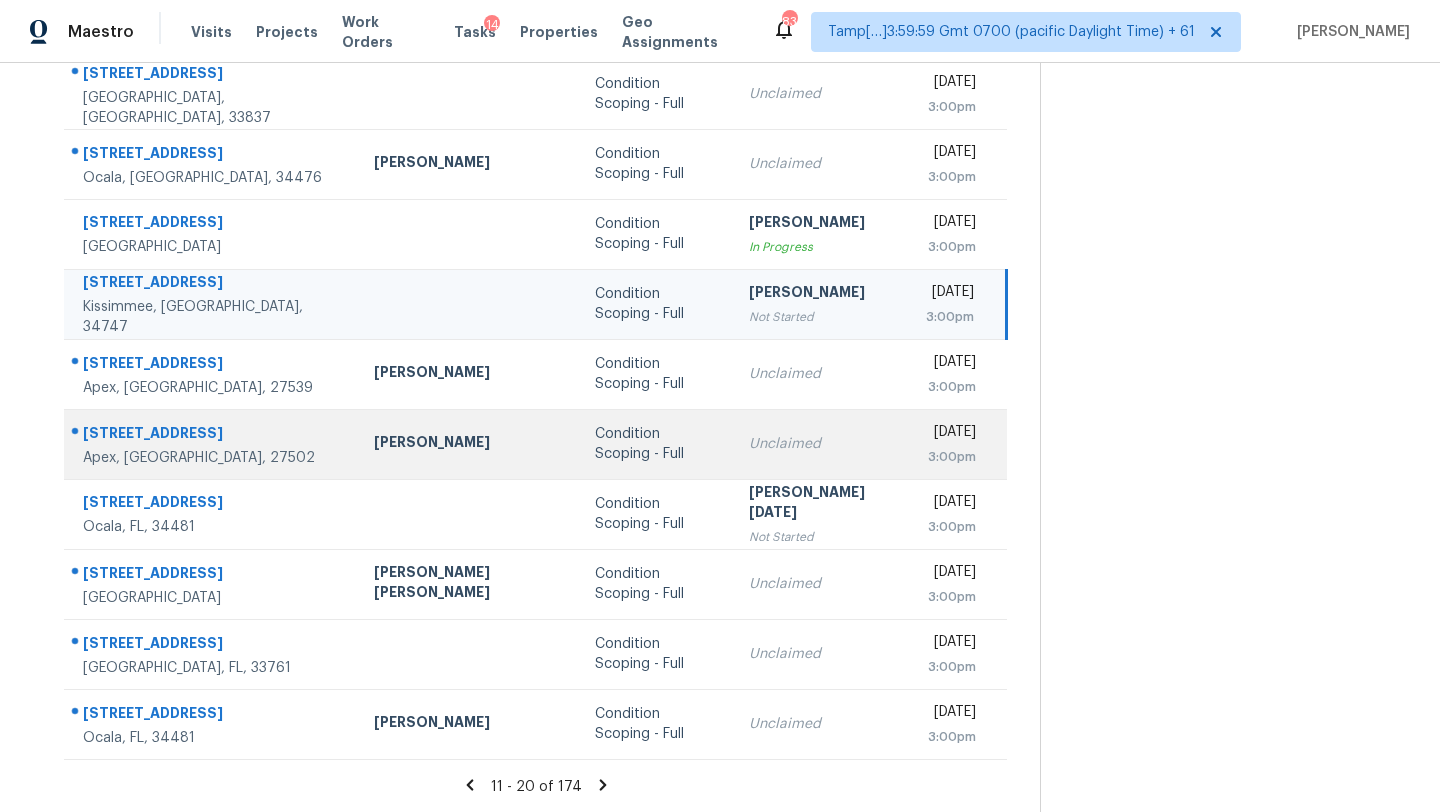 scroll, scrollTop: 0, scrollLeft: 0, axis: both 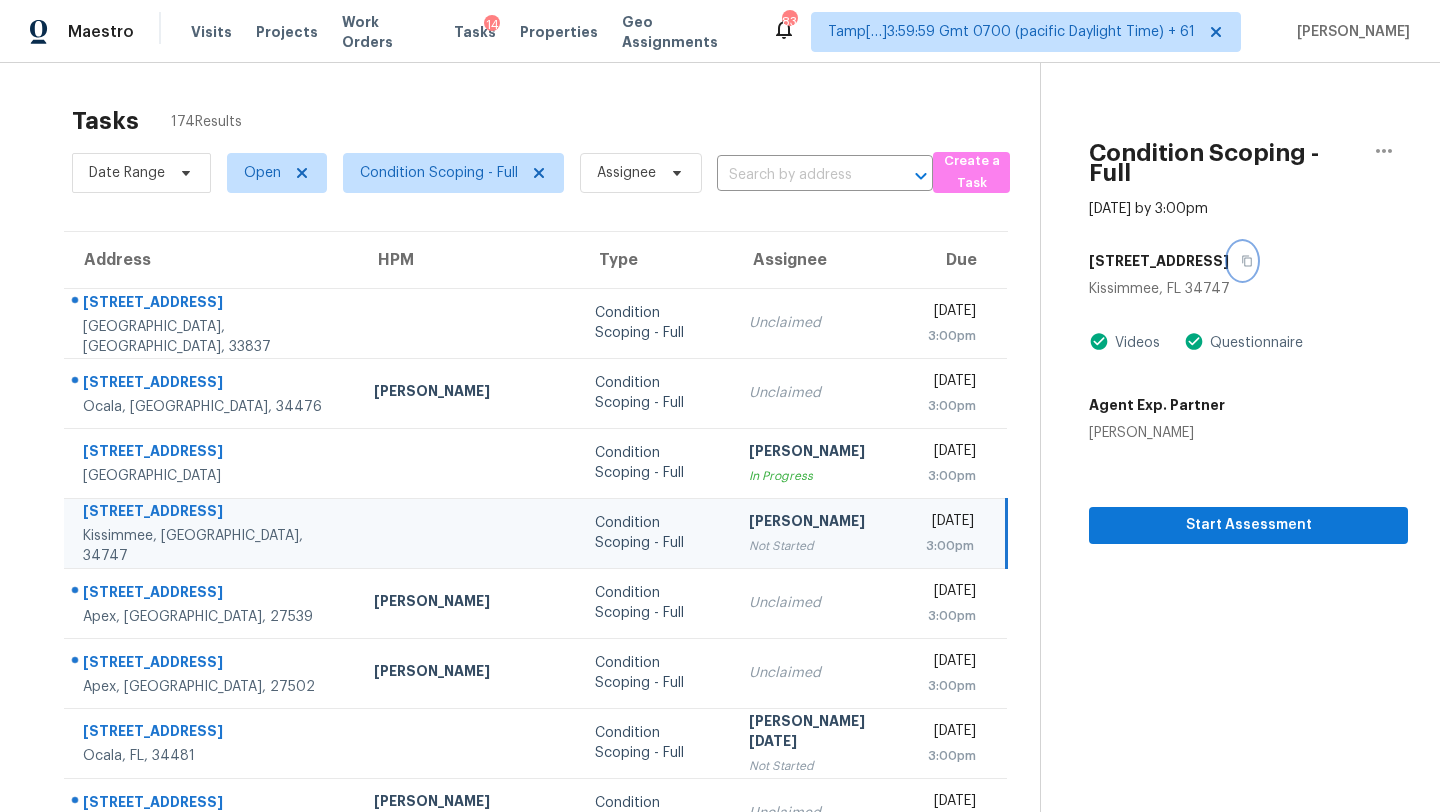 click 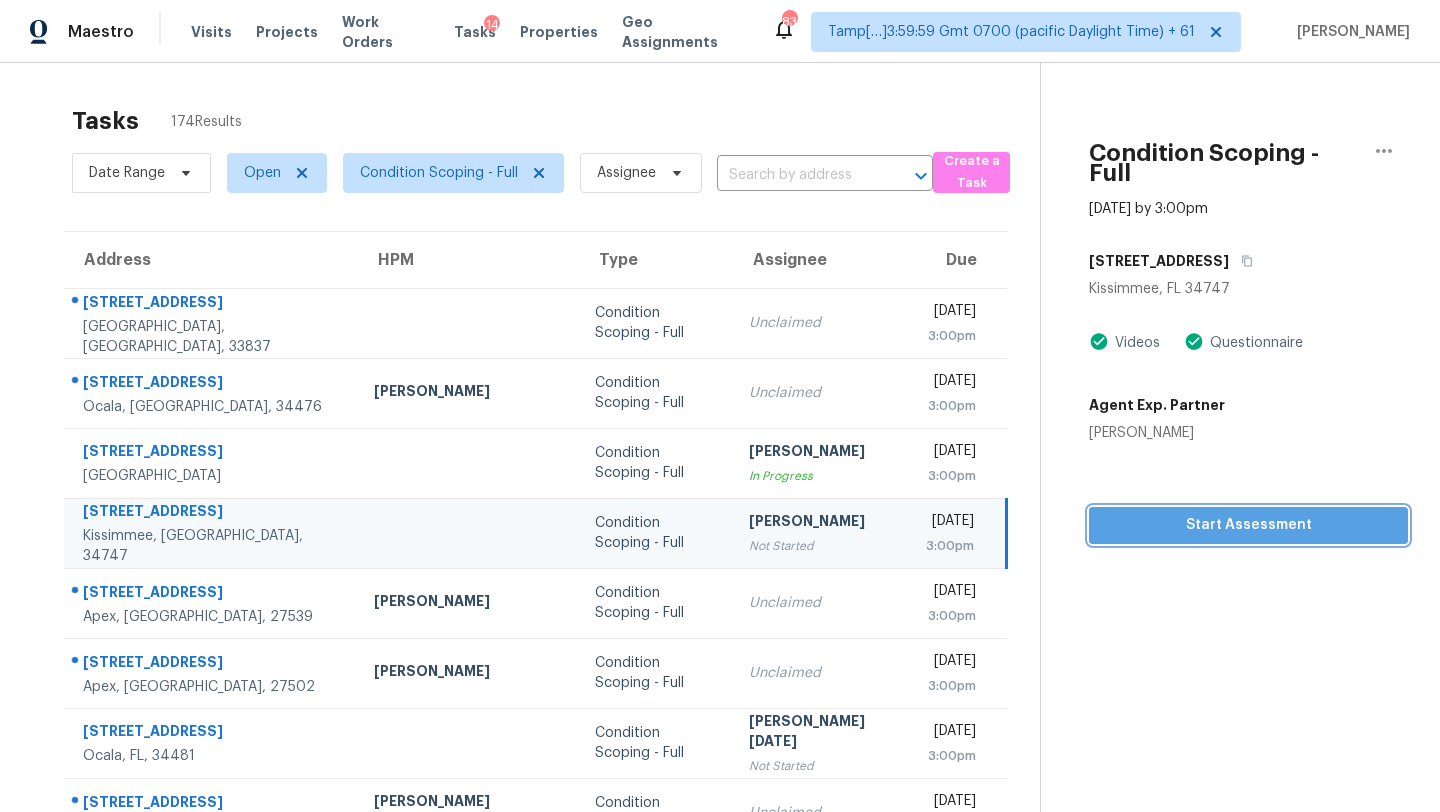 click on "Start Assessment" at bounding box center (1248, 525) 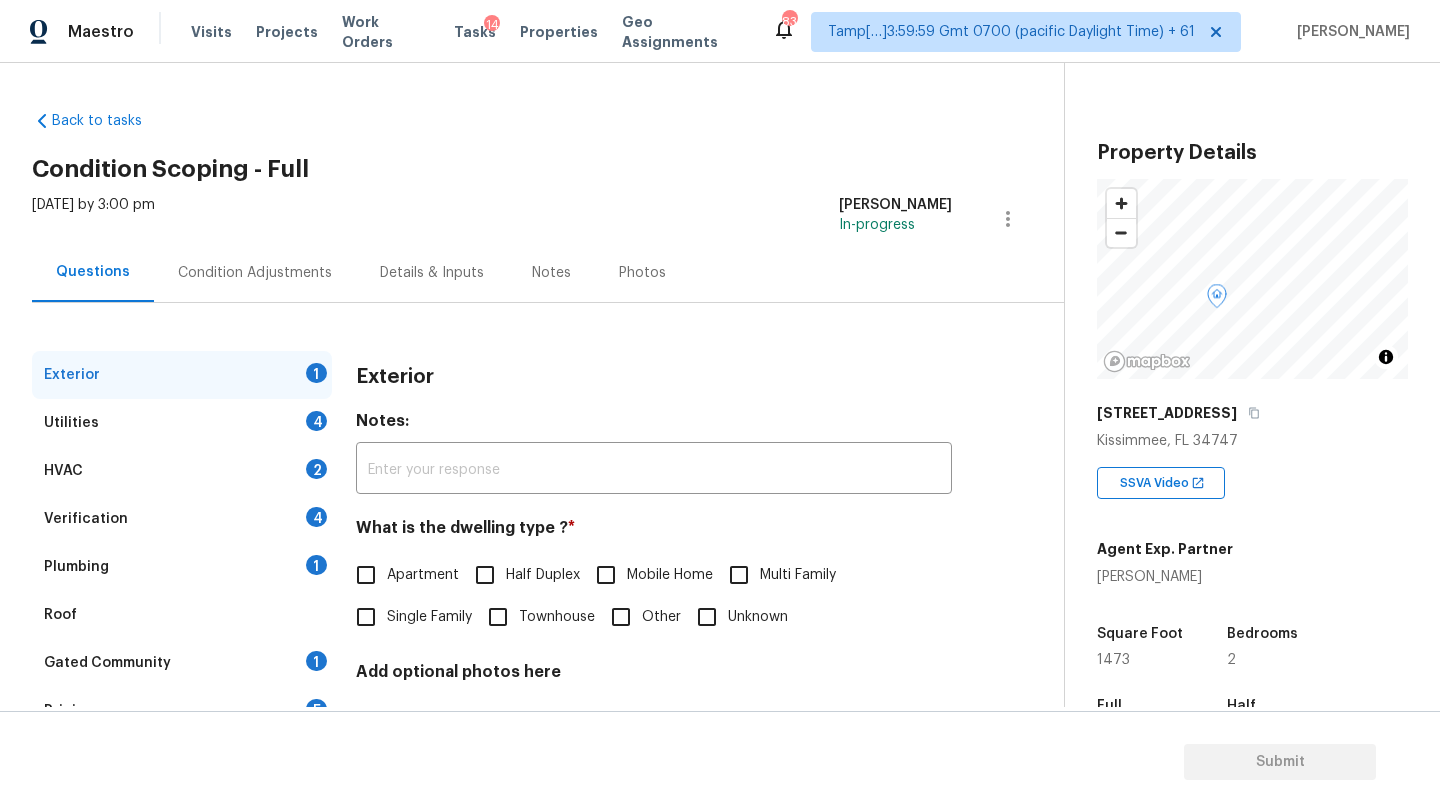 scroll, scrollTop: 220, scrollLeft: 0, axis: vertical 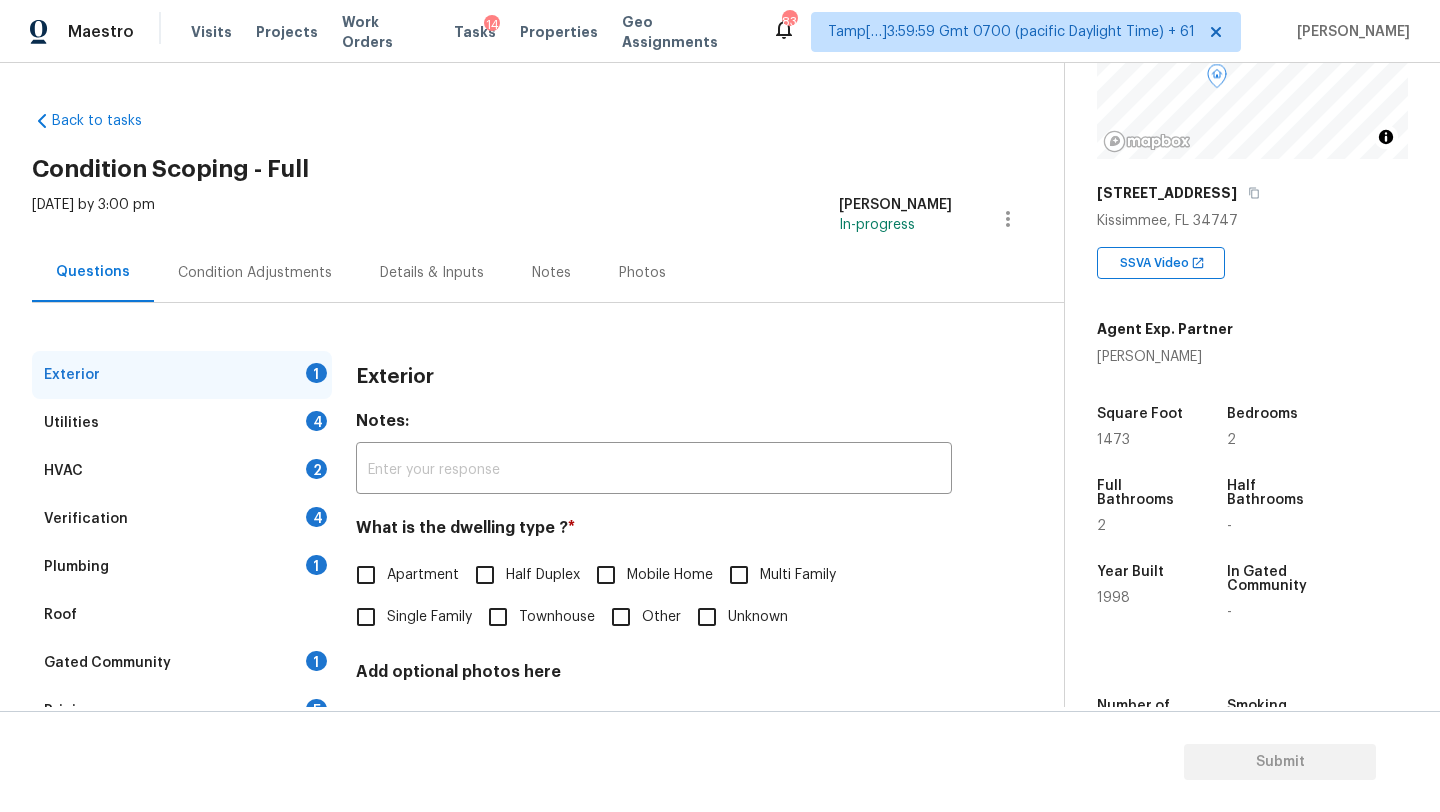 click on "Apartment" at bounding box center (423, 575) 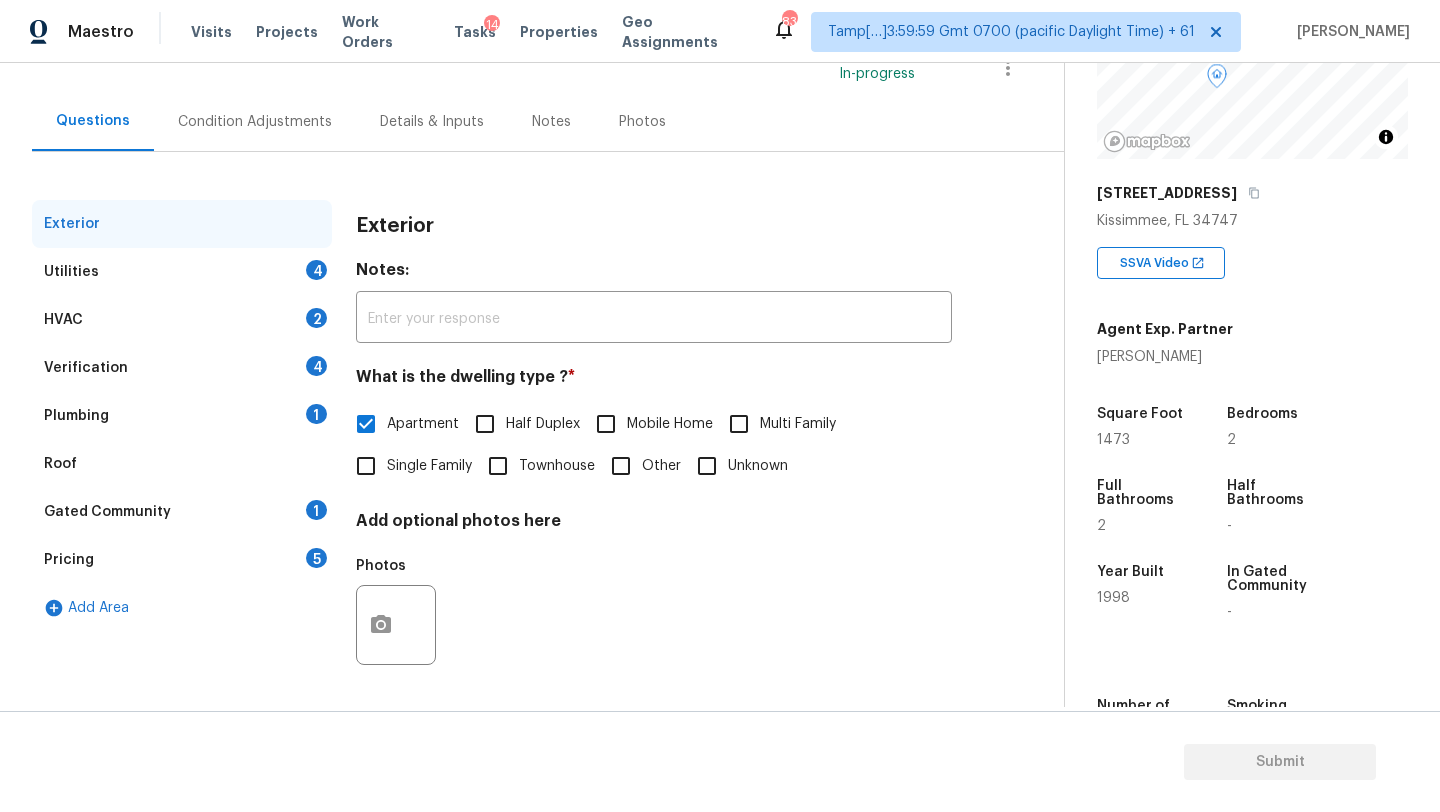 click on "Gated Community 1" at bounding box center (182, 512) 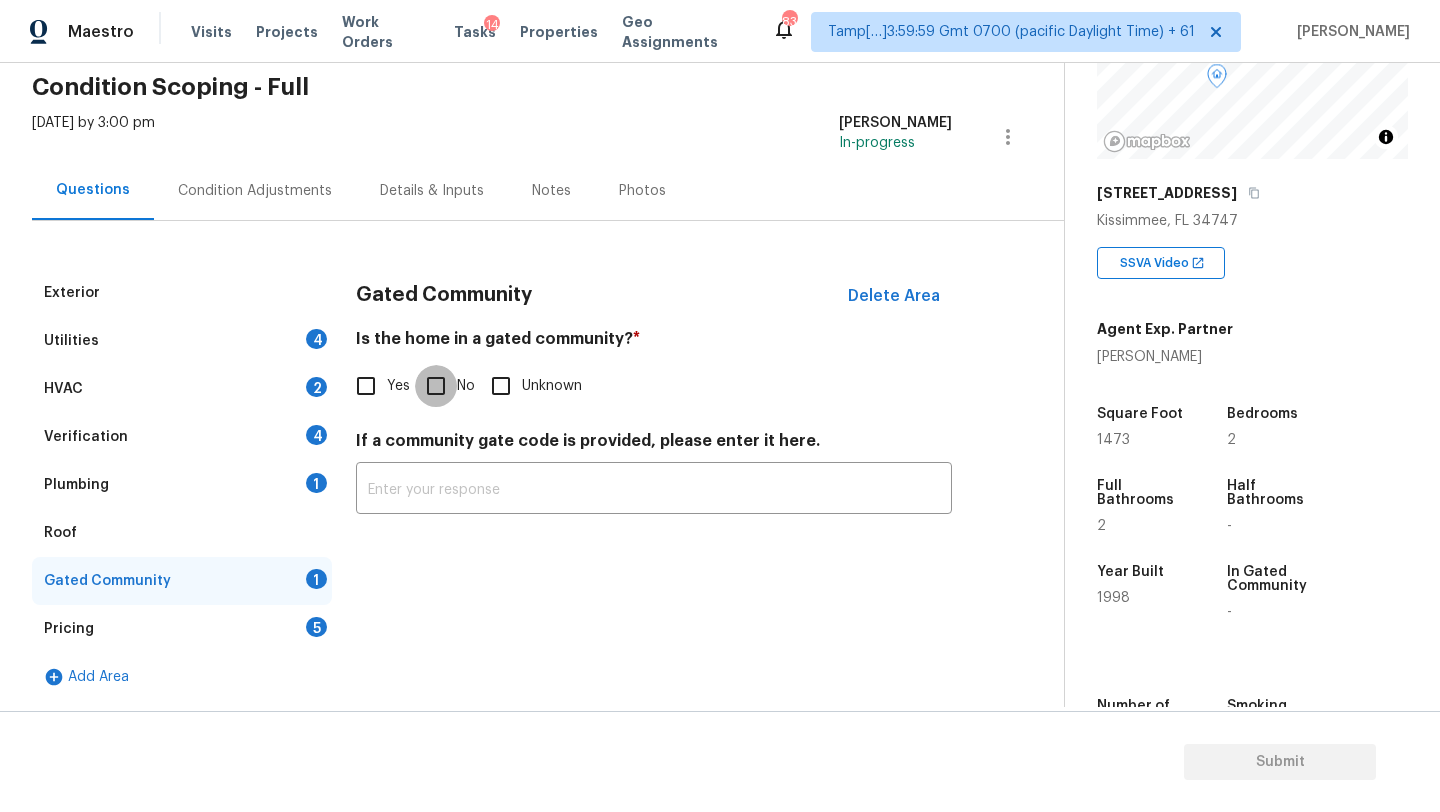 click on "No" at bounding box center (436, 386) 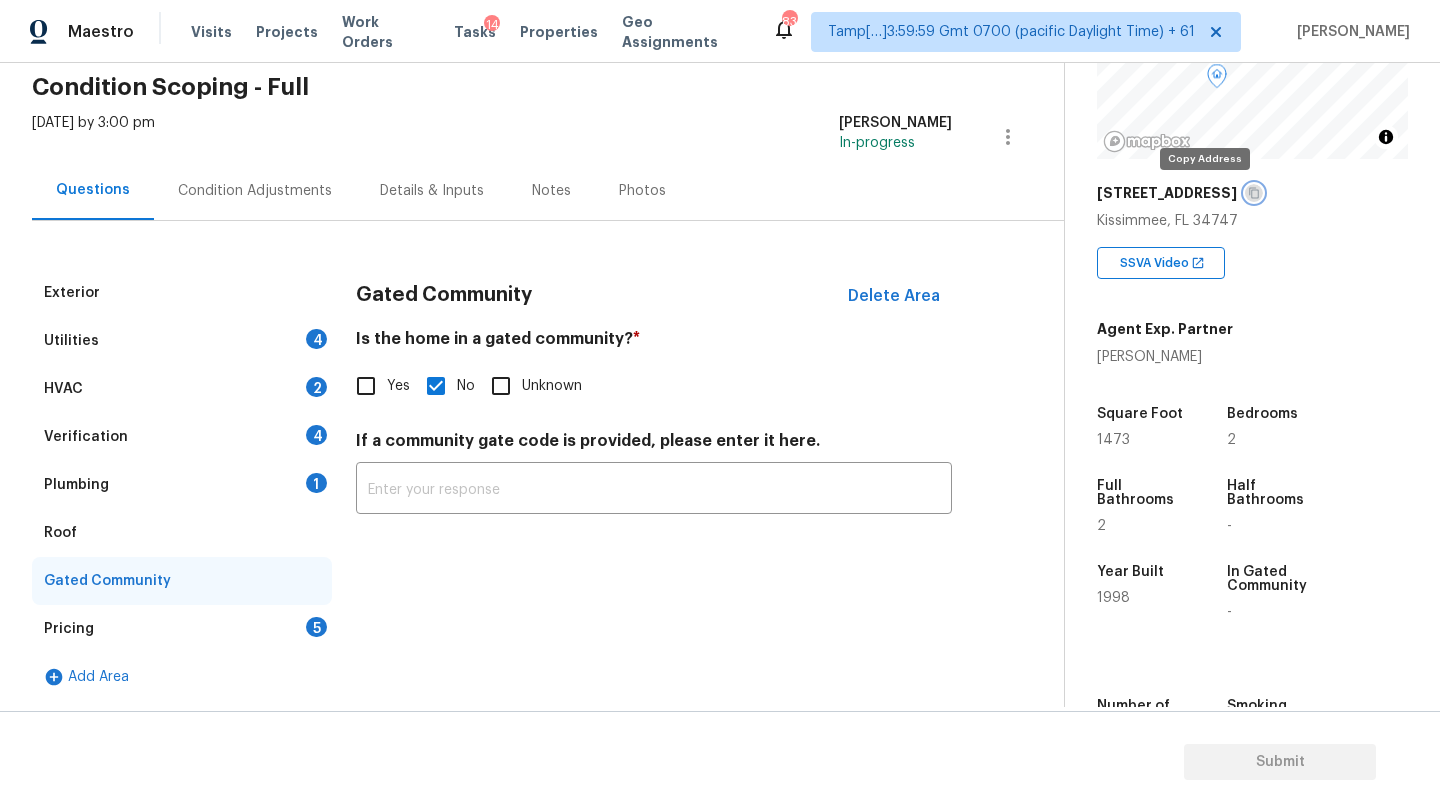 click at bounding box center [1254, 193] 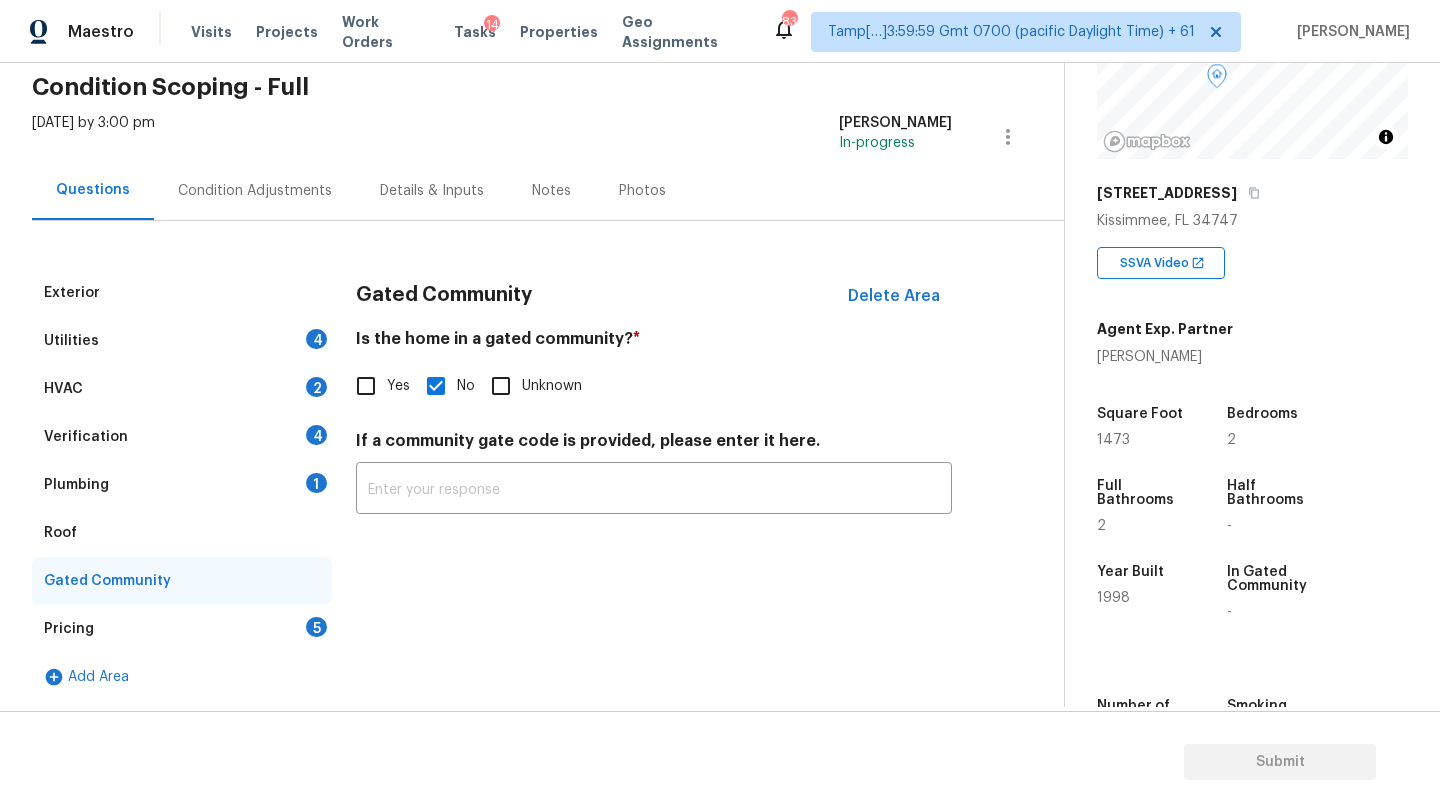 click on "Roof" at bounding box center [182, 533] 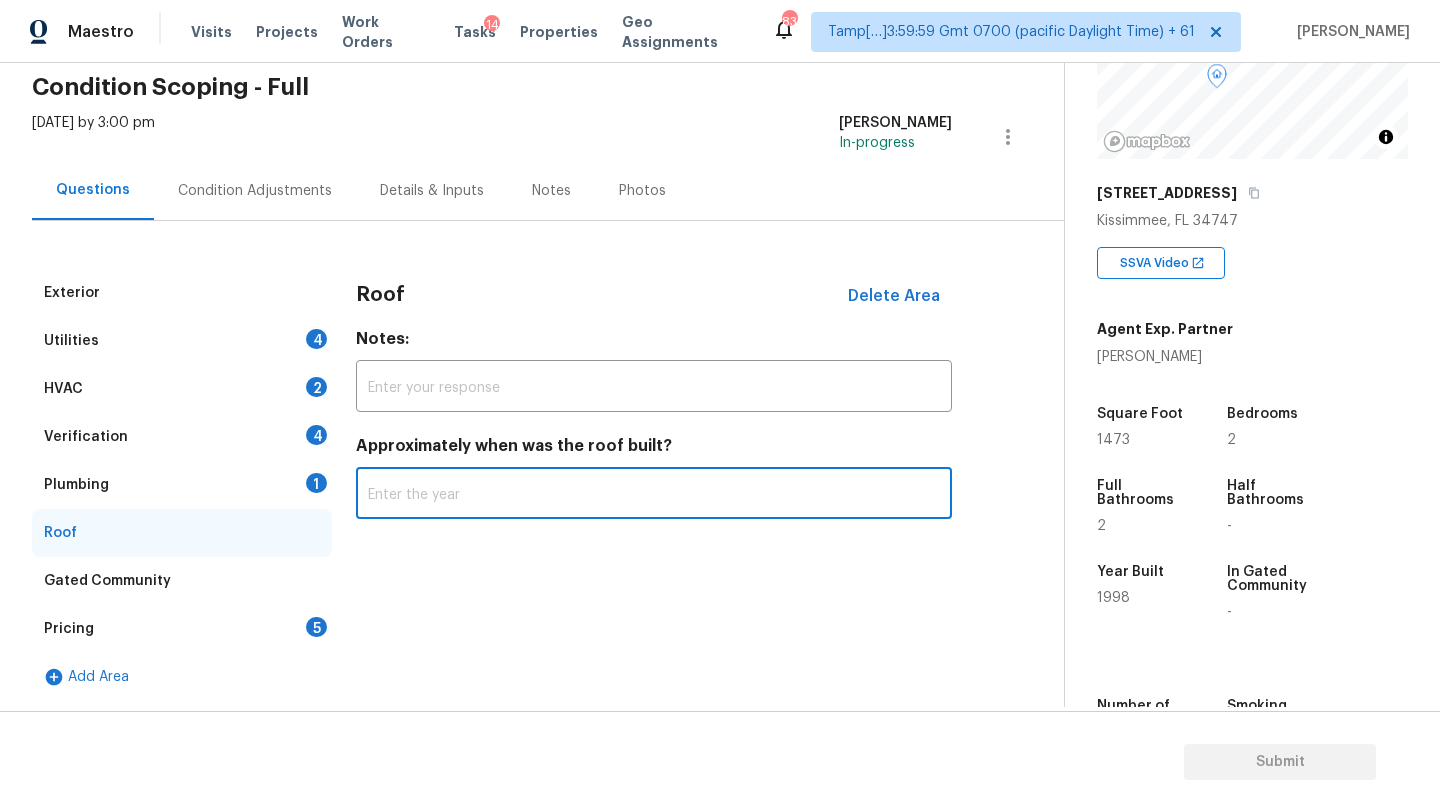 click at bounding box center [654, 495] 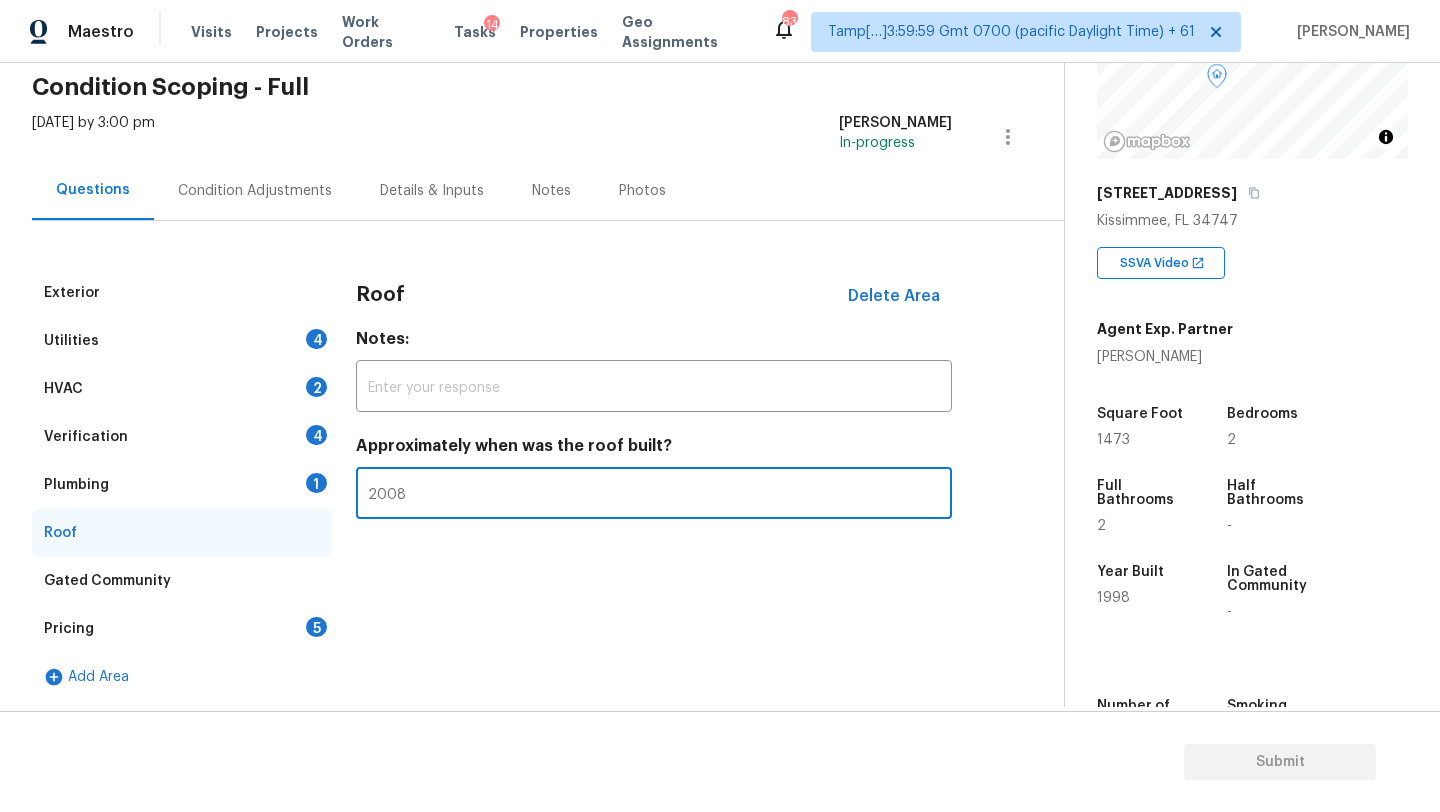 type on "2008" 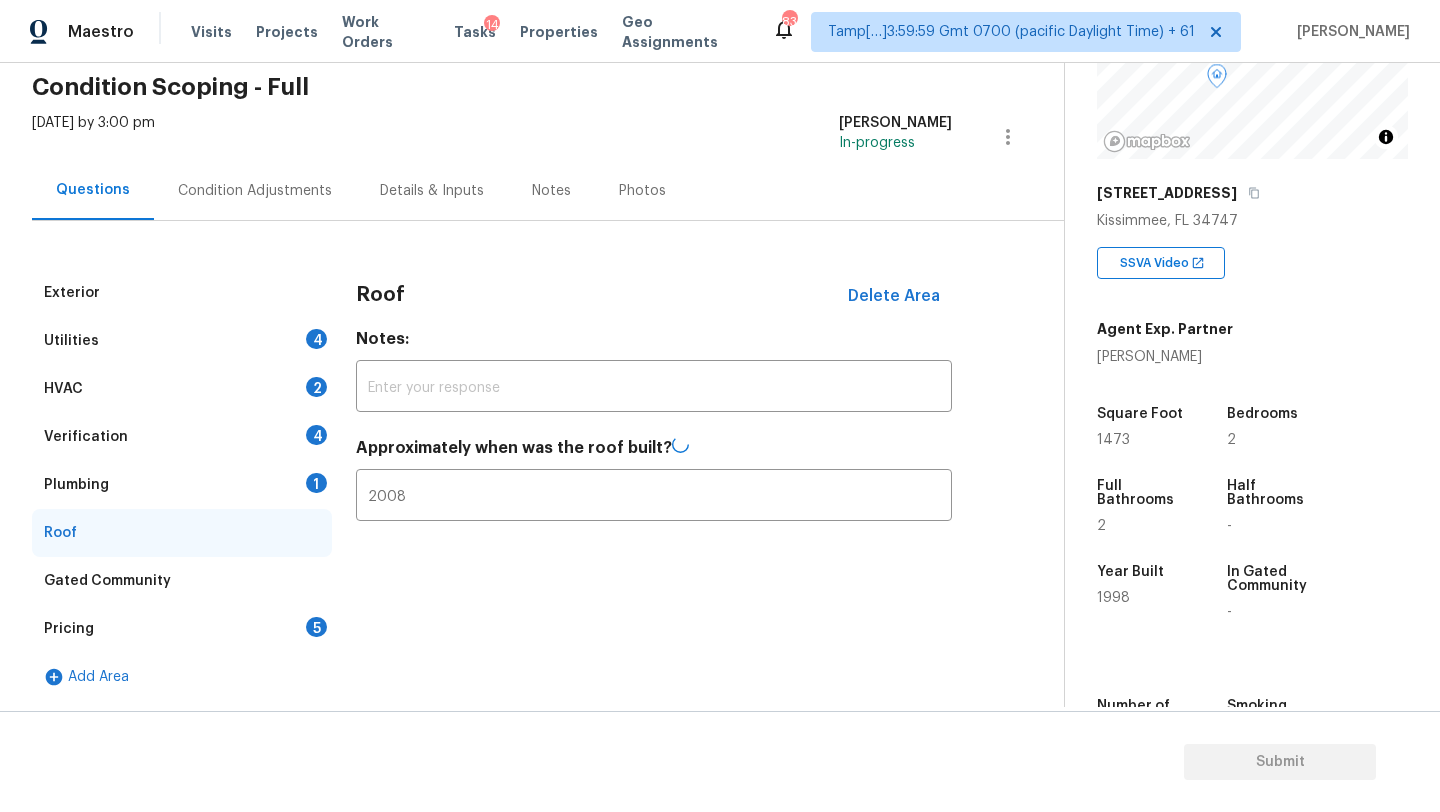 click on "Plumbing 1" at bounding box center (182, 485) 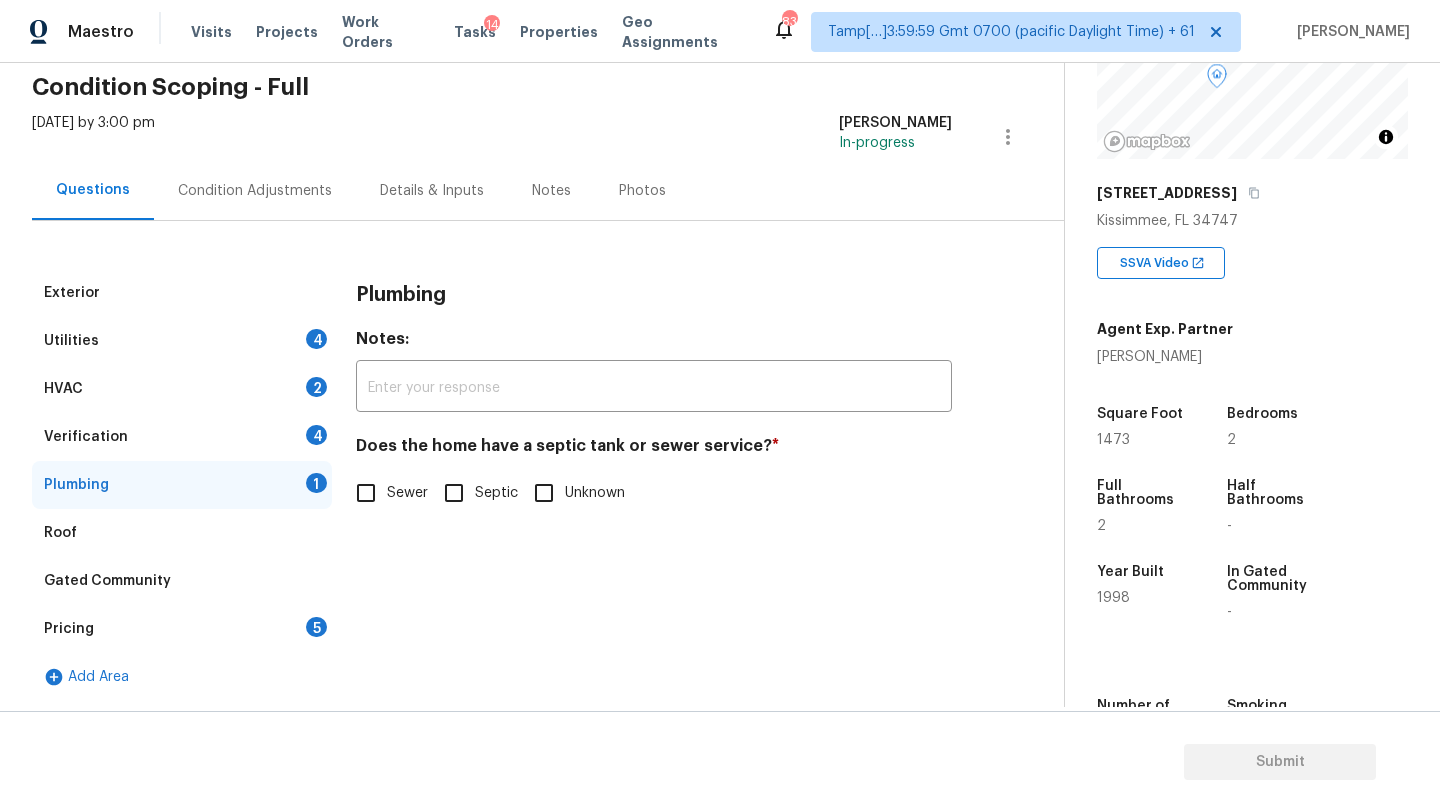 click on "Sewer" at bounding box center [366, 493] 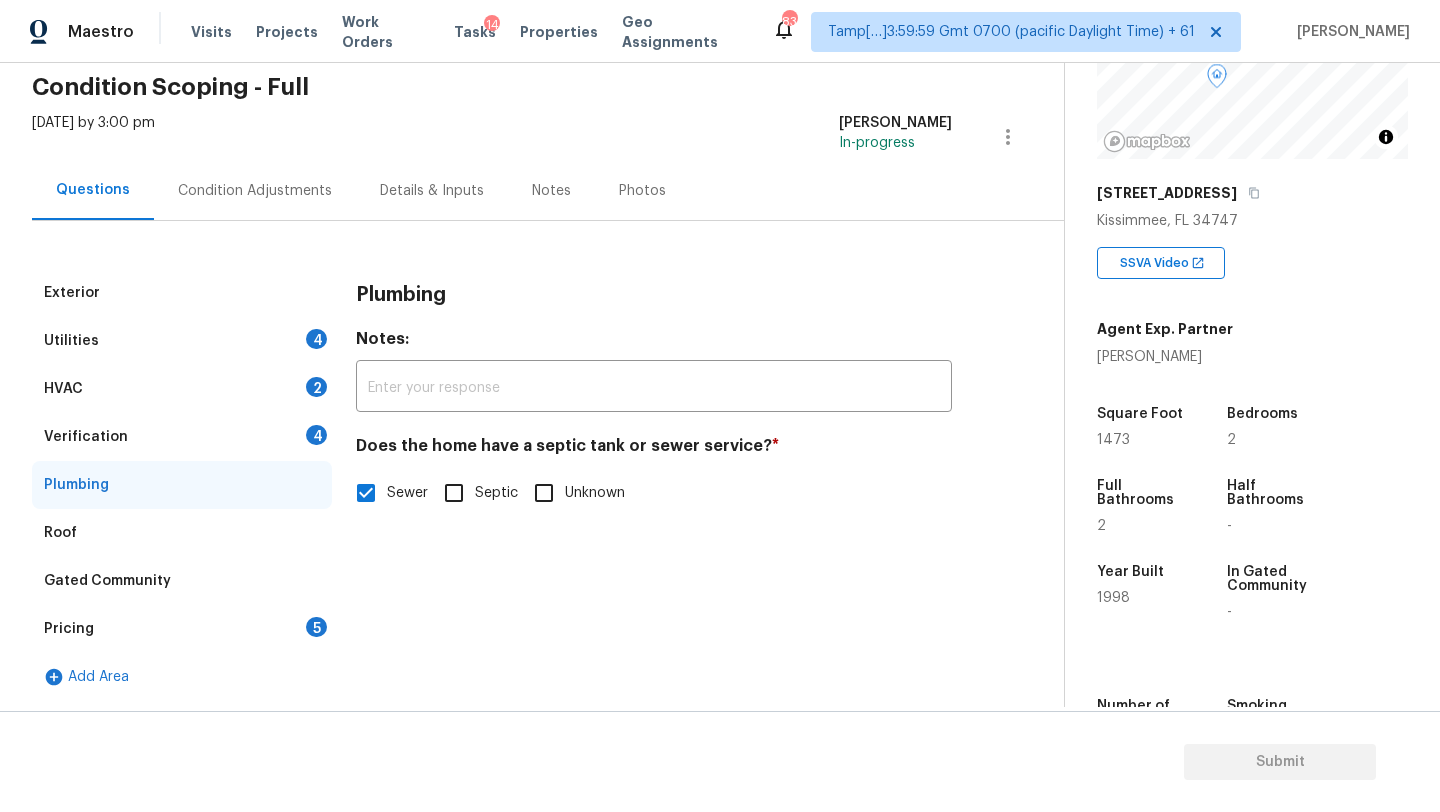 click on "Verification 4" at bounding box center [182, 437] 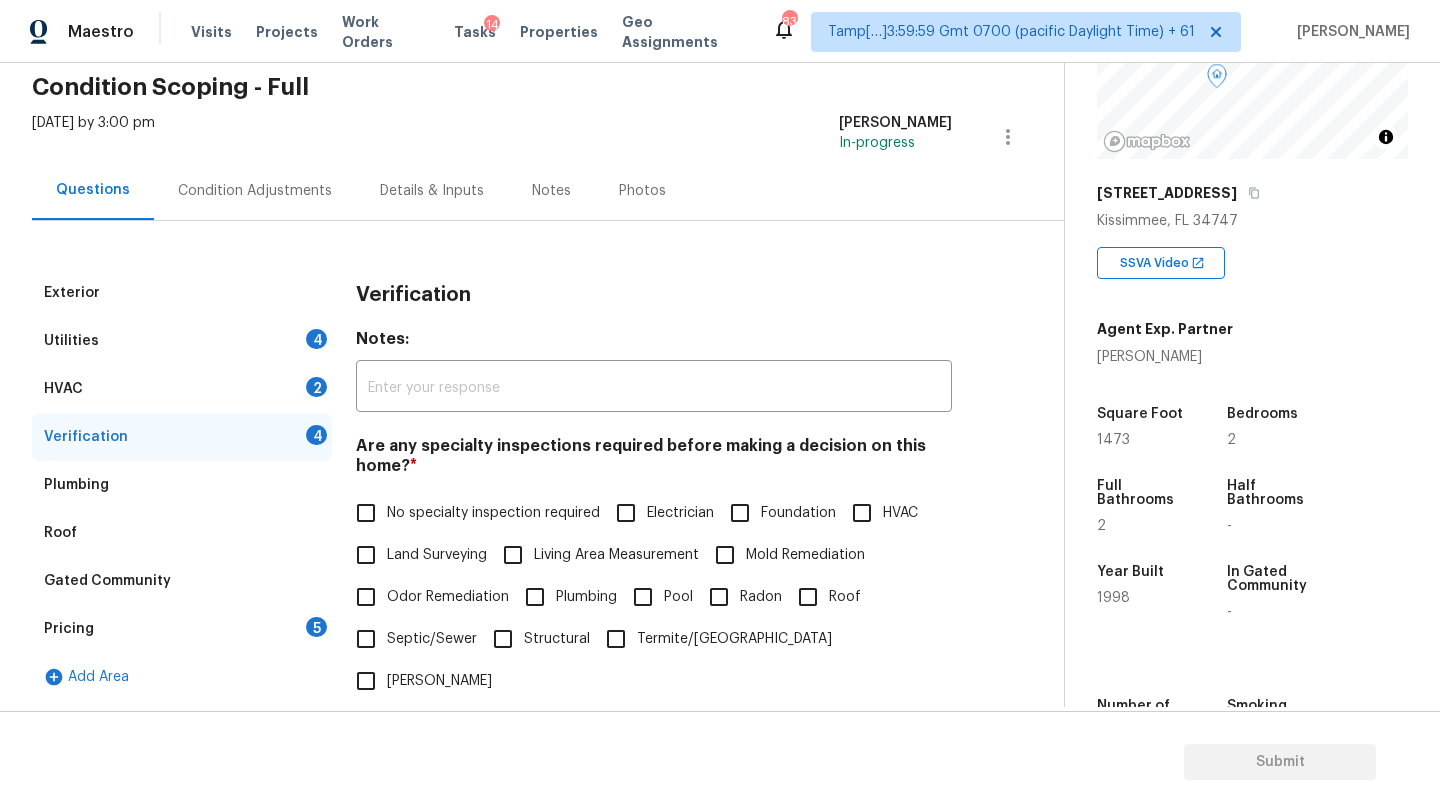 click on "No specialty inspection required" at bounding box center [366, 513] 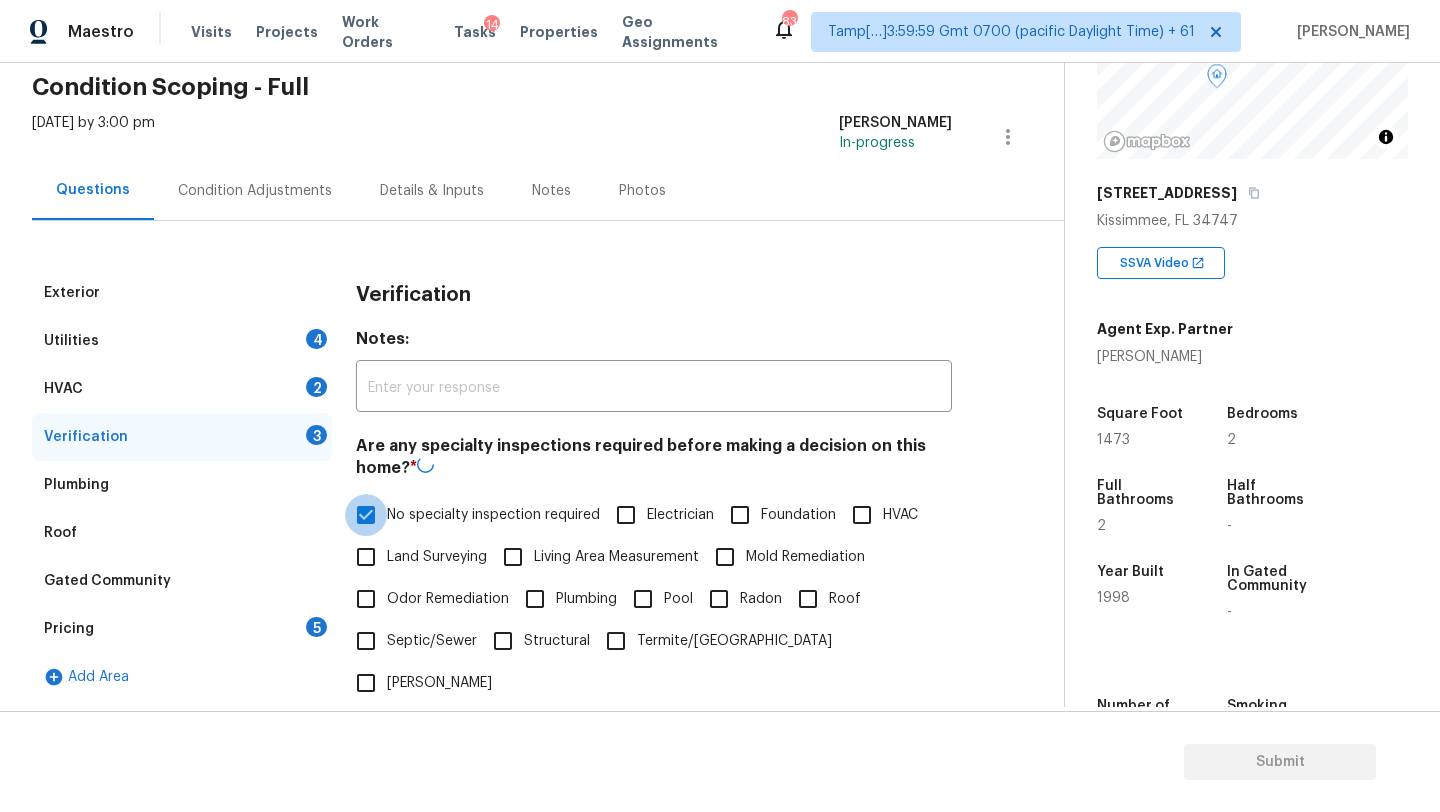 click on "No specialty inspection required" at bounding box center [366, 515] 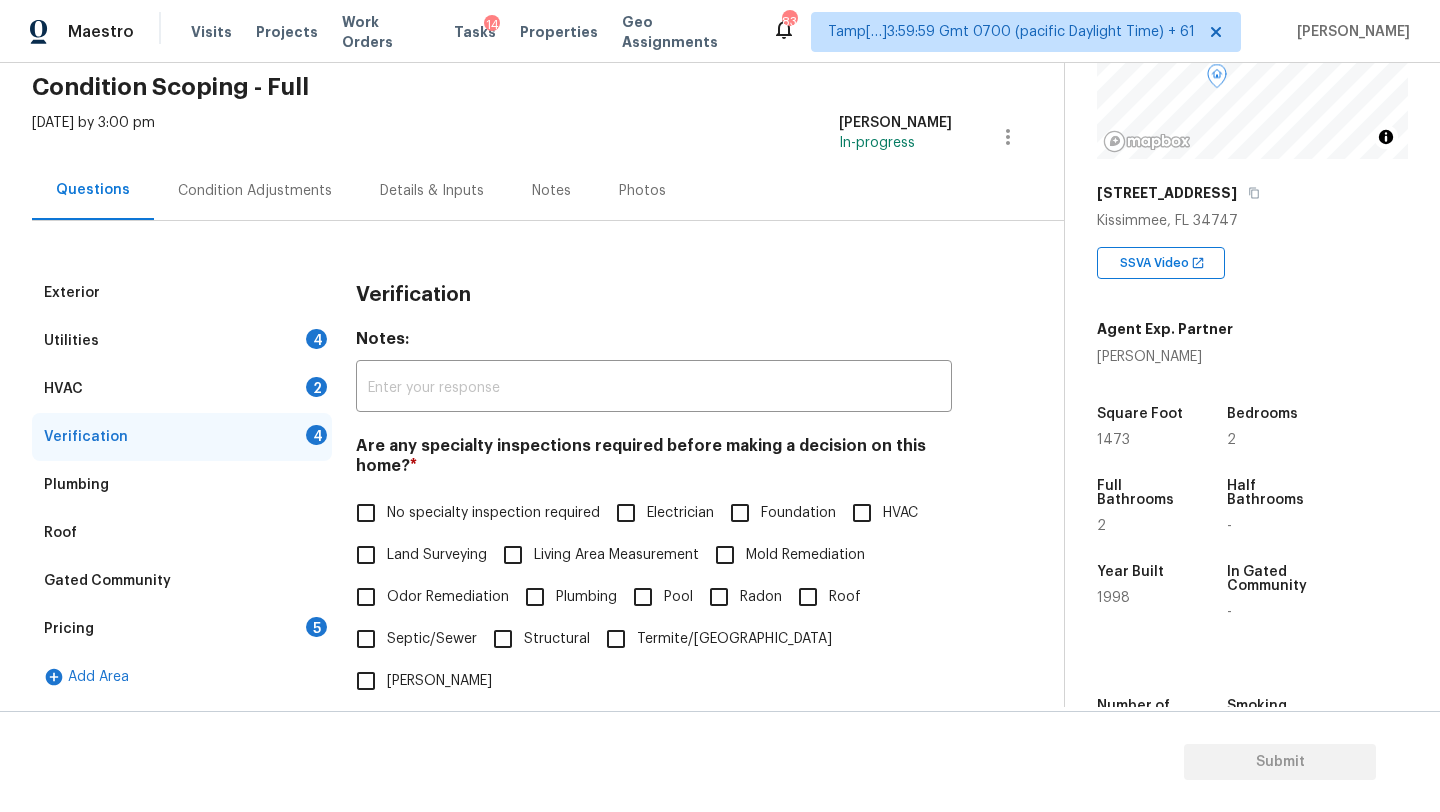click on "No specialty inspection required" at bounding box center [366, 513] 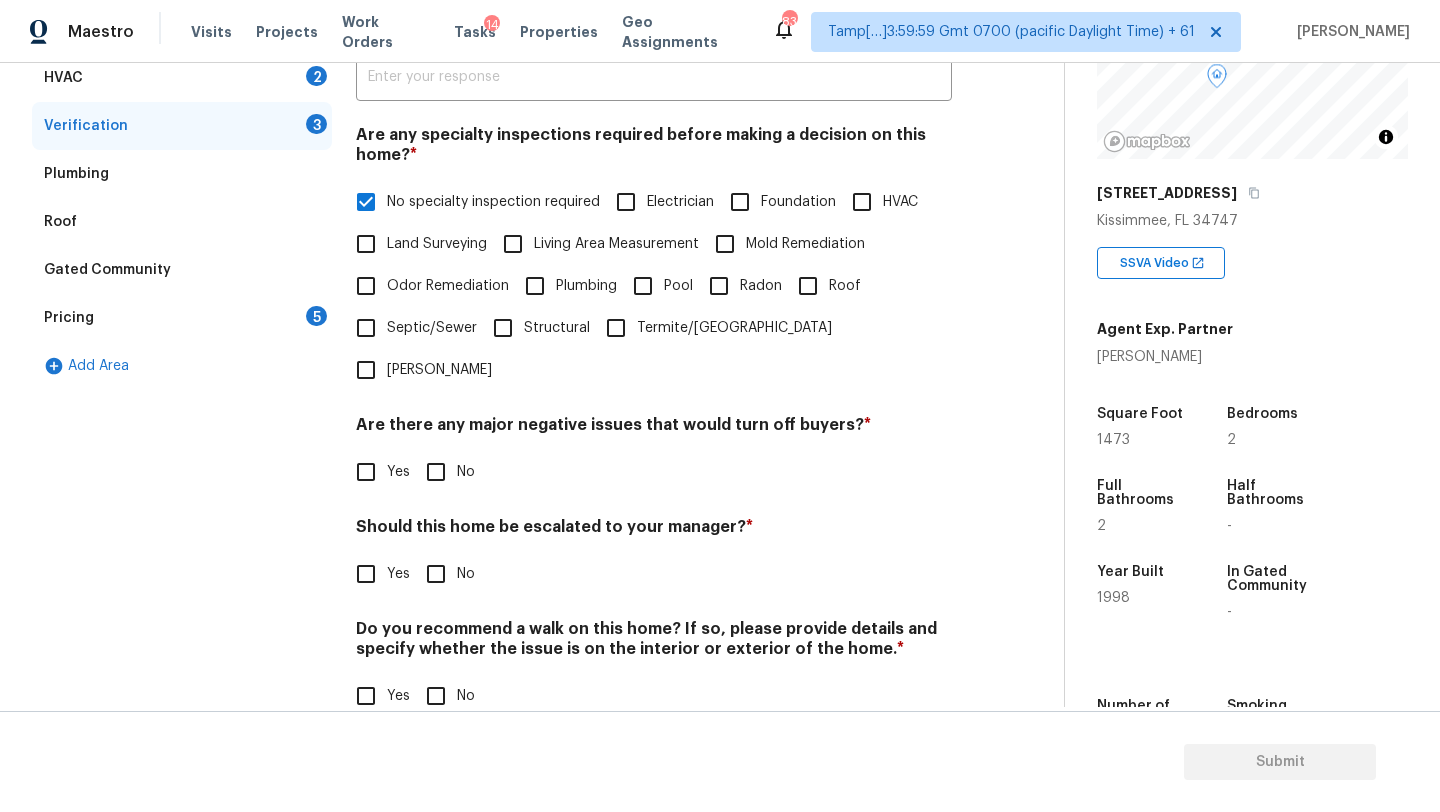 scroll, scrollTop: 391, scrollLeft: 0, axis: vertical 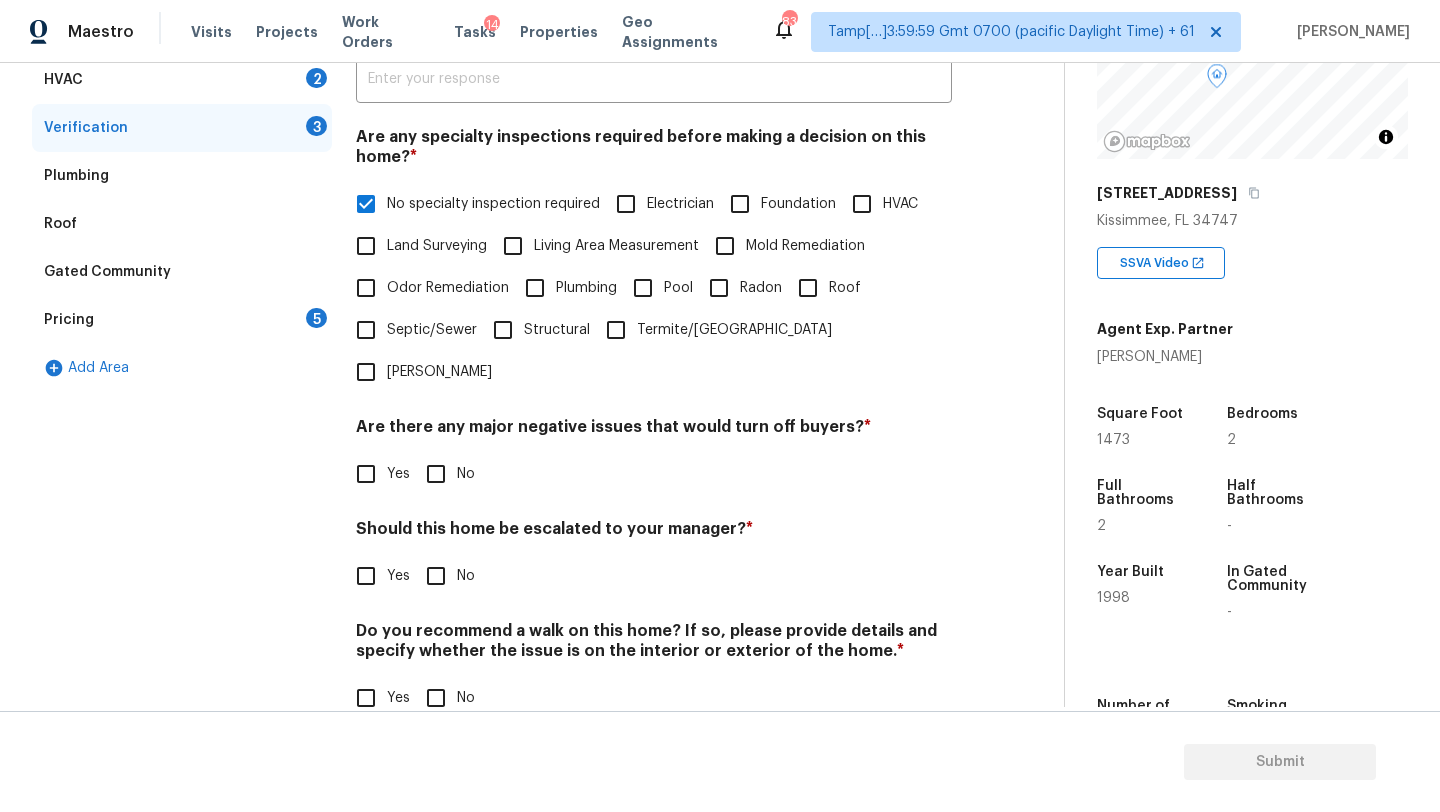 drag, startPoint x: 442, startPoint y: 441, endPoint x: 442, endPoint y: 477, distance: 36 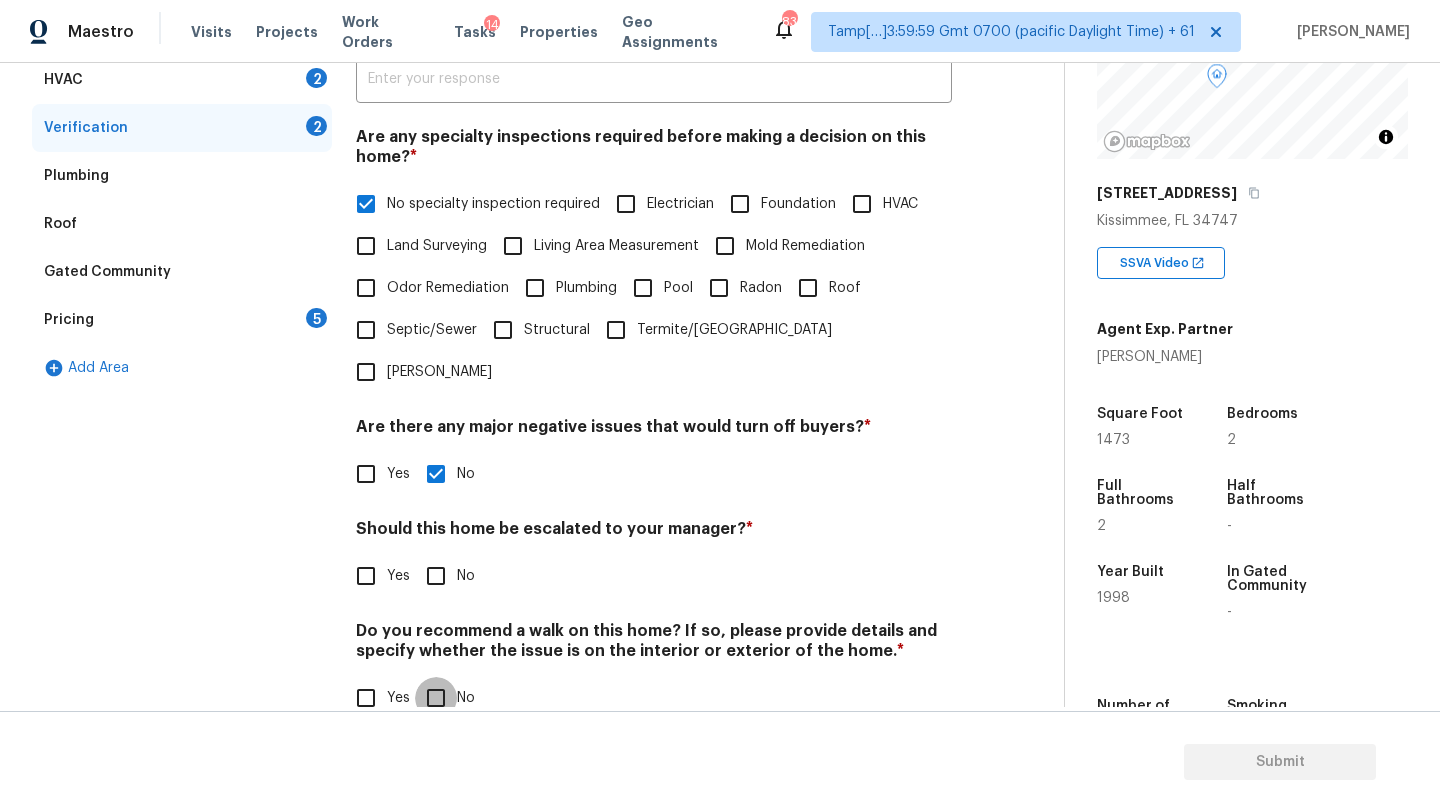 click on "No" at bounding box center (436, 698) 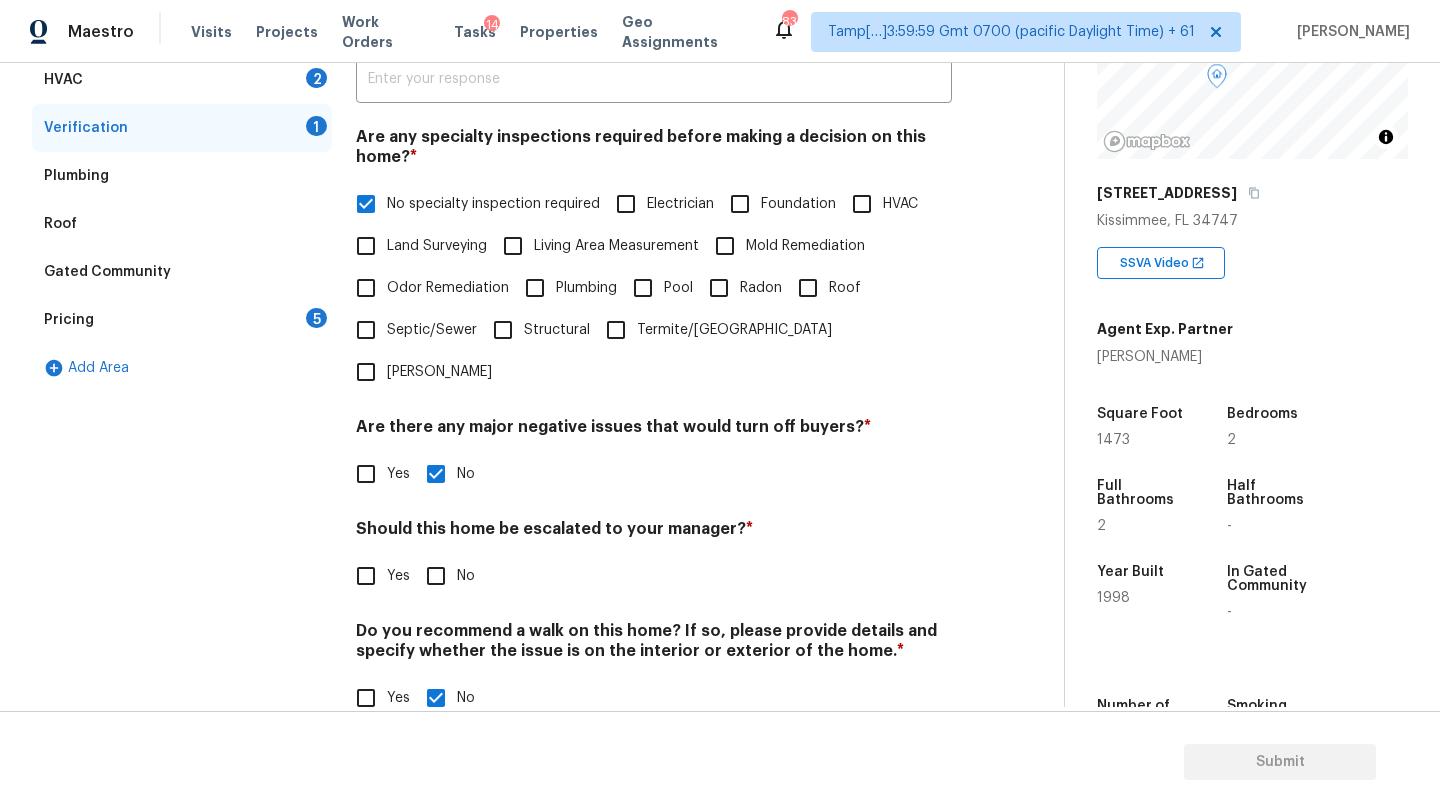 click on "Yes" at bounding box center (366, 576) 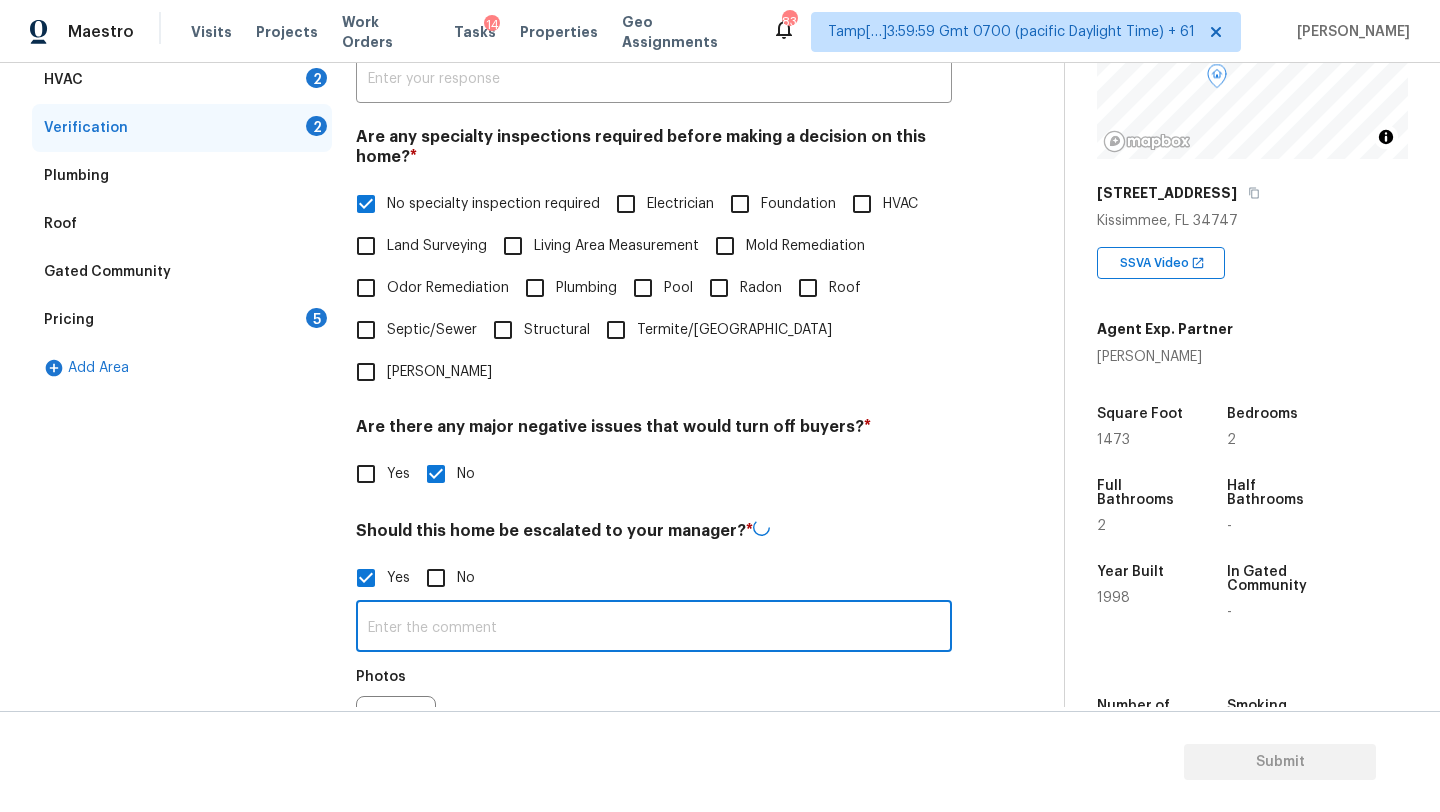 click at bounding box center (654, 628) 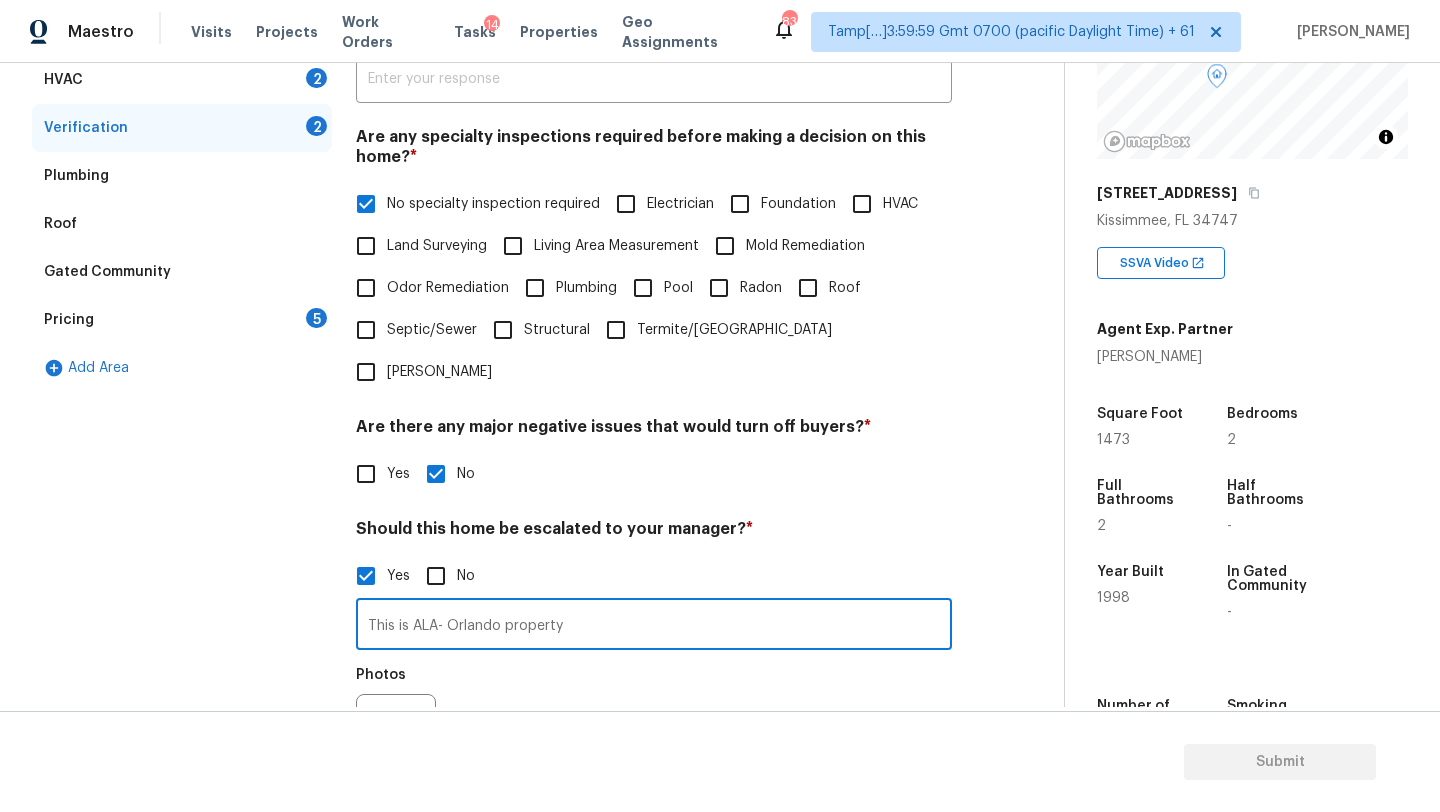 scroll, scrollTop: 581, scrollLeft: 0, axis: vertical 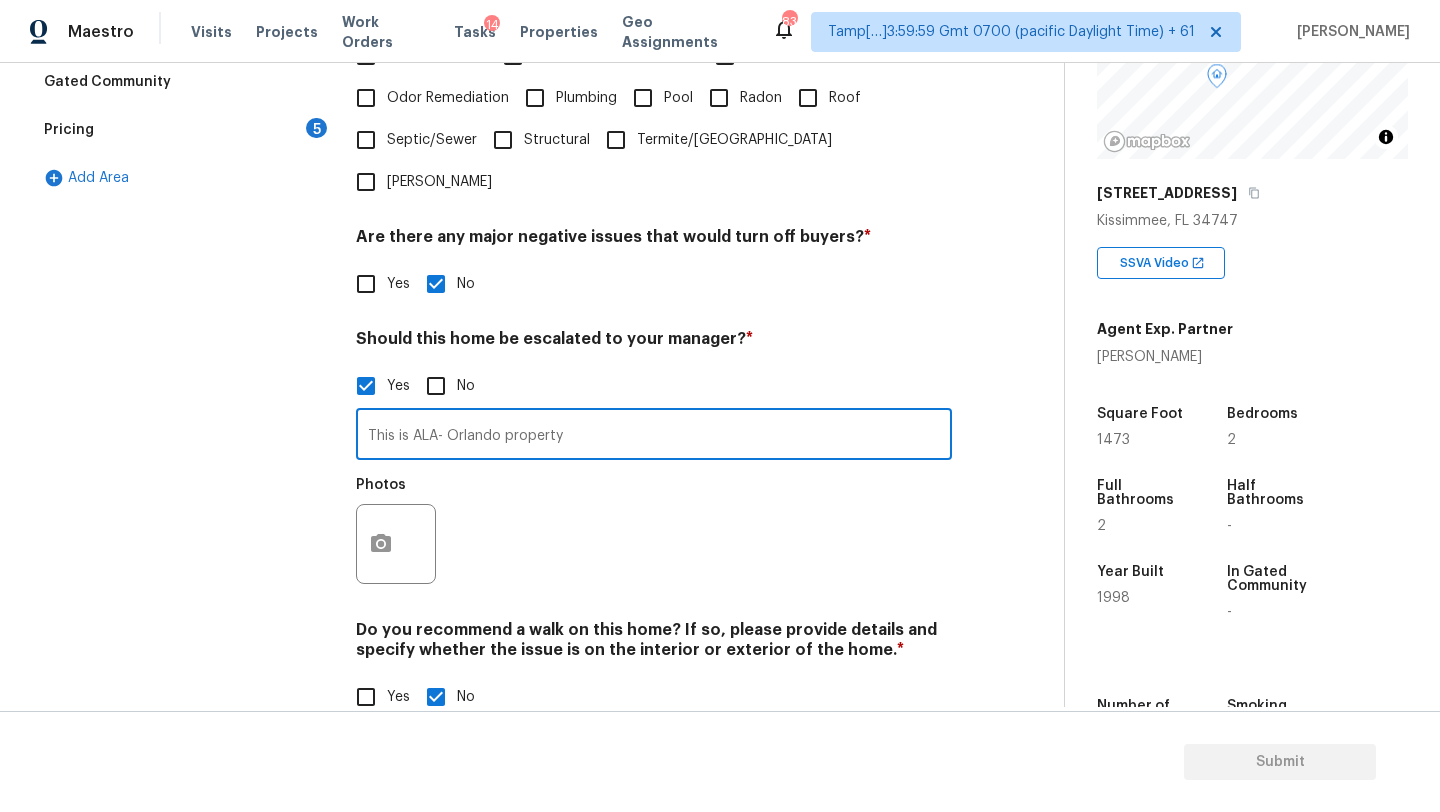 type on "This is ALA- Orlando property" 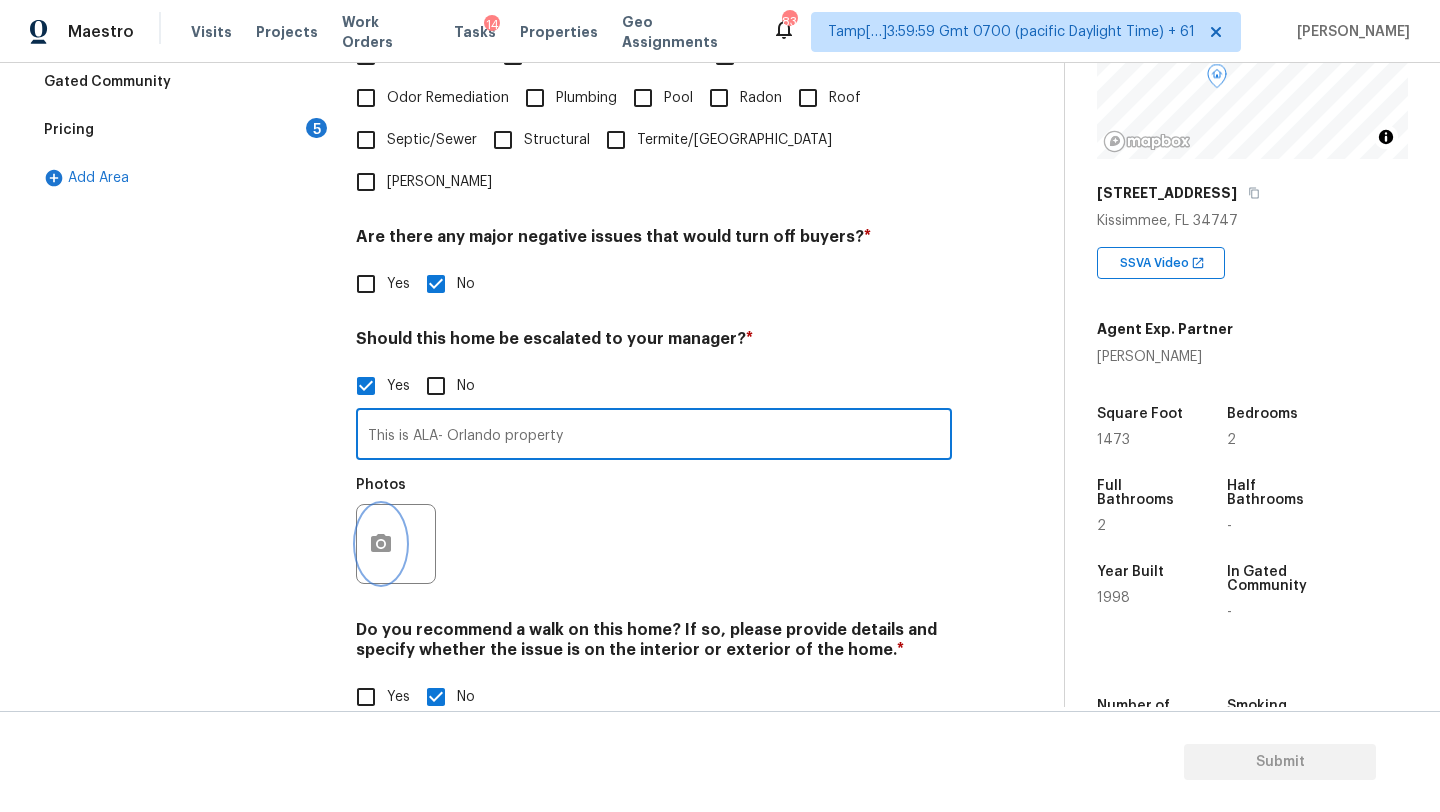 click at bounding box center (381, 544) 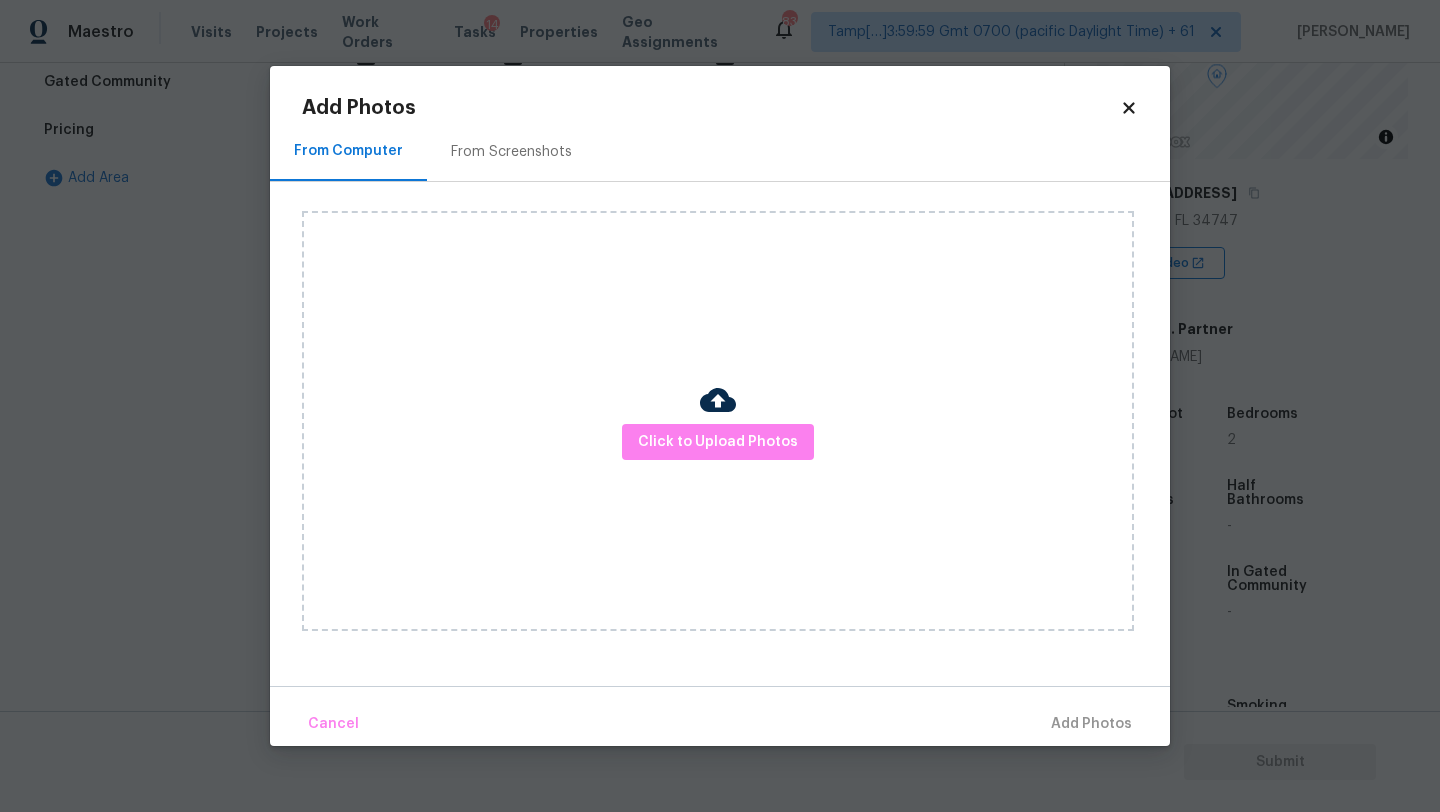 click on "From Screenshots" at bounding box center (511, 152) 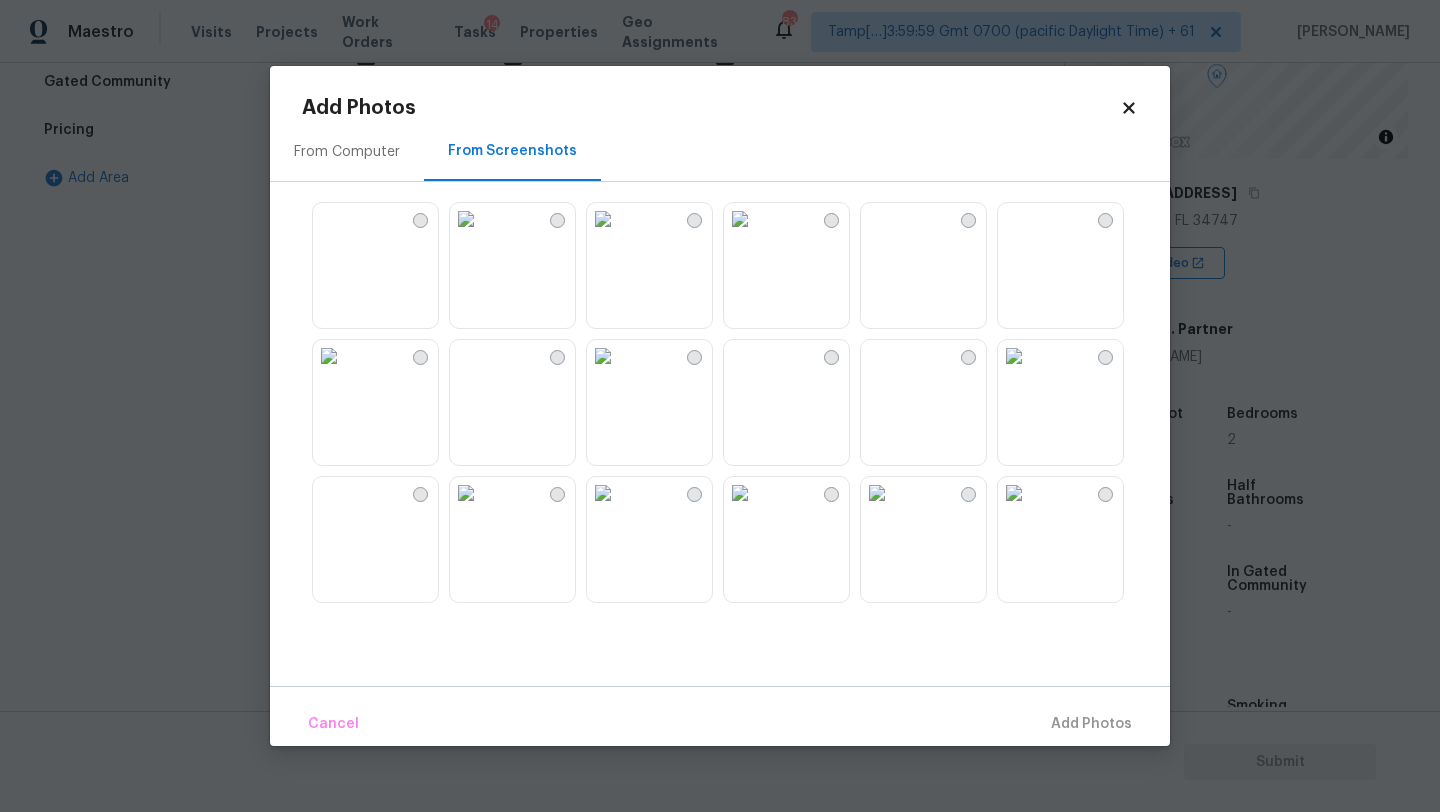 click at bounding box center (329, 356) 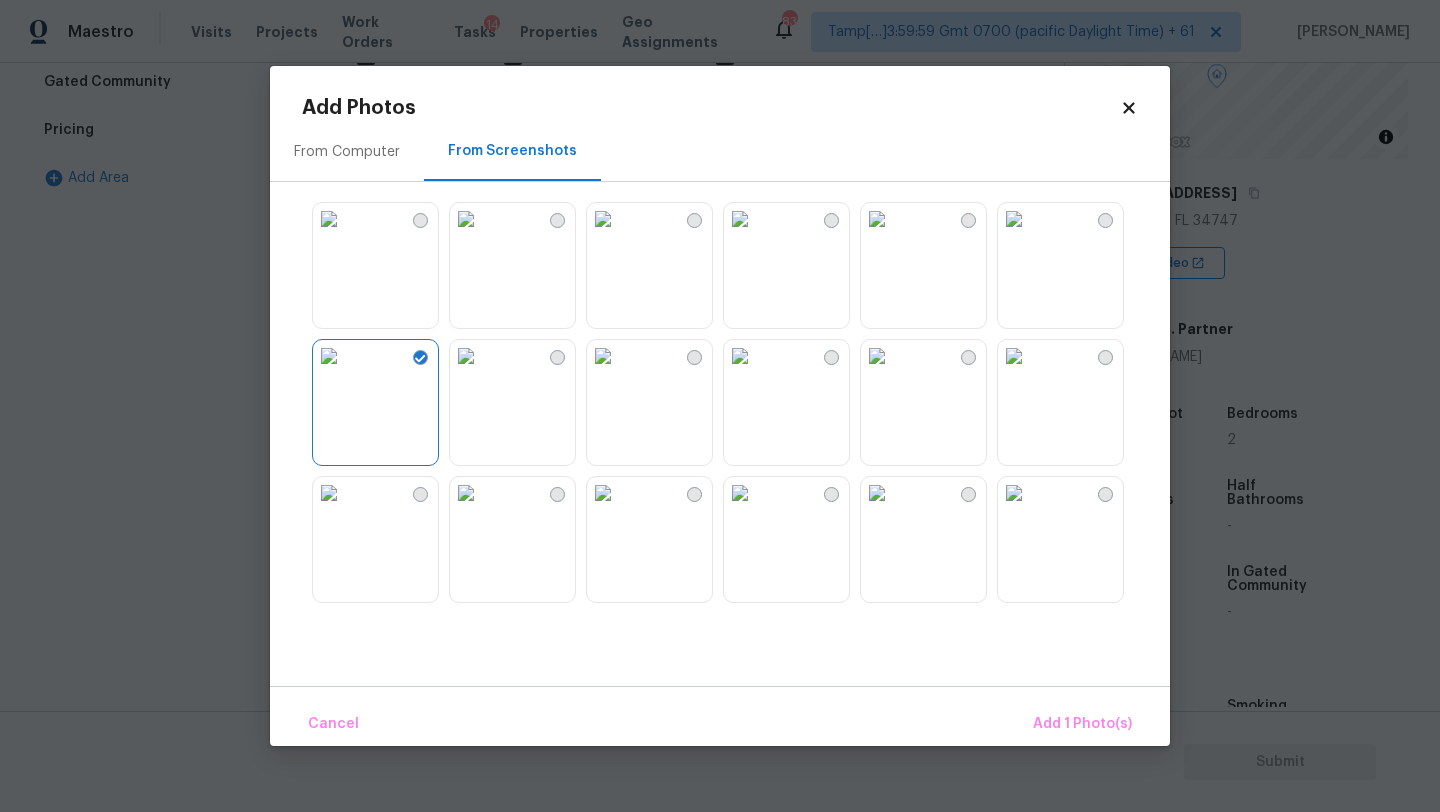 click on "Cancel Add 1 Photo(s)" at bounding box center [720, 716] 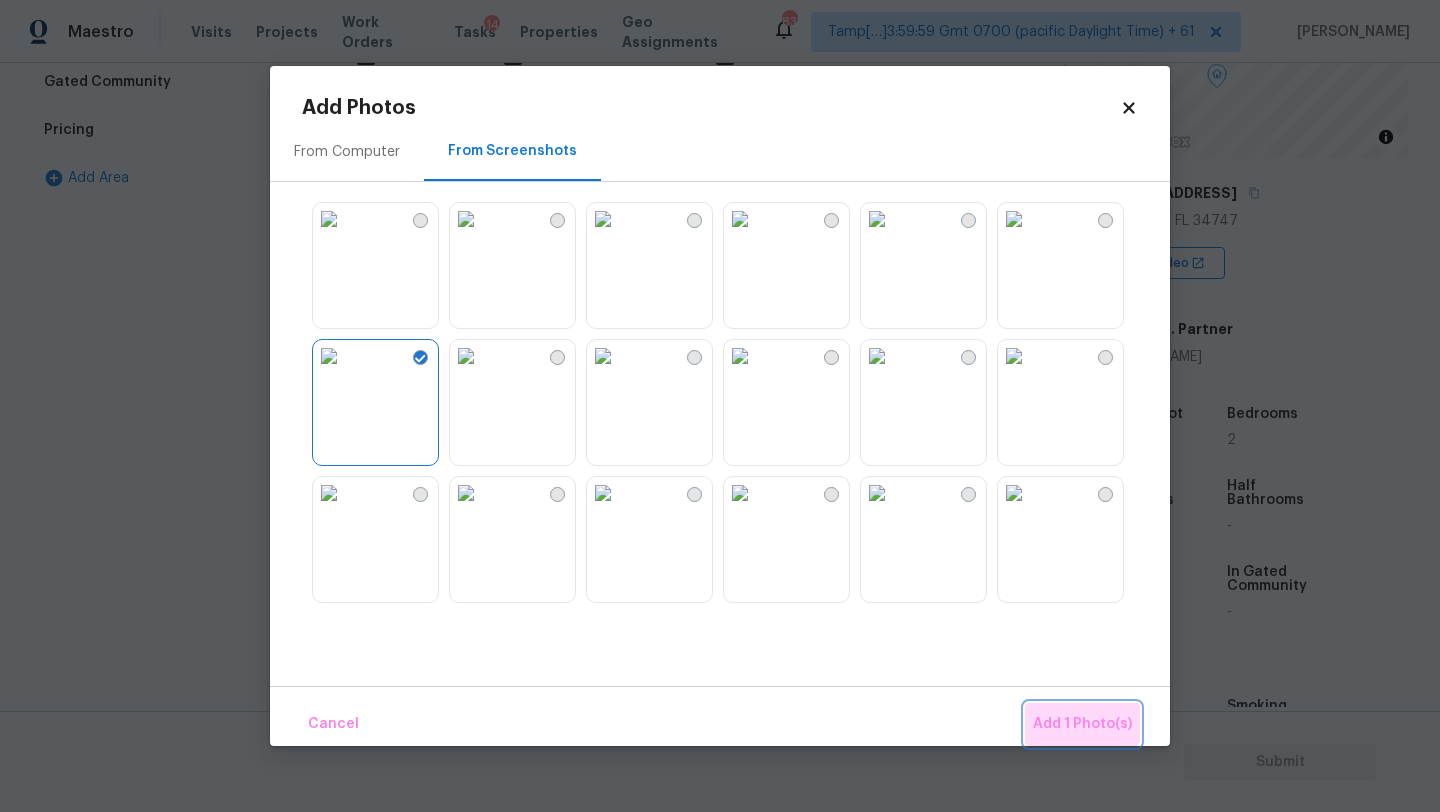 click on "Add 1 Photo(s)" at bounding box center [1082, 724] 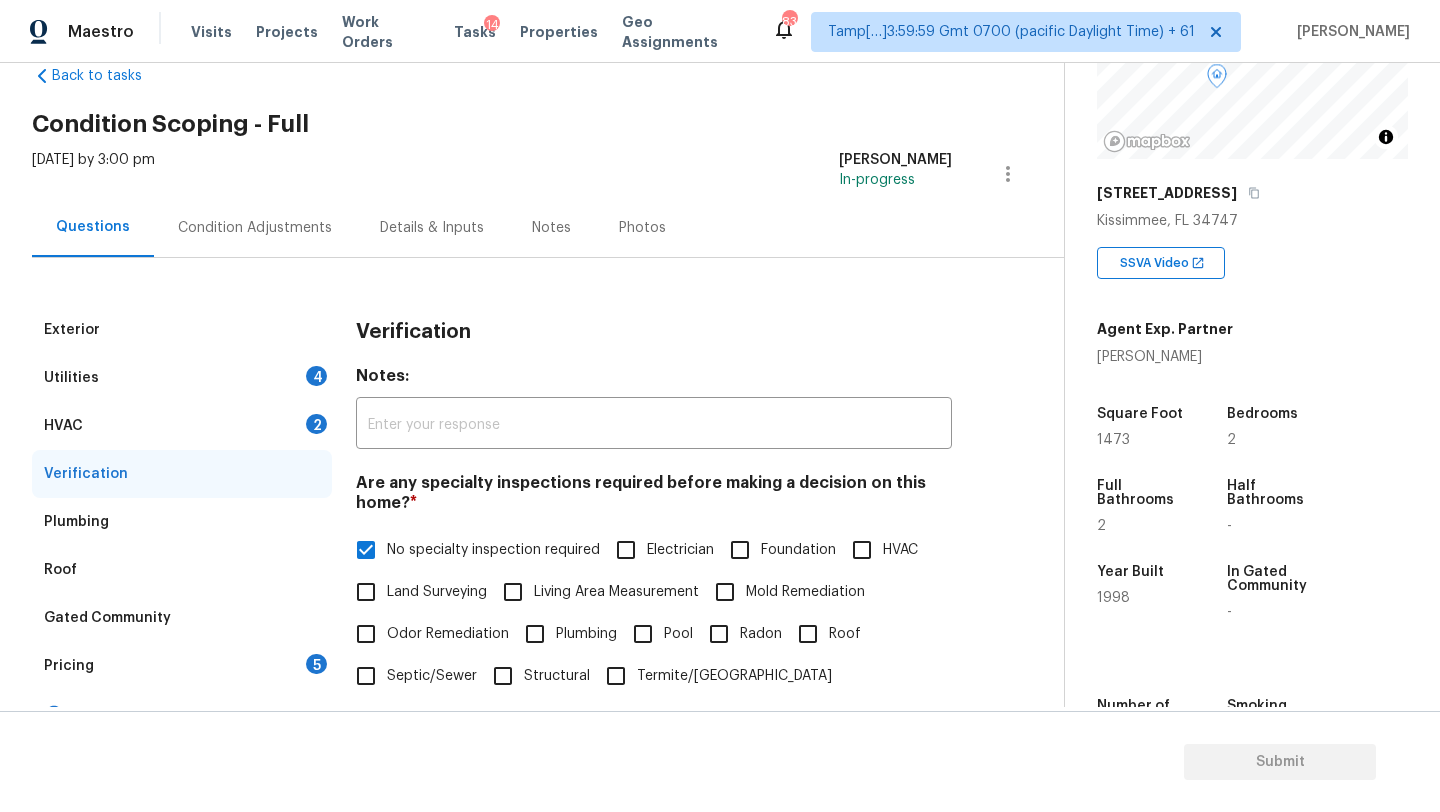 scroll, scrollTop: 0, scrollLeft: 0, axis: both 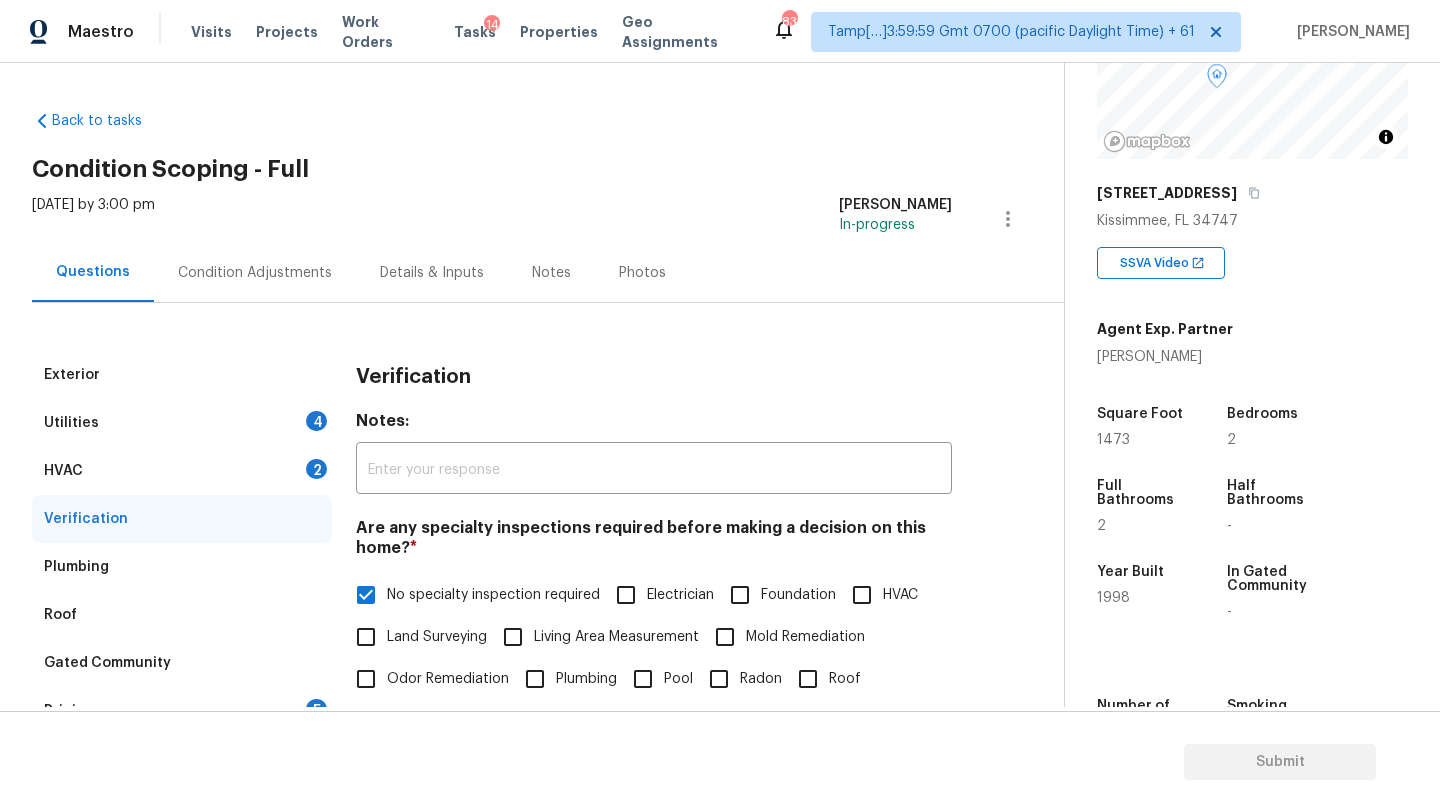 click on "HVAC 2" at bounding box center (182, 471) 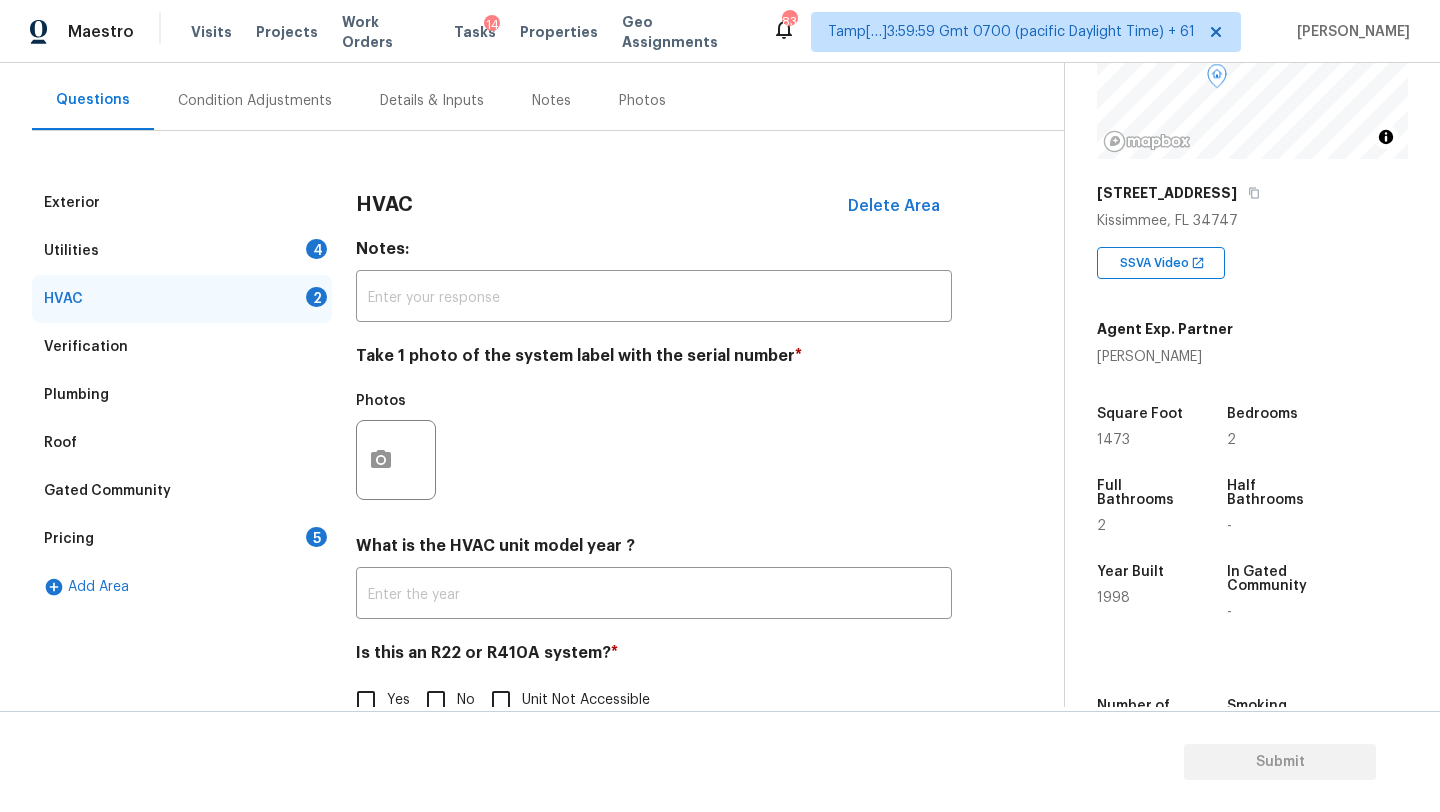scroll, scrollTop: 217, scrollLeft: 0, axis: vertical 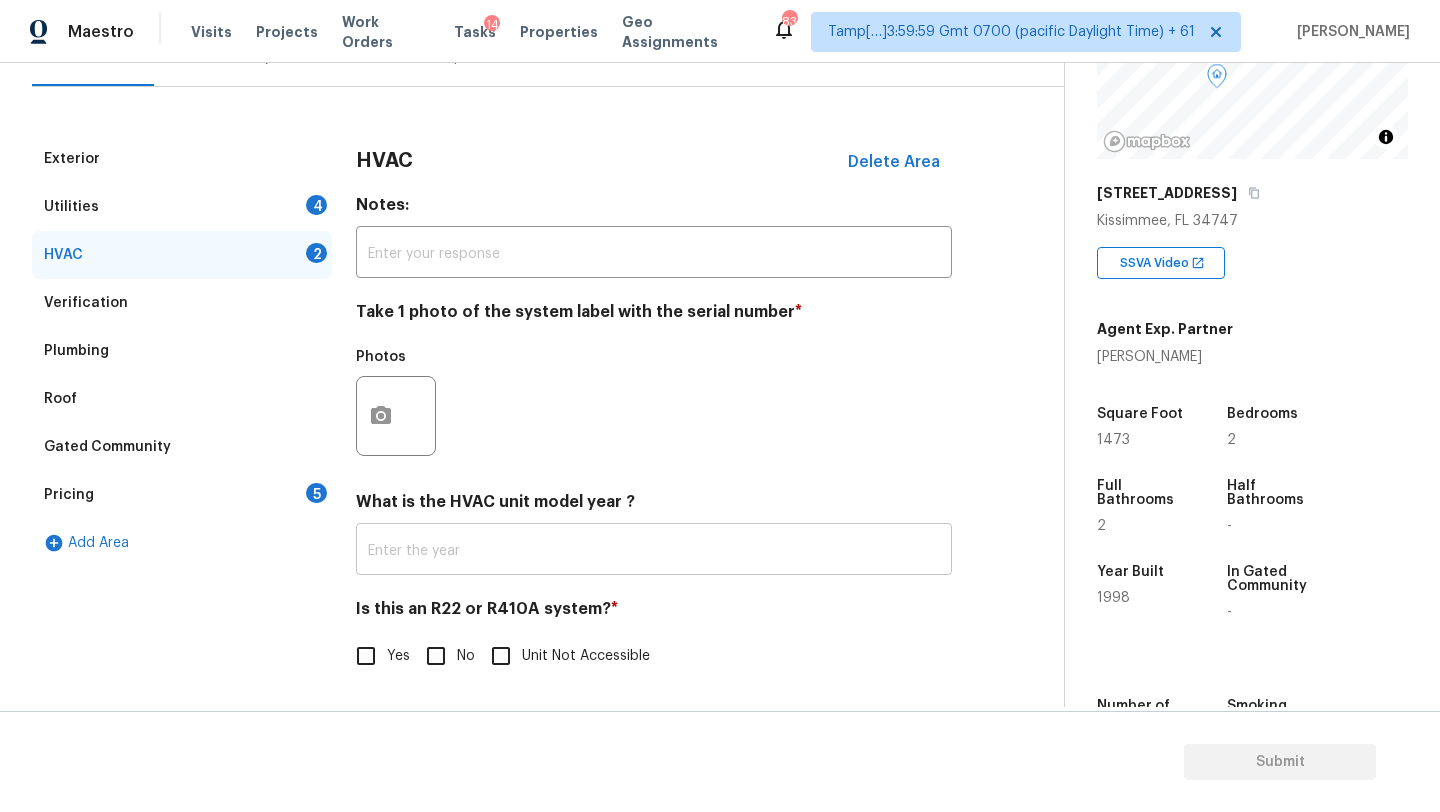 click at bounding box center [654, 551] 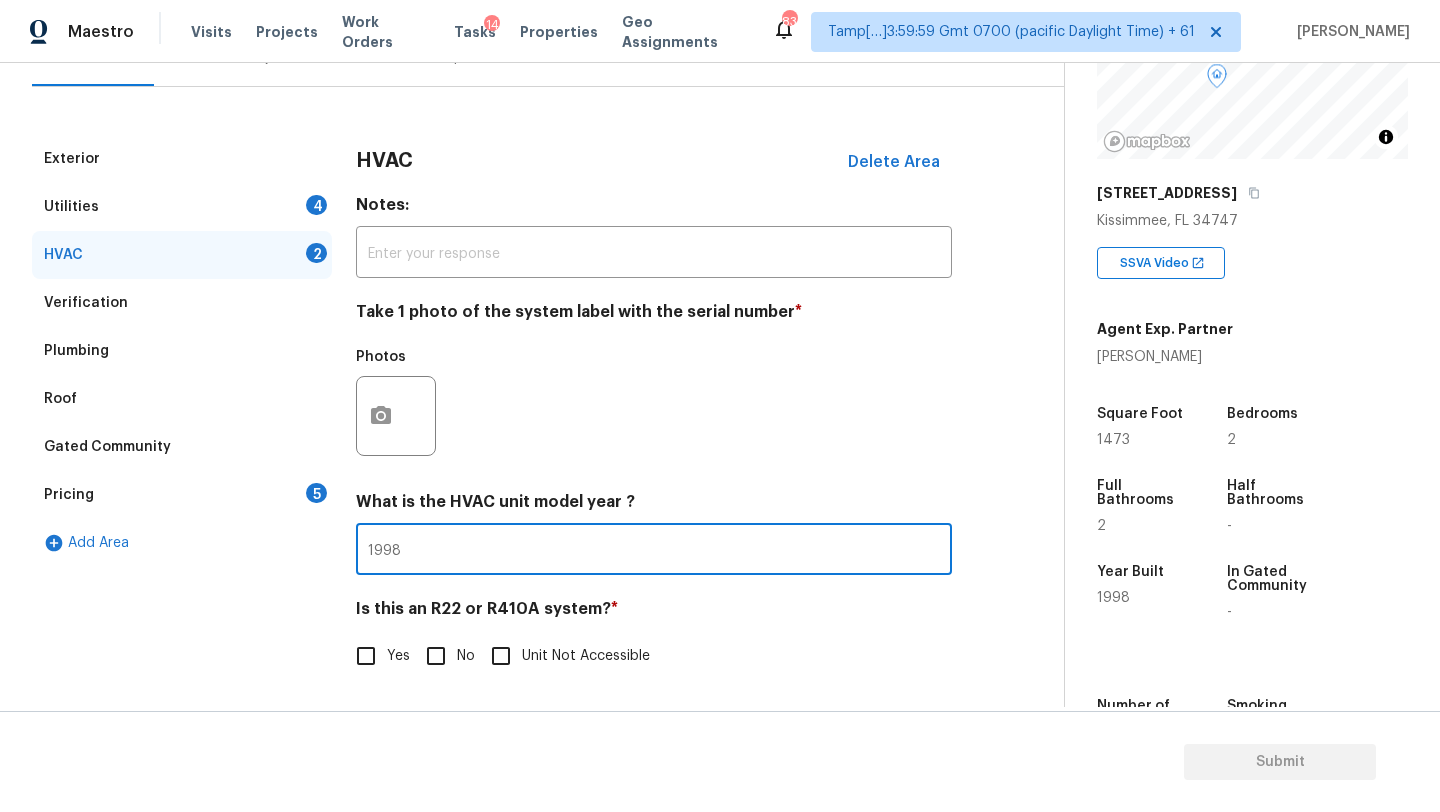 type on "1998" 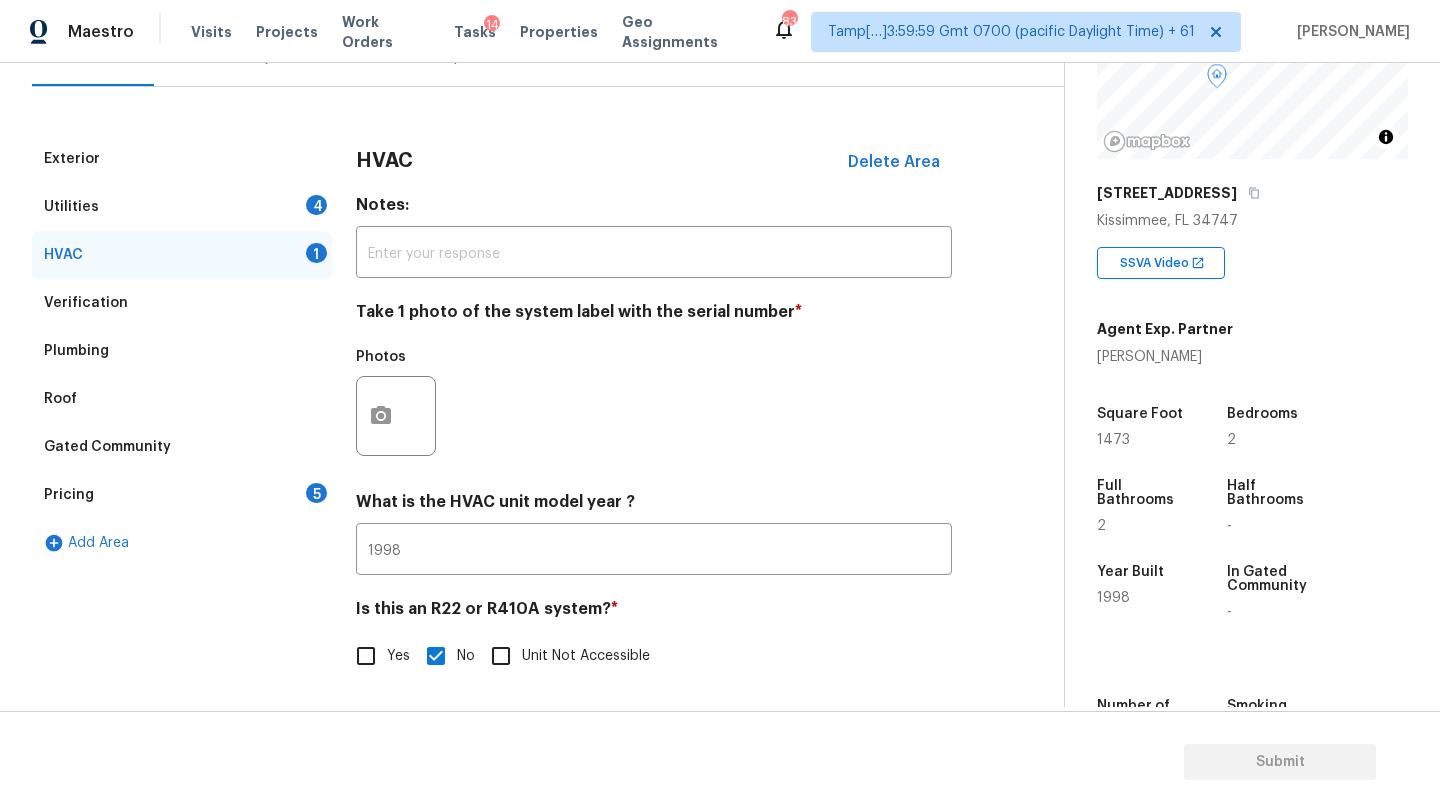 click on "Utilities 4" at bounding box center (182, 207) 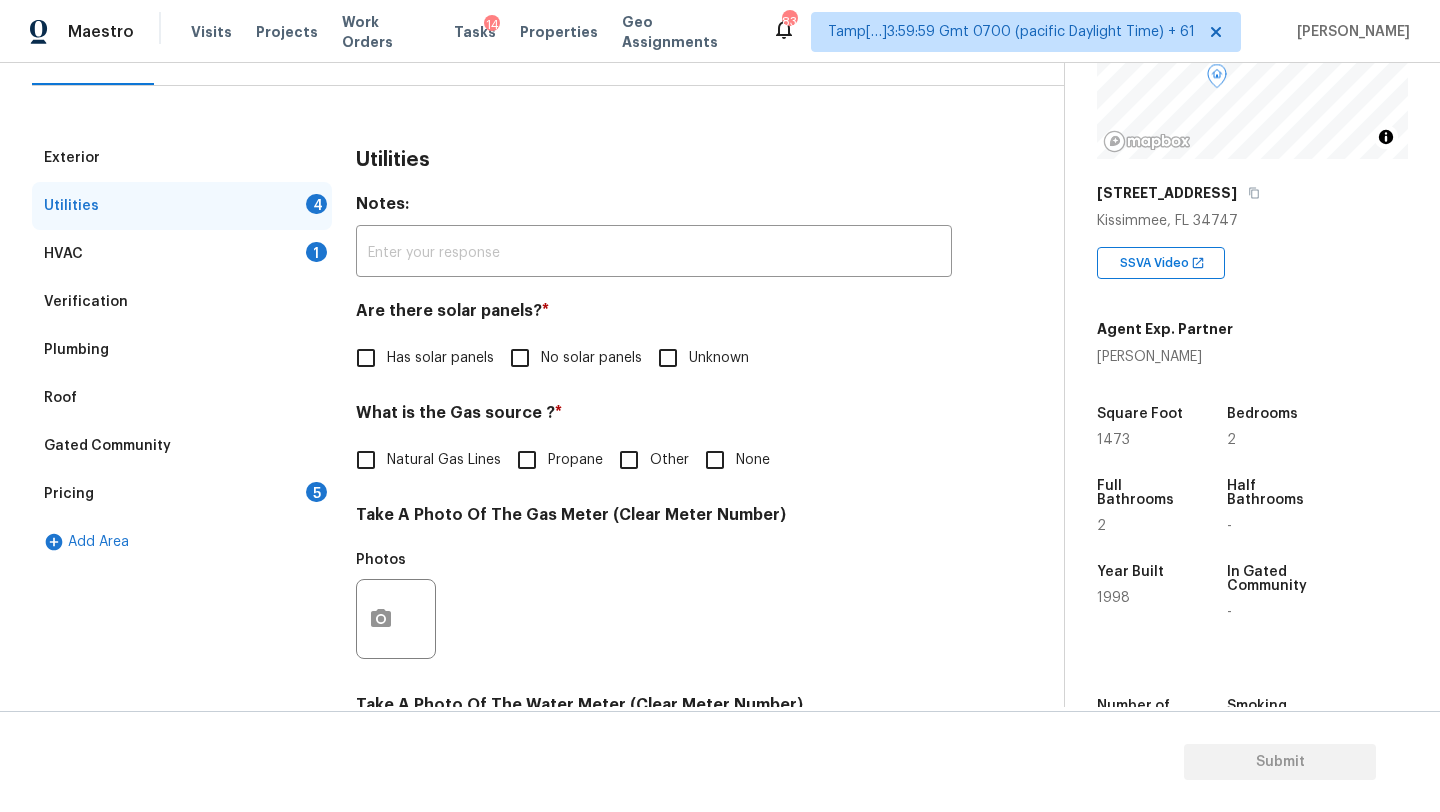 click on "No solar panels" at bounding box center [520, 358] 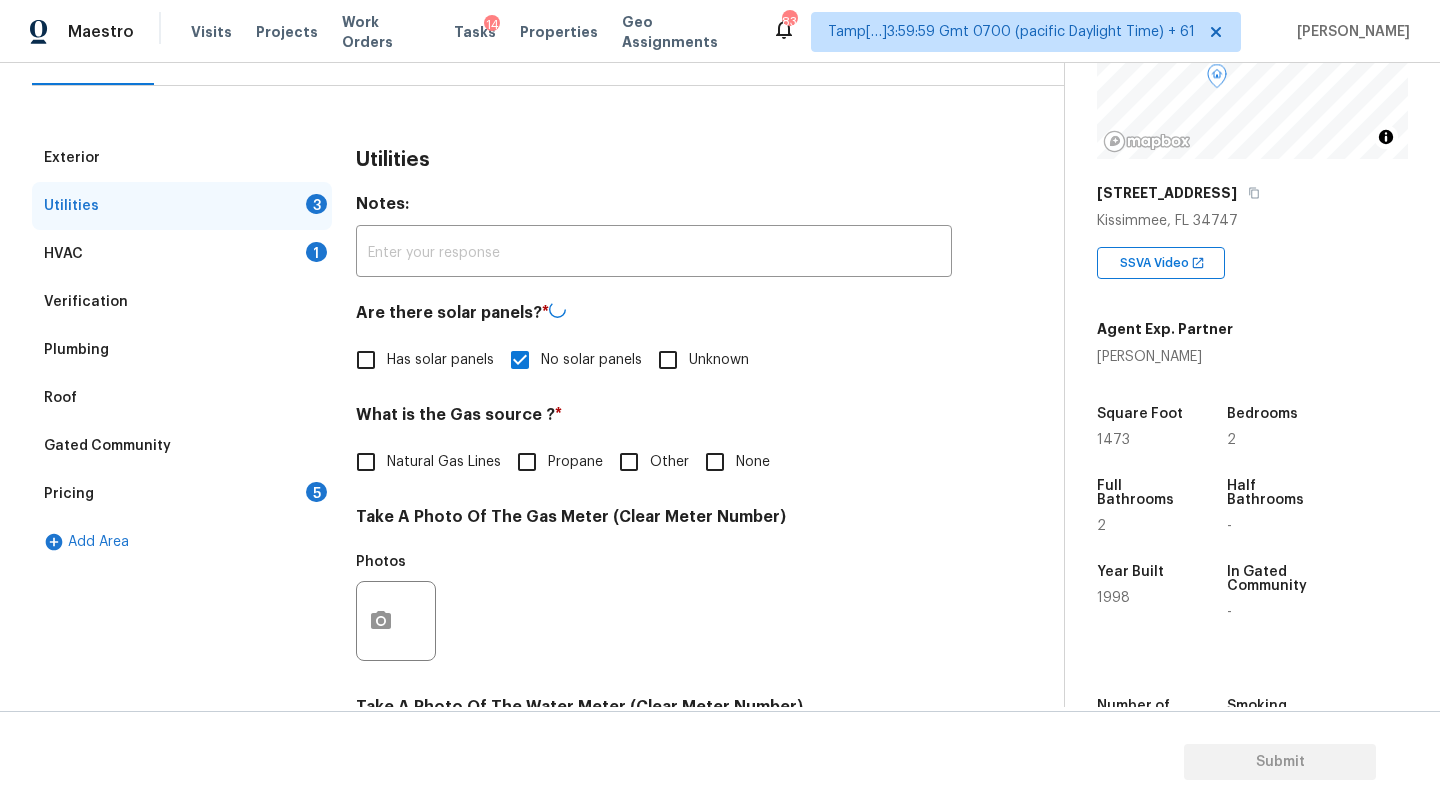 click on "What is the Gas source ?  * Natural Gas Lines Propane Other None" at bounding box center [654, 444] 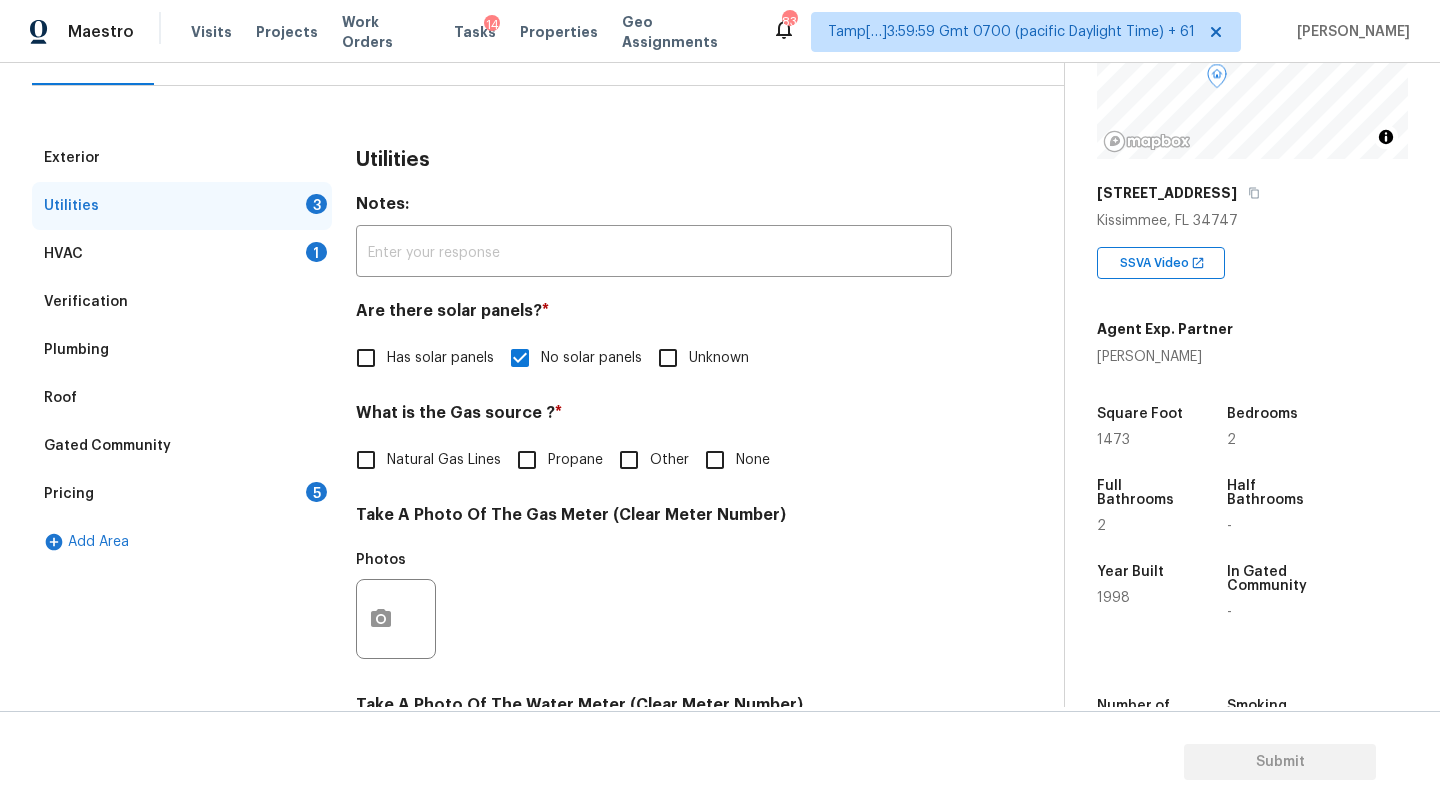 click on "None" at bounding box center [715, 460] 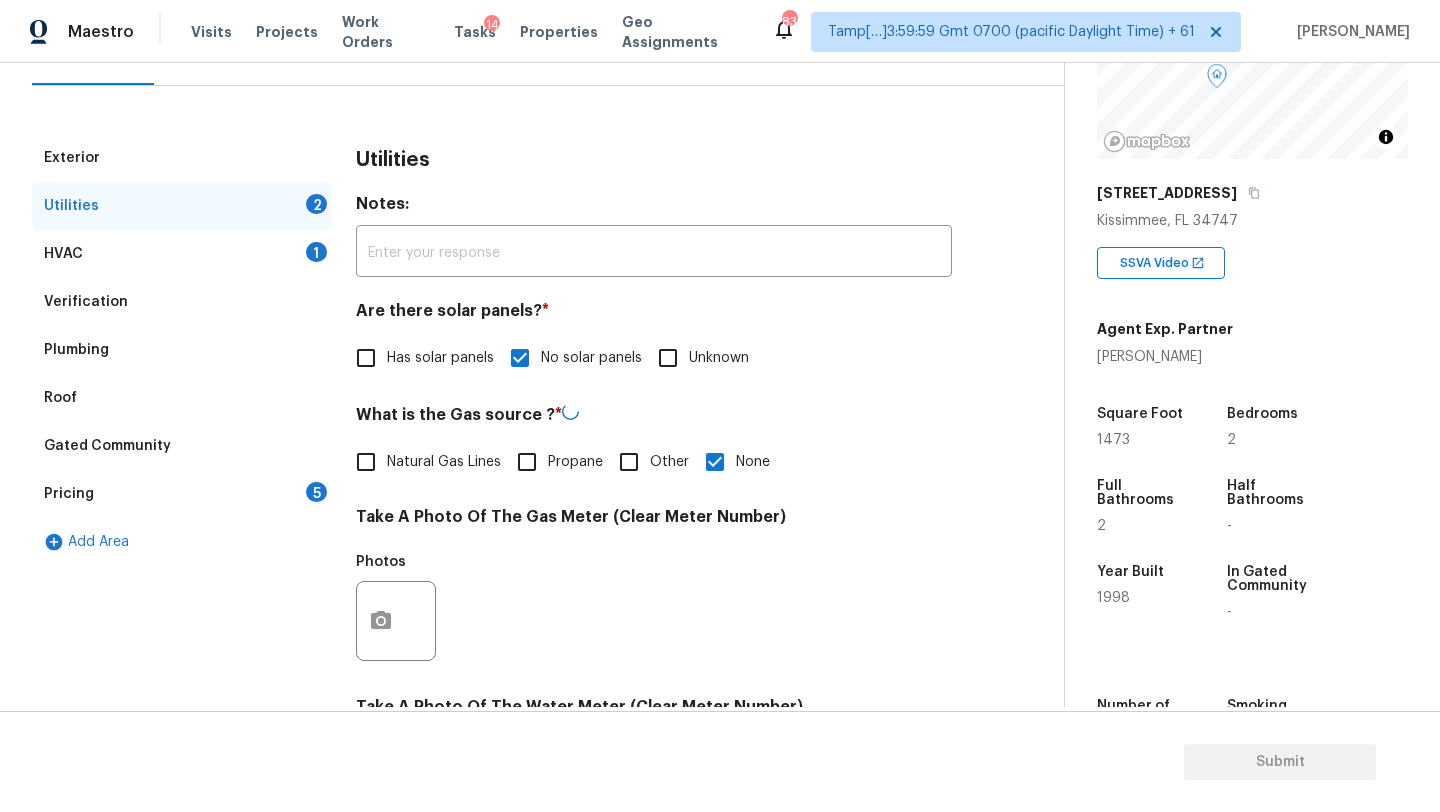 scroll, scrollTop: 693, scrollLeft: 0, axis: vertical 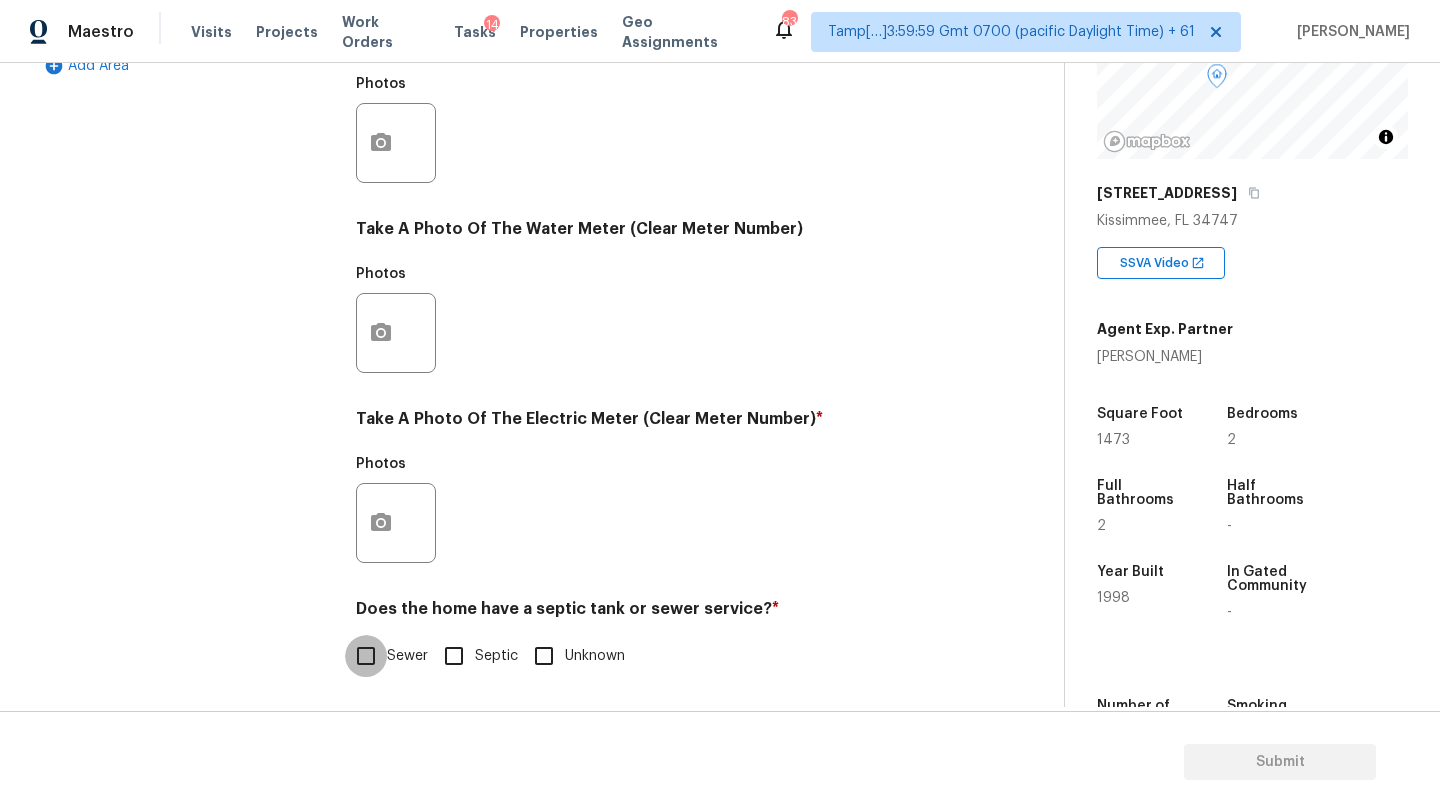 click on "Sewer" at bounding box center [366, 656] 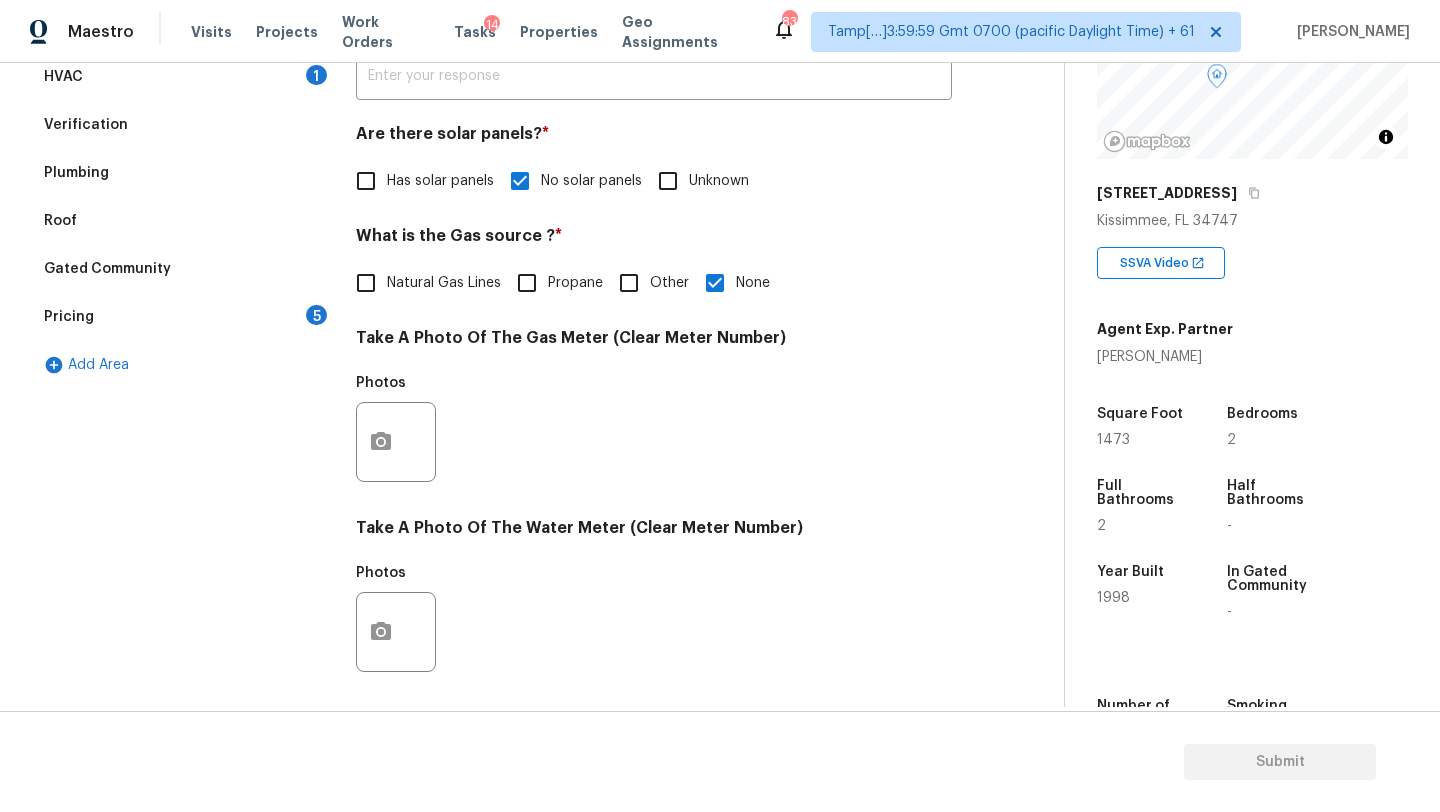 scroll, scrollTop: 216, scrollLeft: 0, axis: vertical 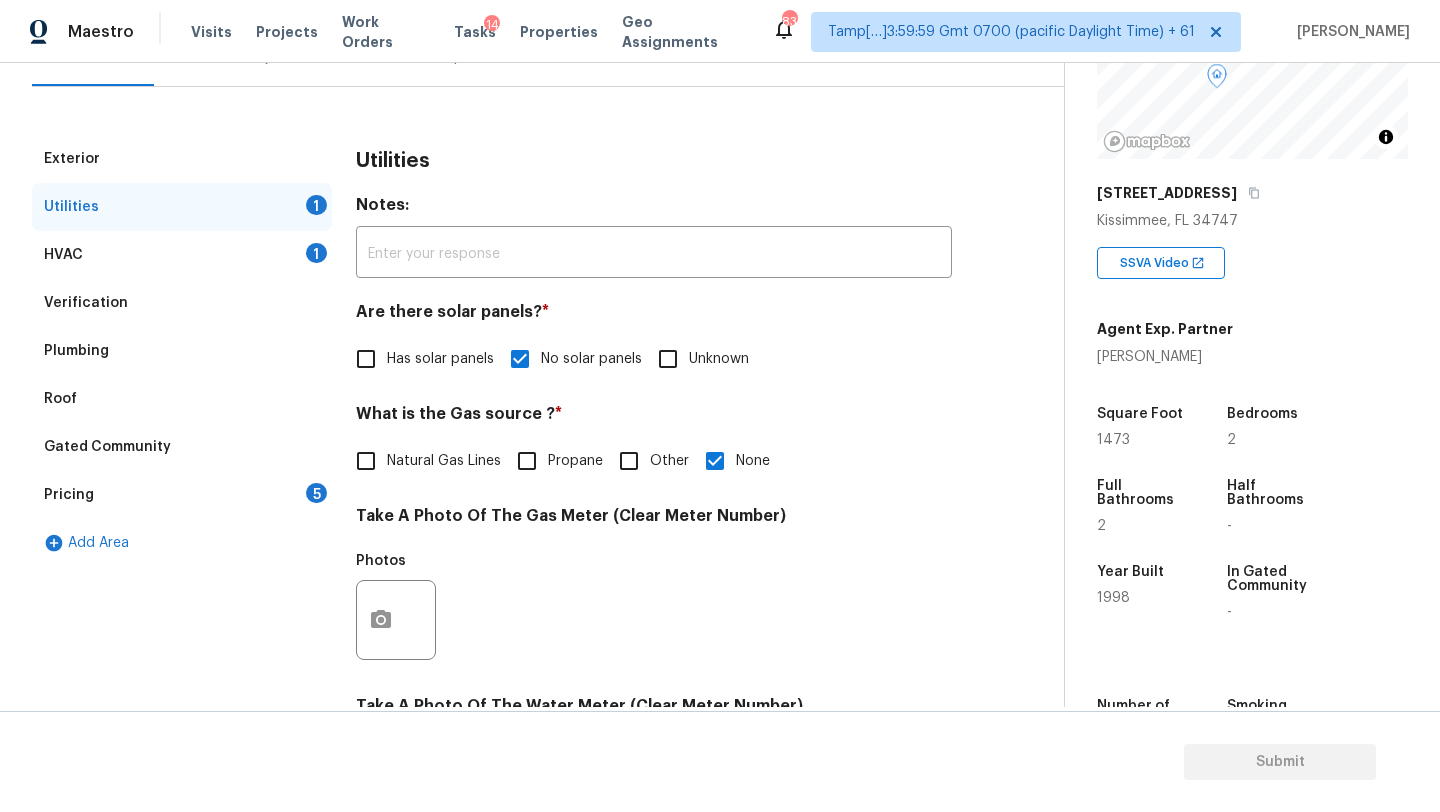 click on "Pricing 5" at bounding box center (182, 495) 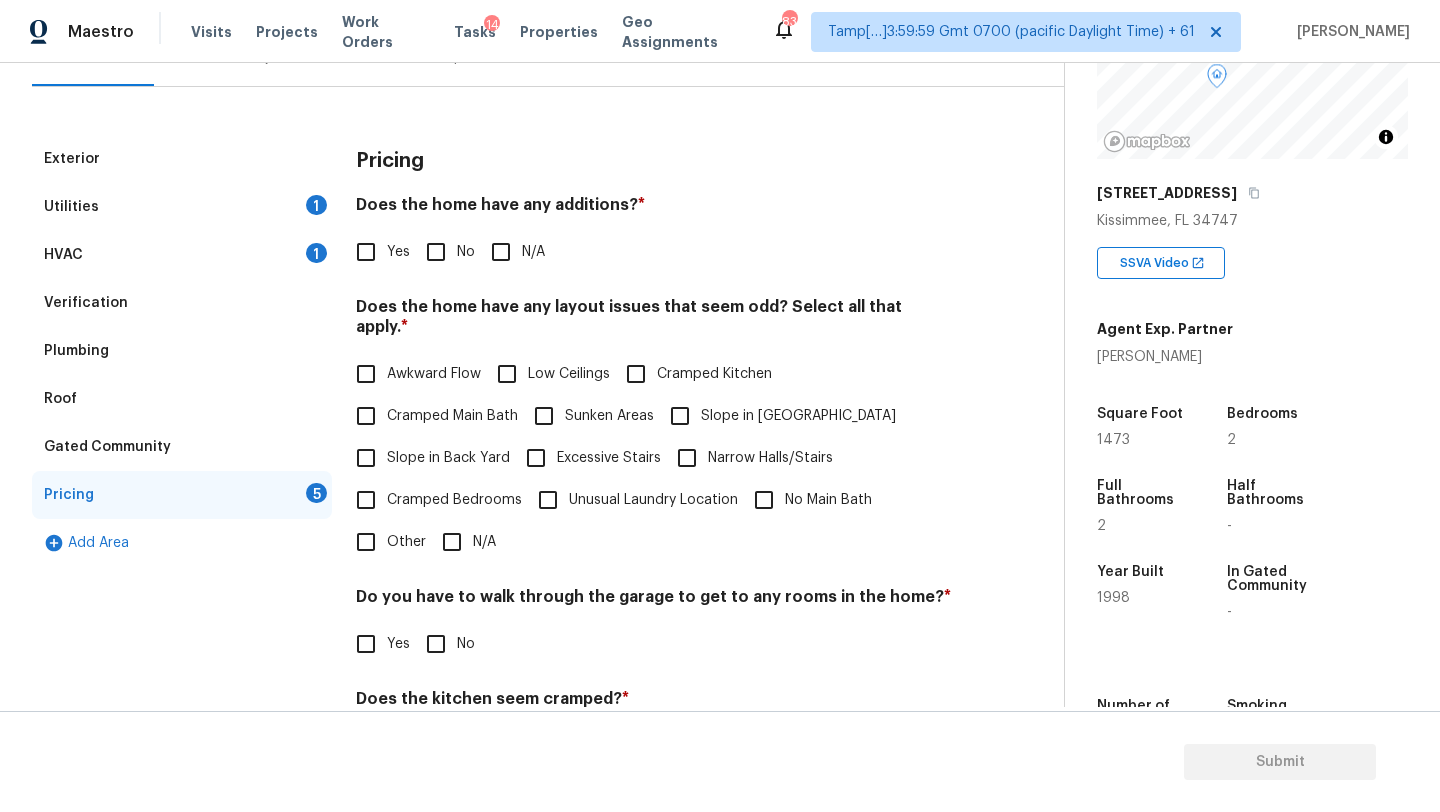 click on "No" at bounding box center (436, 252) 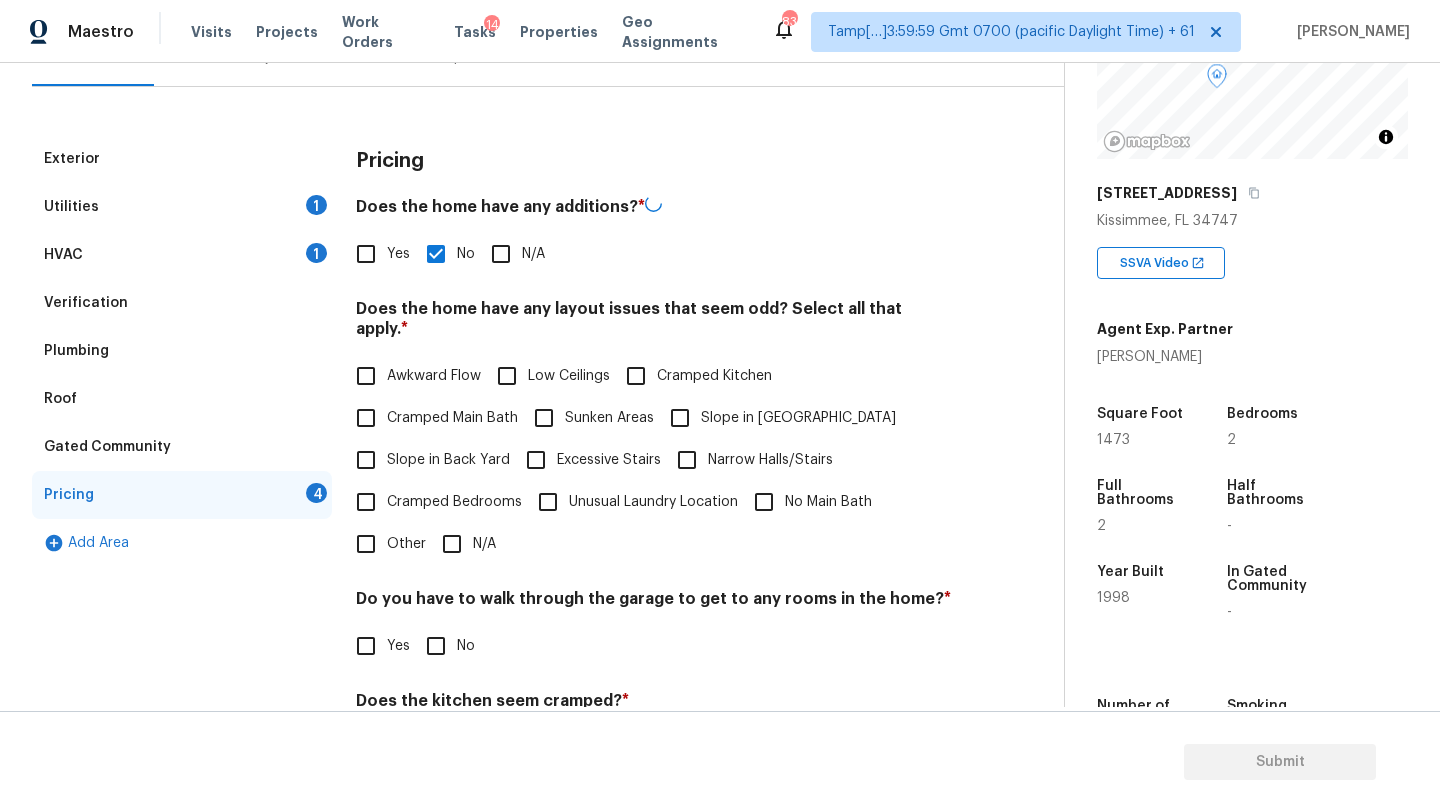 scroll, scrollTop: 390, scrollLeft: 0, axis: vertical 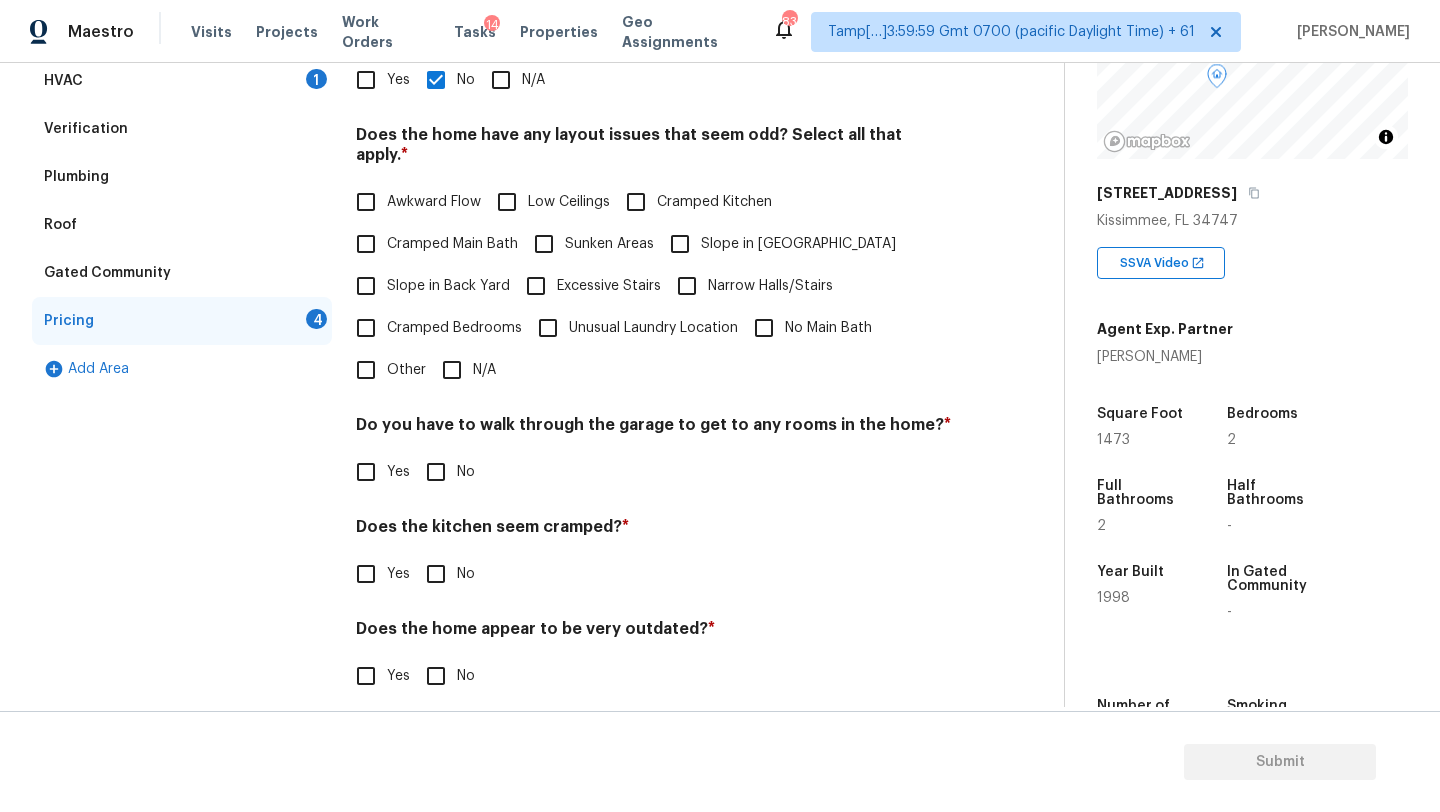 click on "N/A" at bounding box center (452, 370) 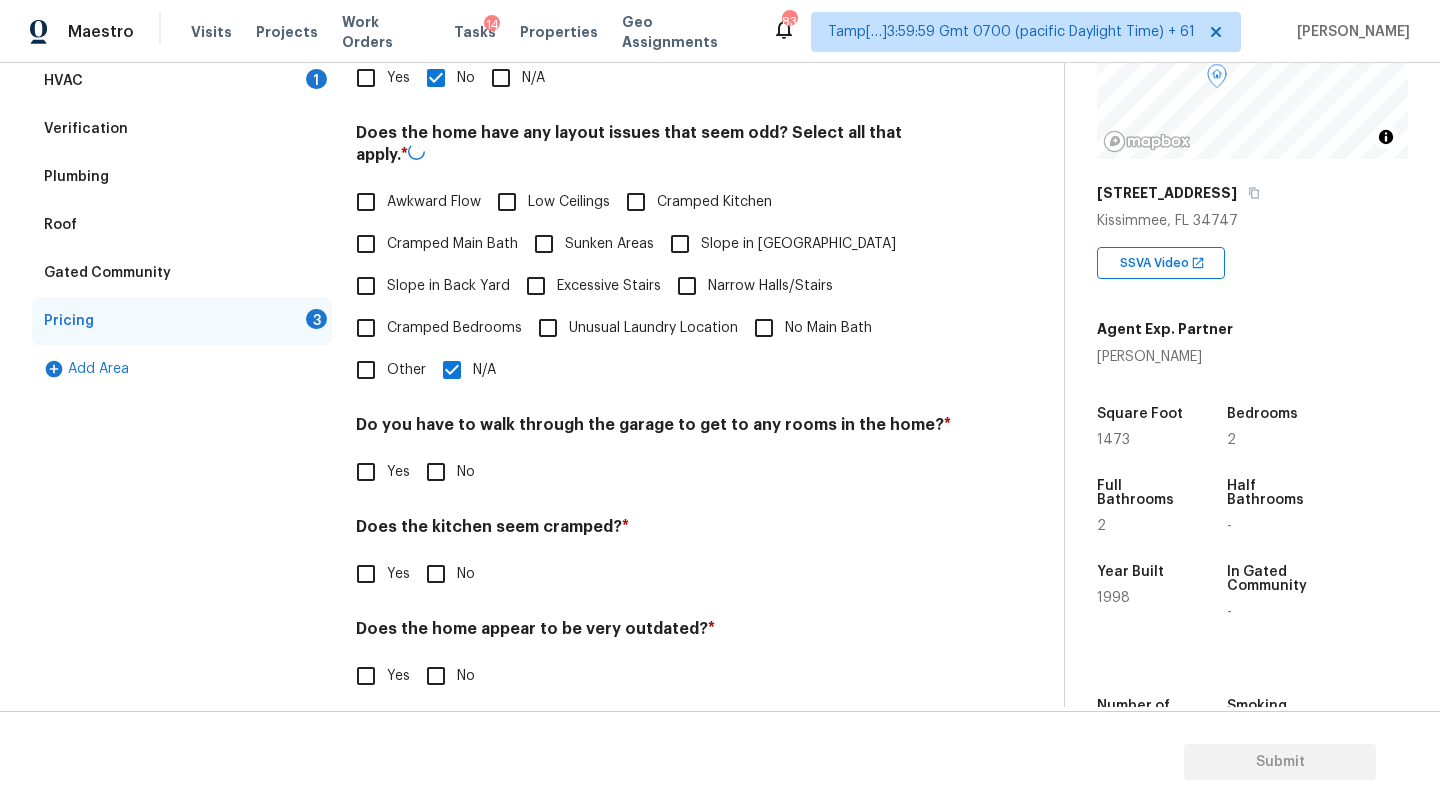 click on "Do you have to walk through the garage to get to any rooms in the home?  * Yes No" at bounding box center (654, 454) 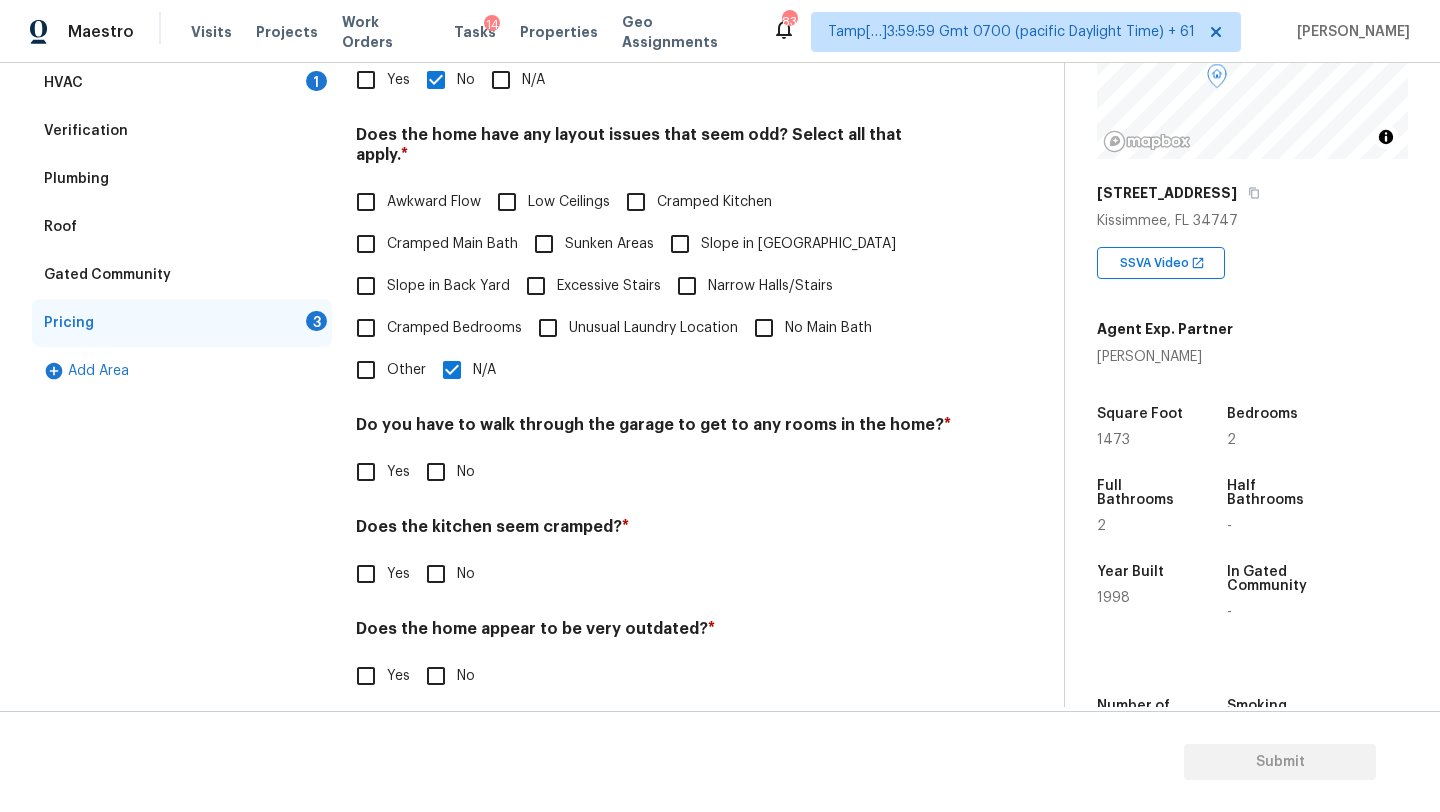 click on "No" at bounding box center (436, 472) 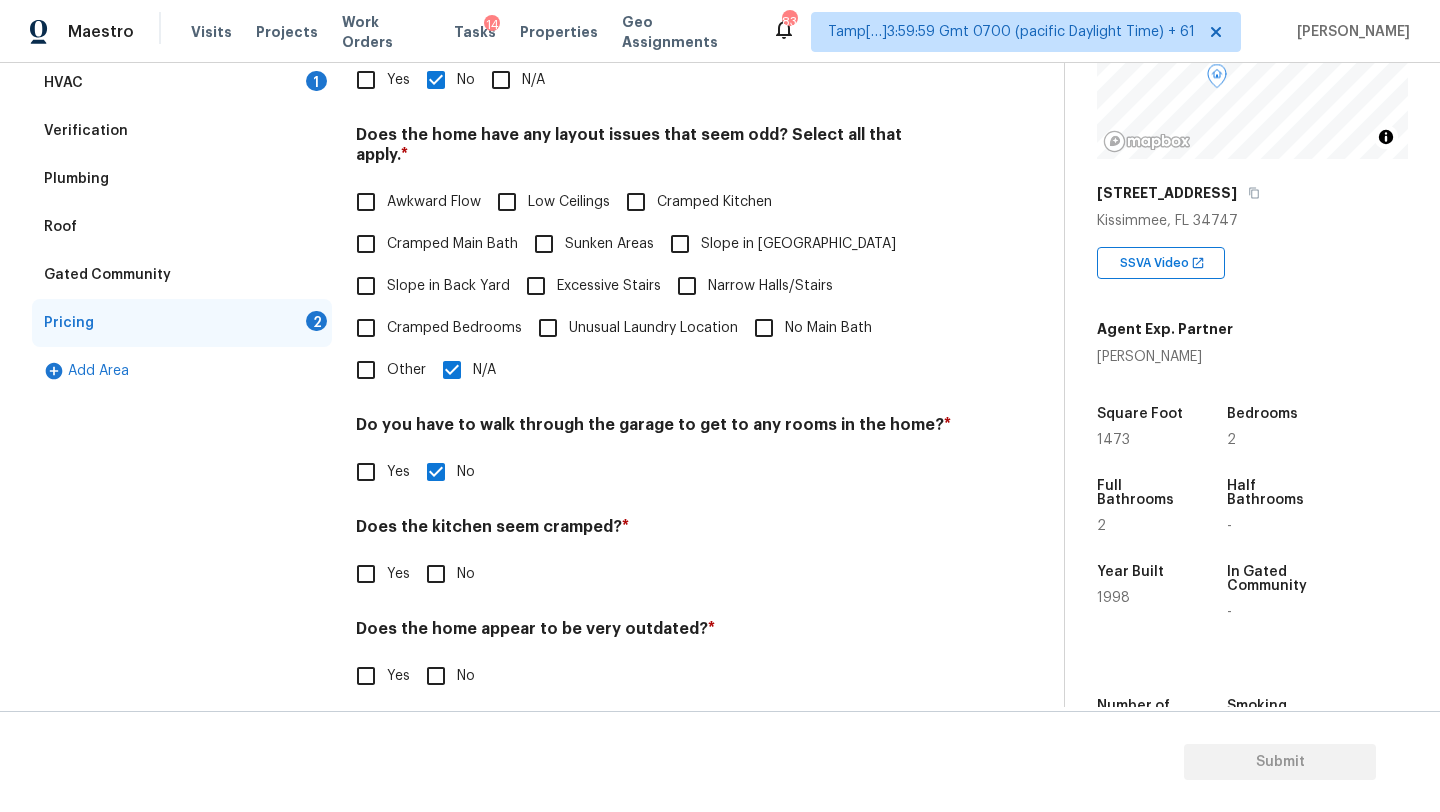 click on "Does the kitchen seem cramped?  * Yes No" at bounding box center [654, 556] 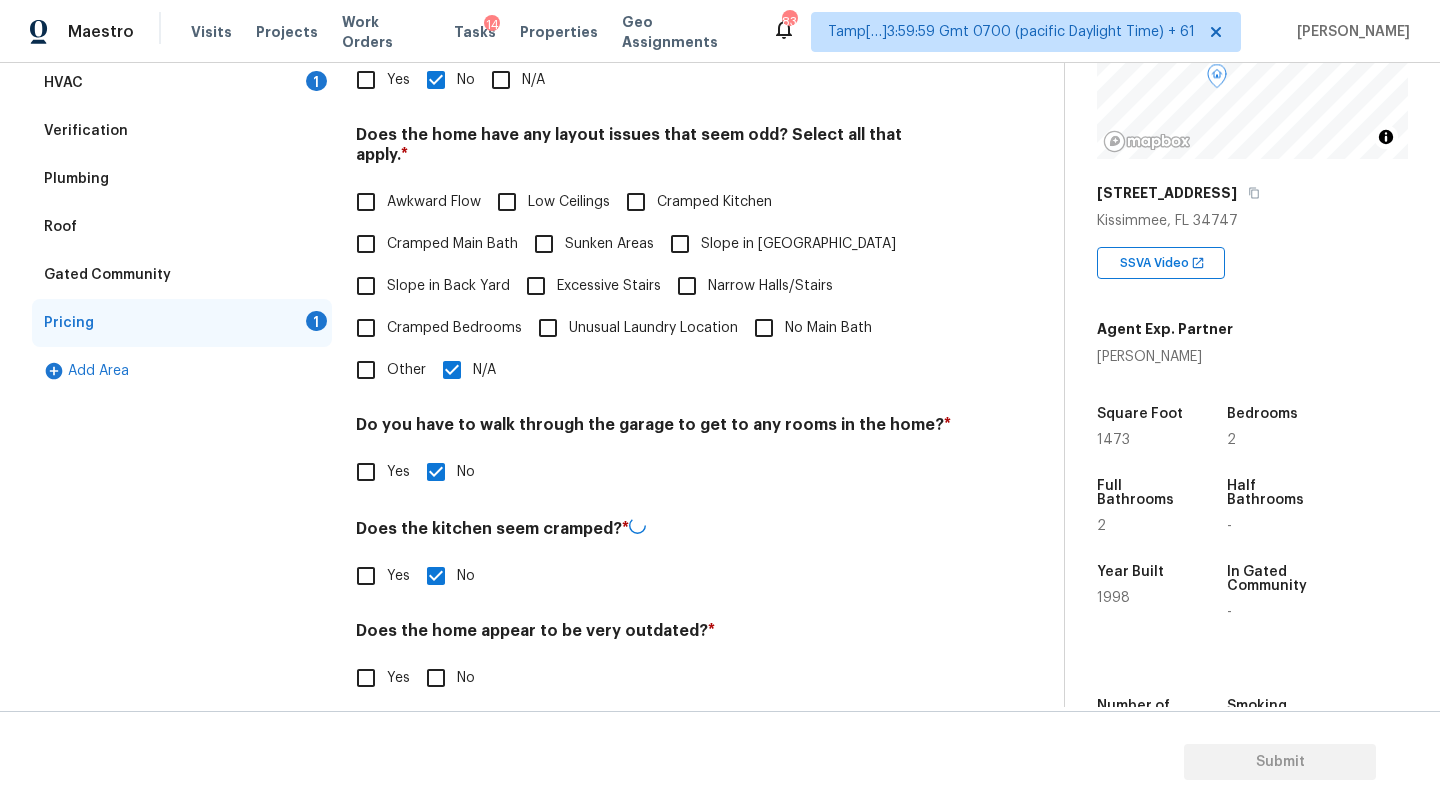 click on "Does the home appear to be very outdated?  *" at bounding box center (654, 635) 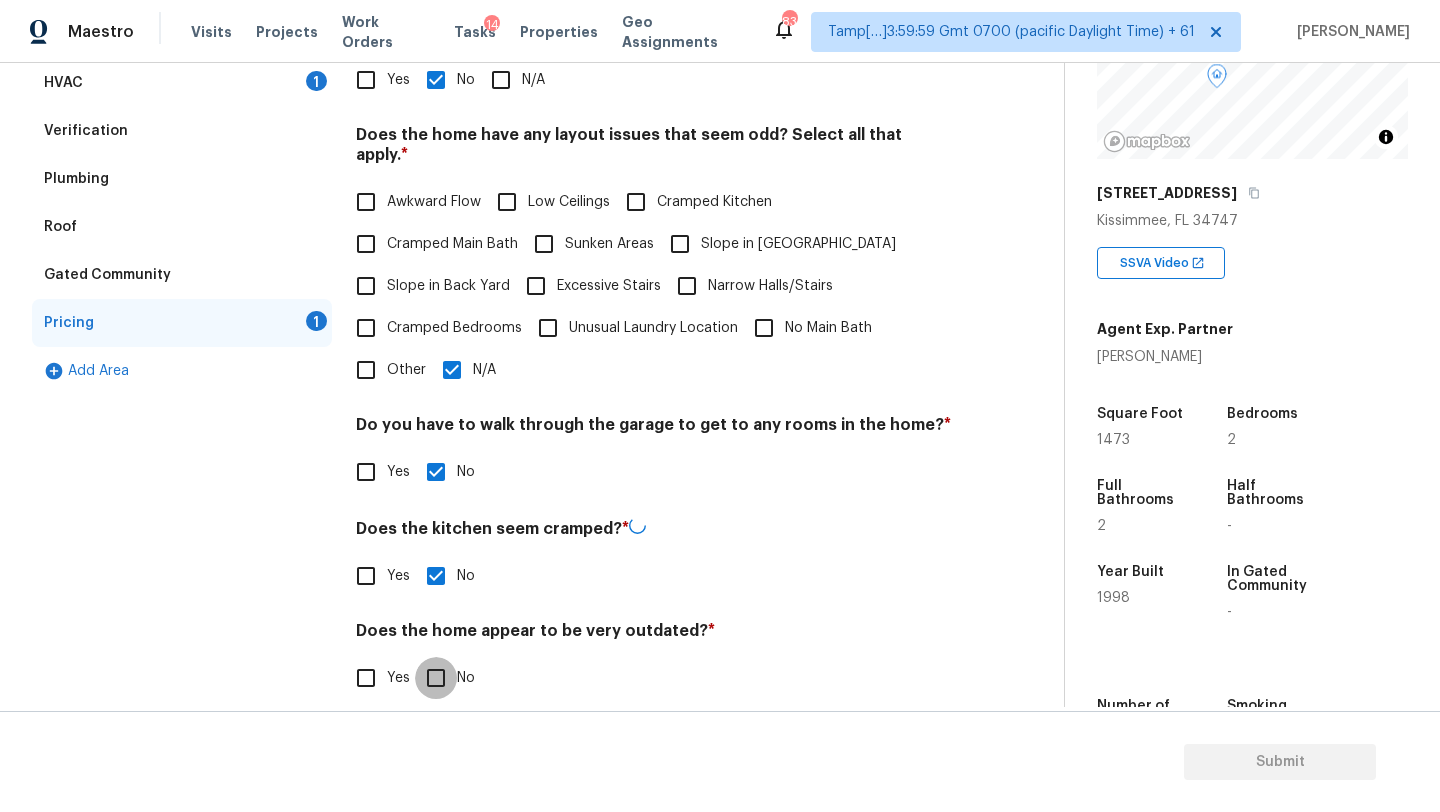 click on "No" at bounding box center [436, 678] 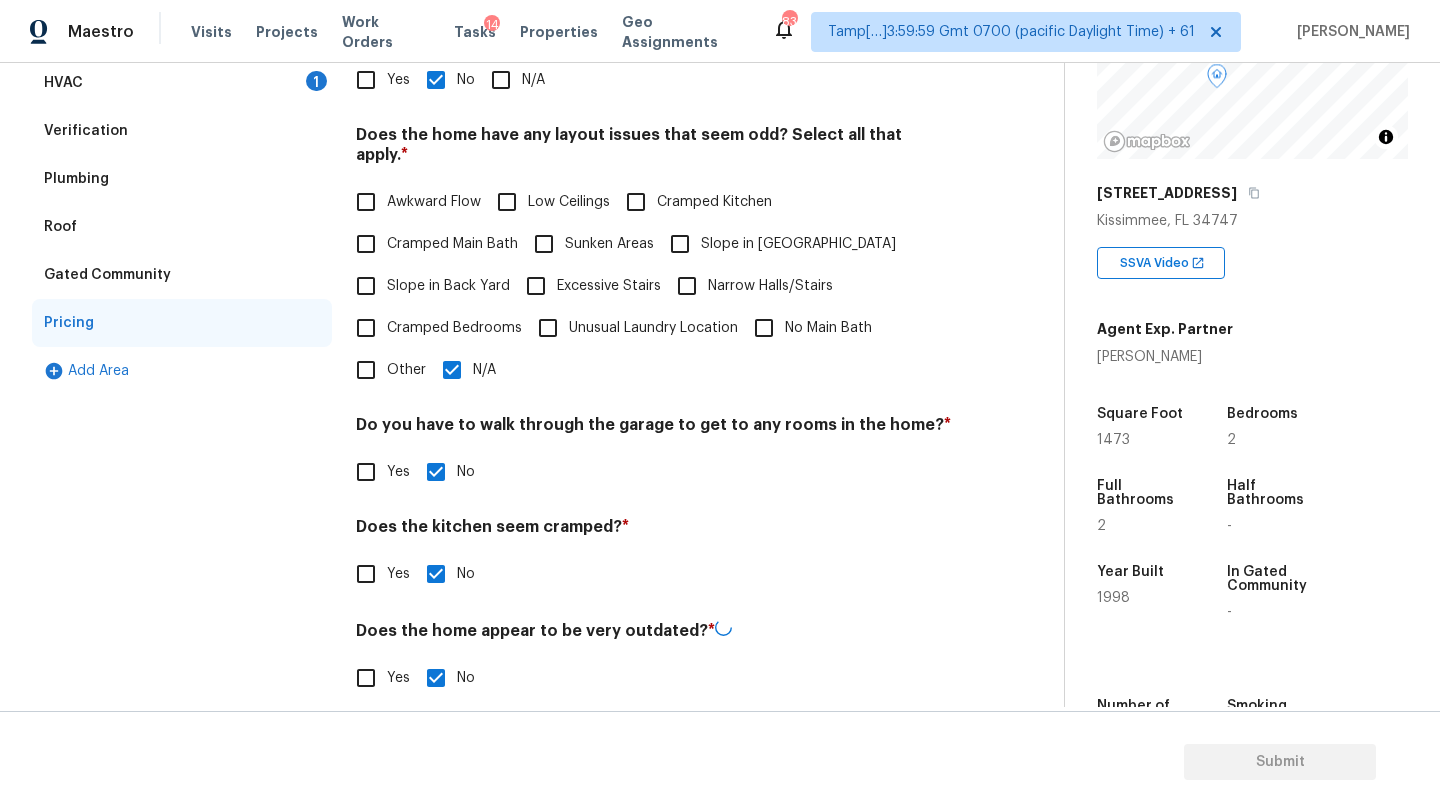 scroll, scrollTop: 0, scrollLeft: 0, axis: both 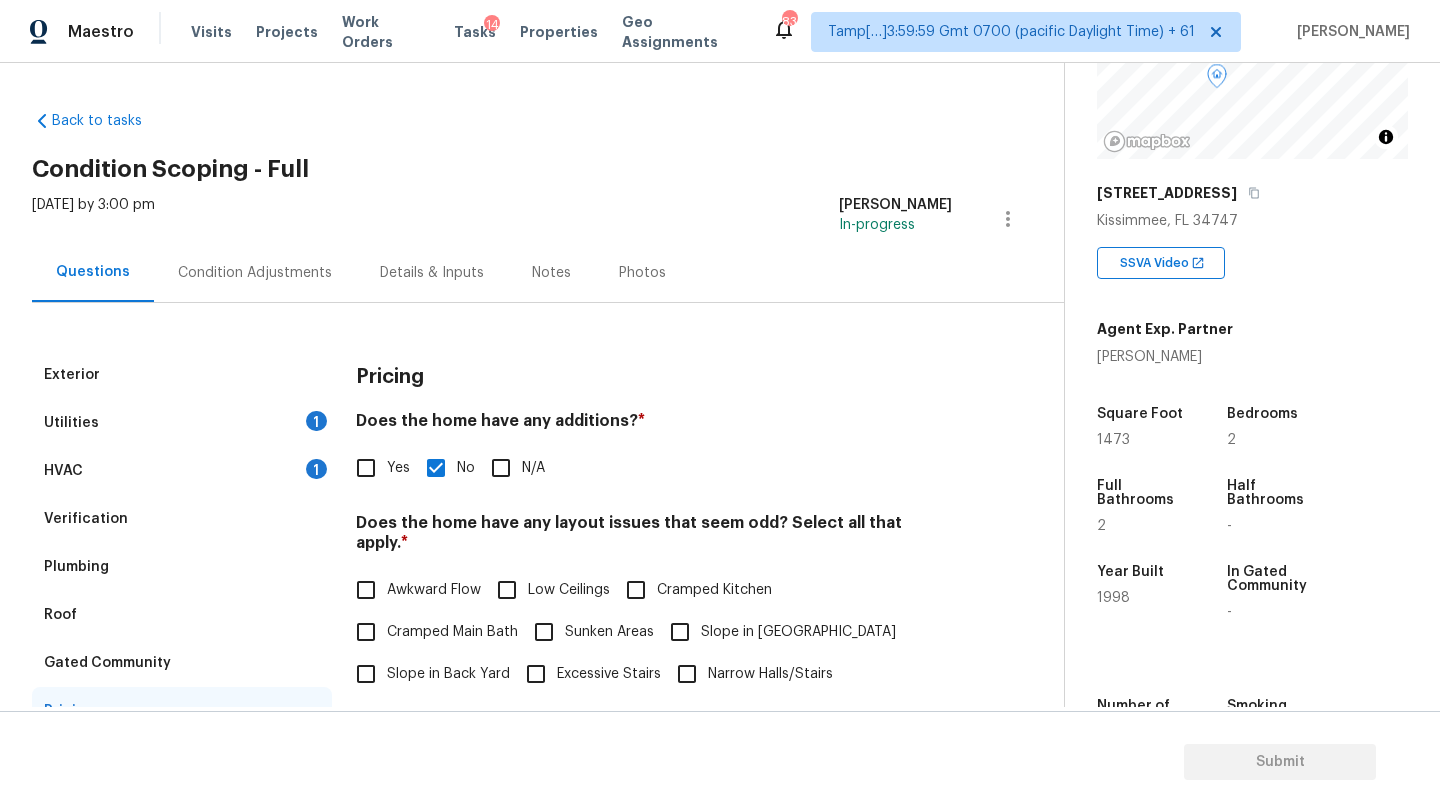 click on "Condition Adjustments" at bounding box center [255, 272] 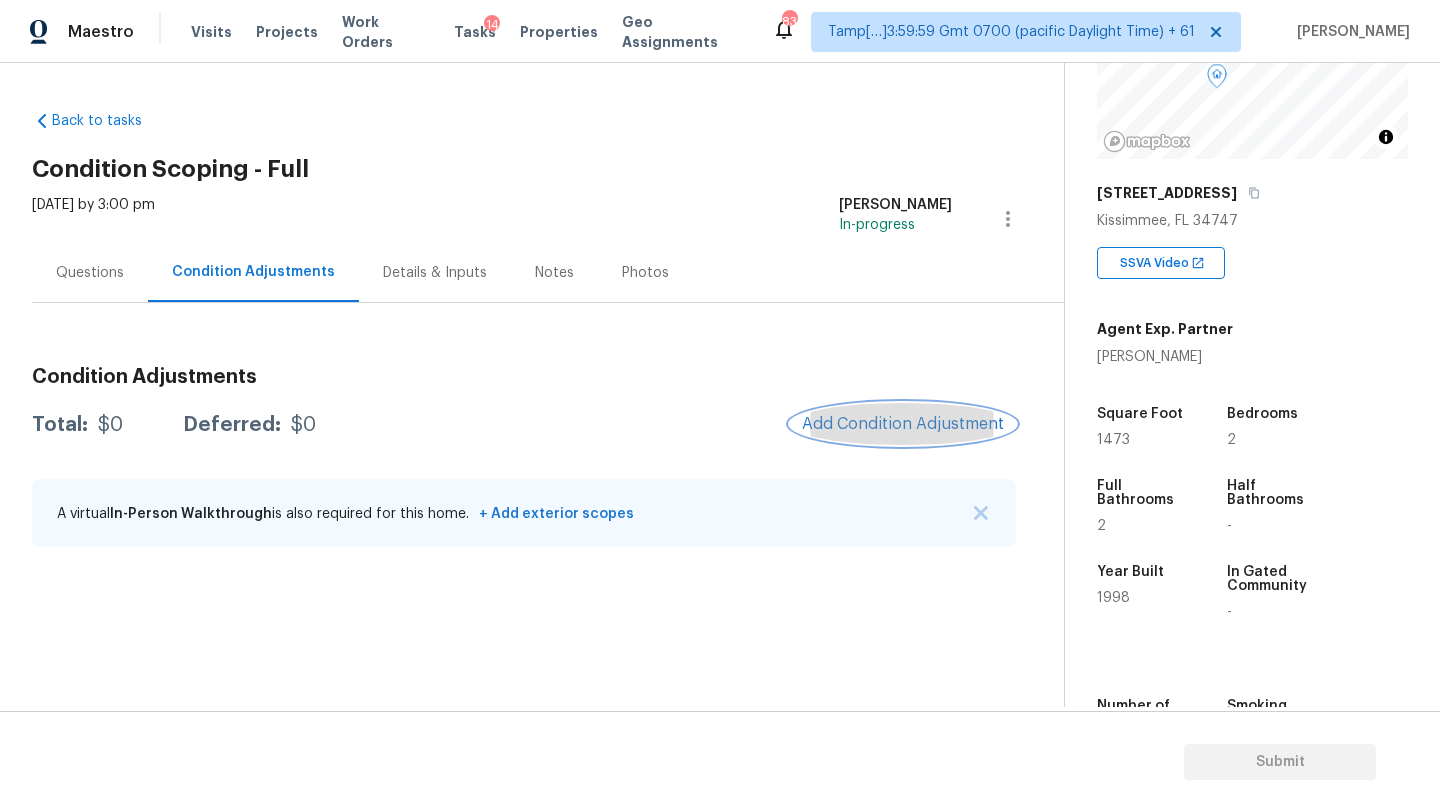 click on "Add Condition Adjustment" at bounding box center (903, 424) 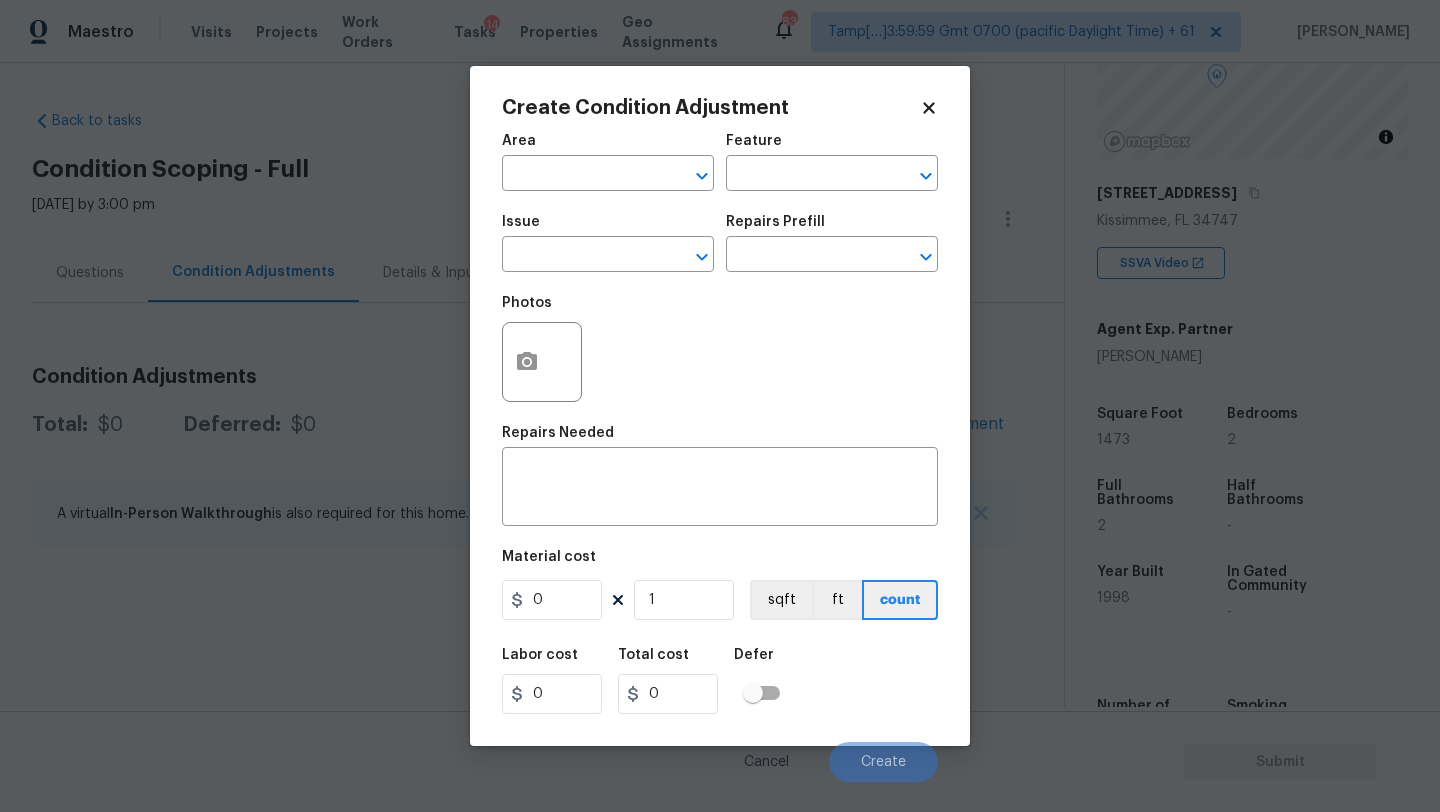 click on "Create Condition Adjustment" at bounding box center [720, 108] 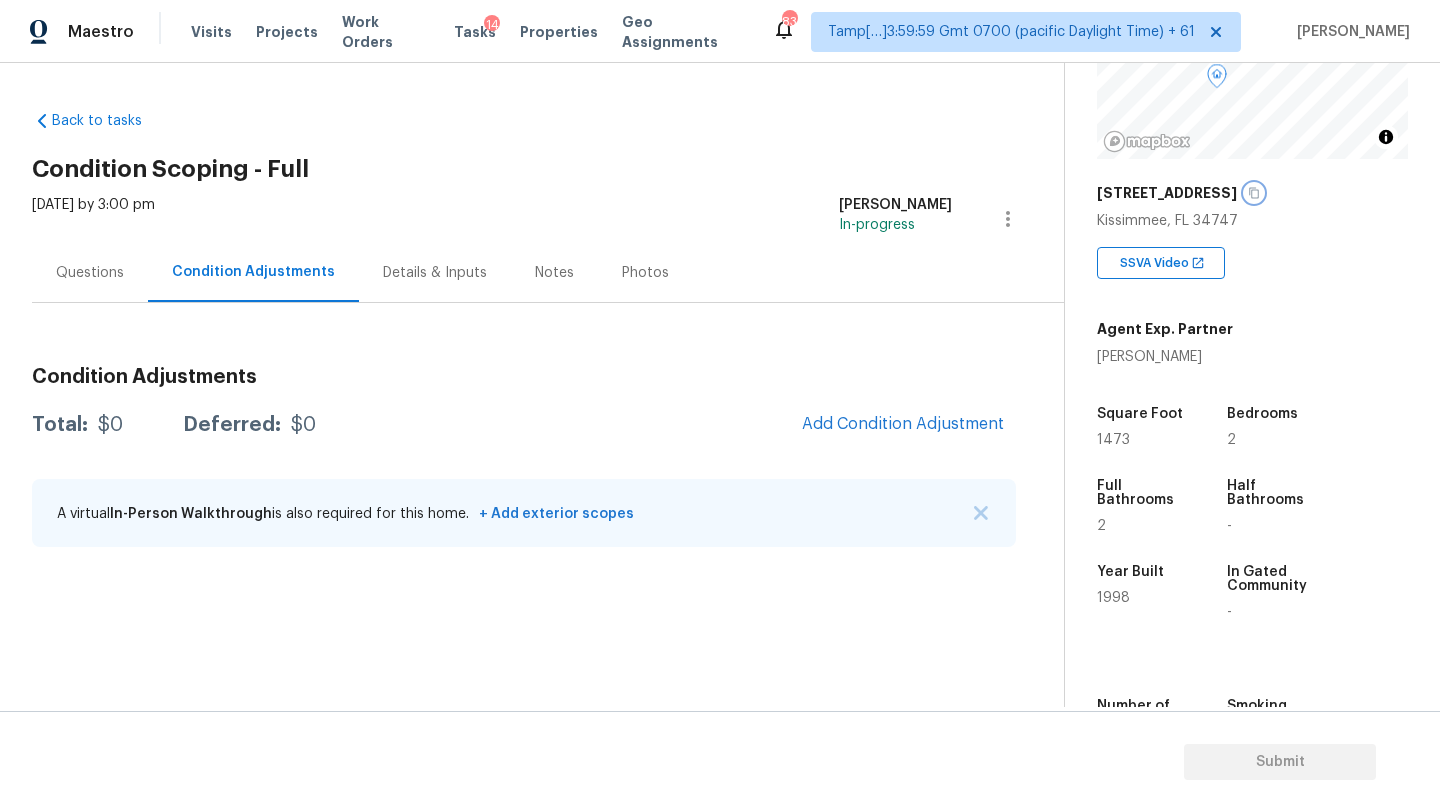 click 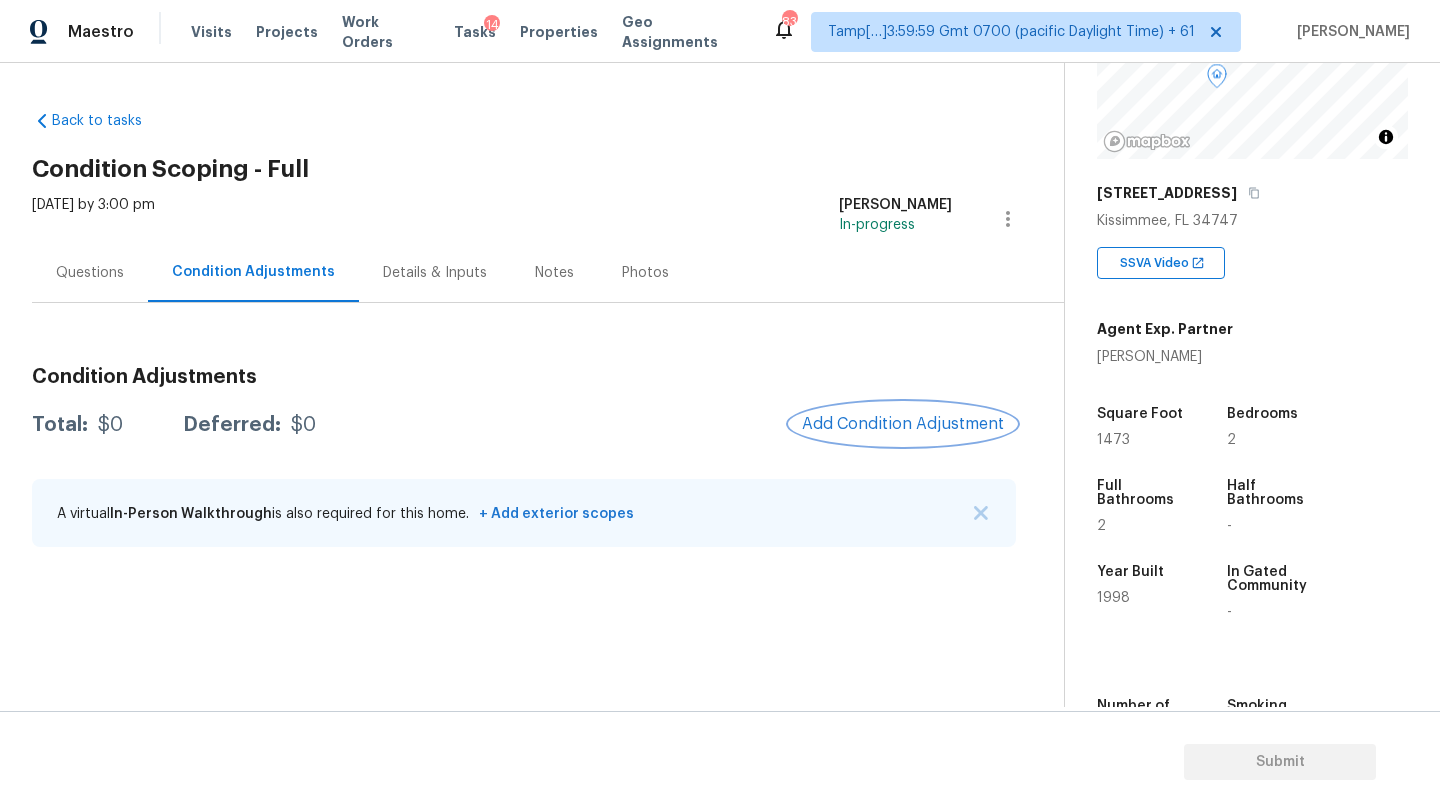 click on "Add Condition Adjustment" at bounding box center (903, 424) 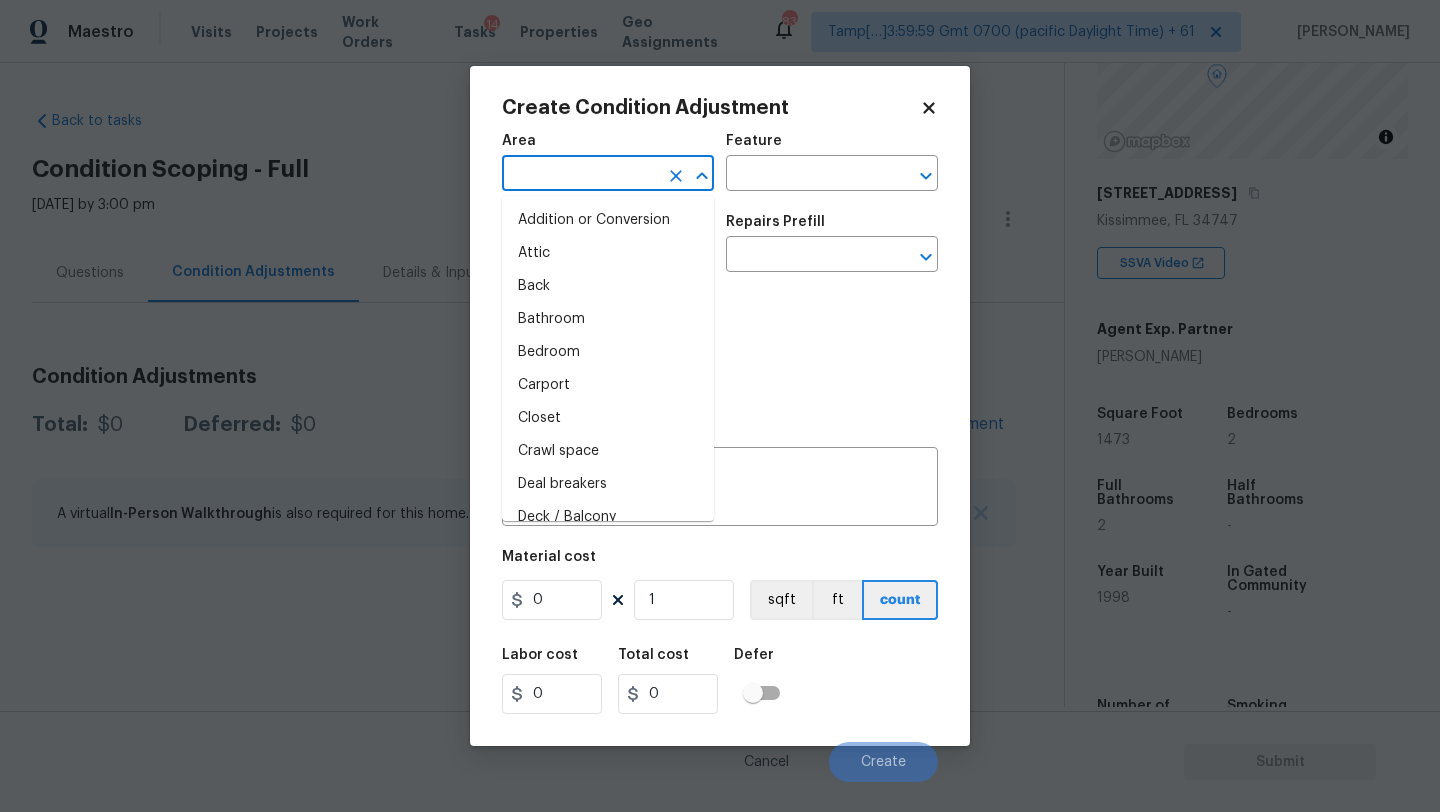 click at bounding box center (580, 175) 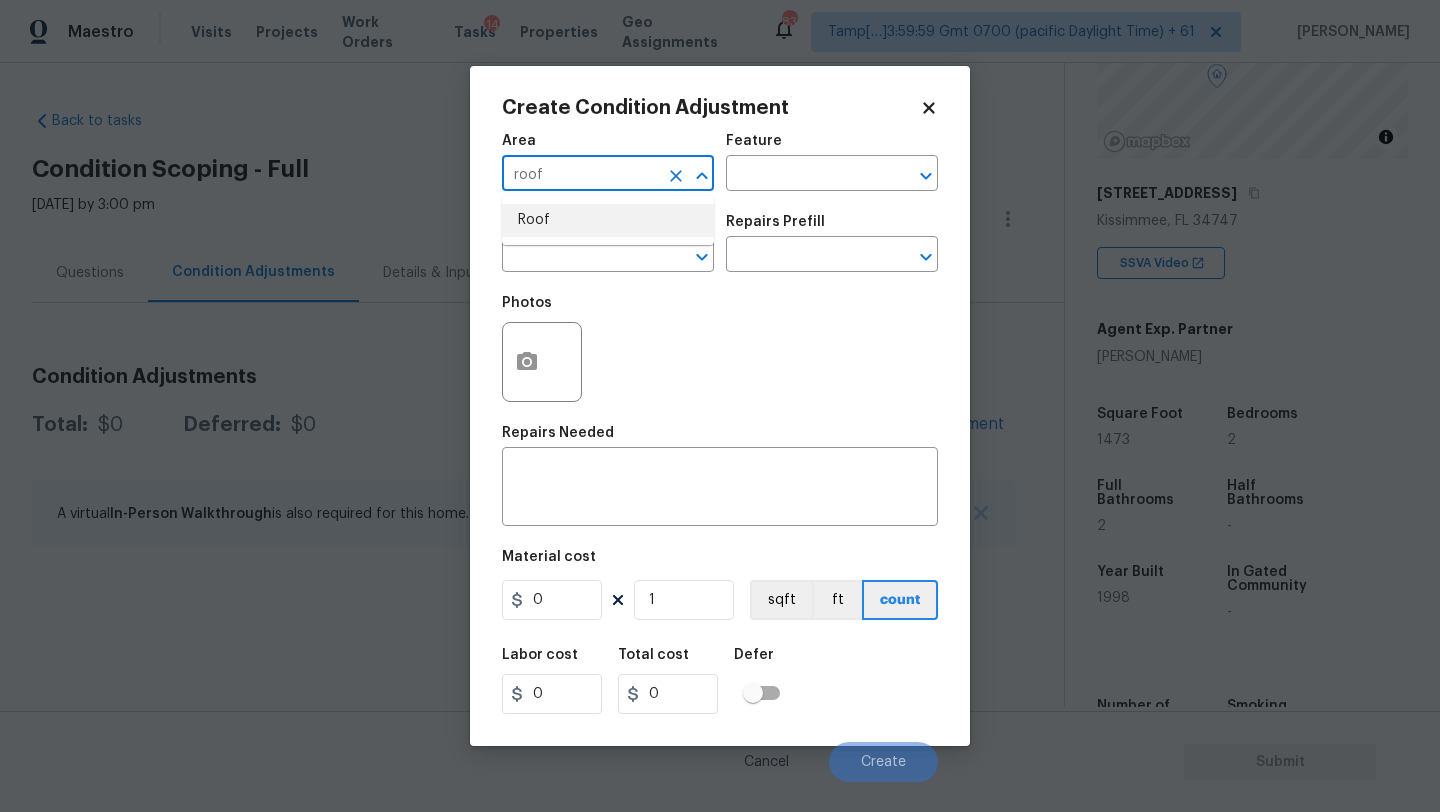 click on "Roof" at bounding box center (608, 220) 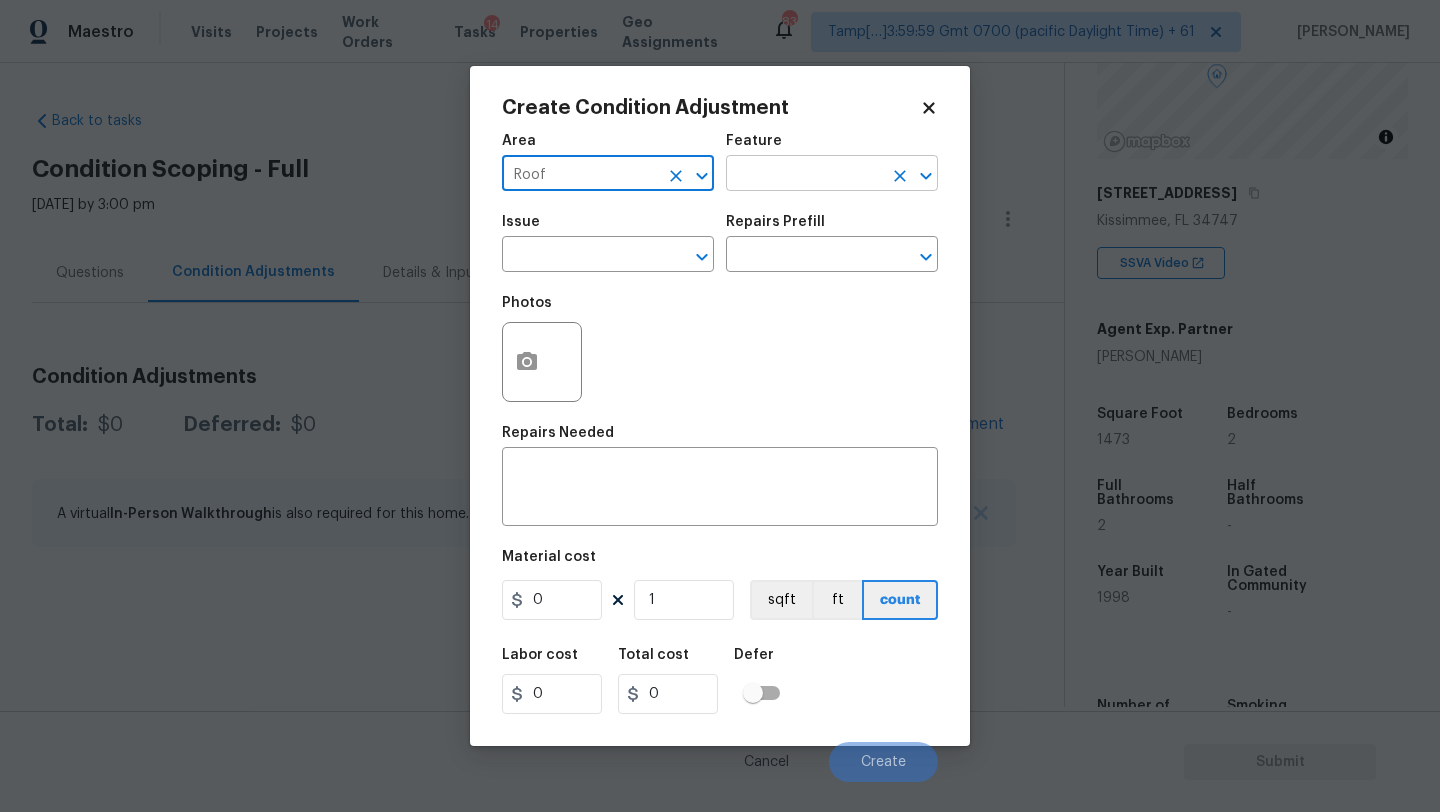 type on "Roof" 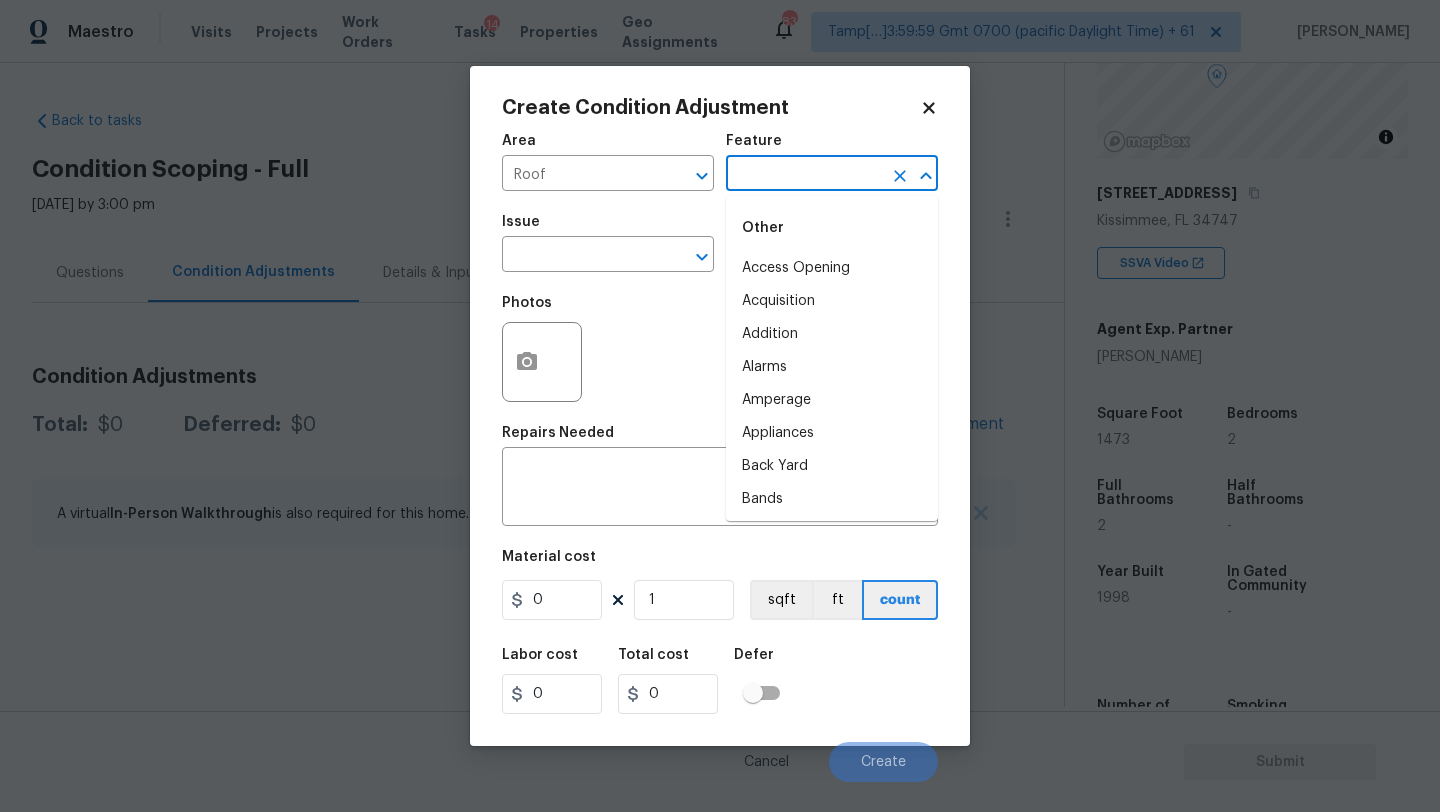 click at bounding box center [804, 175] 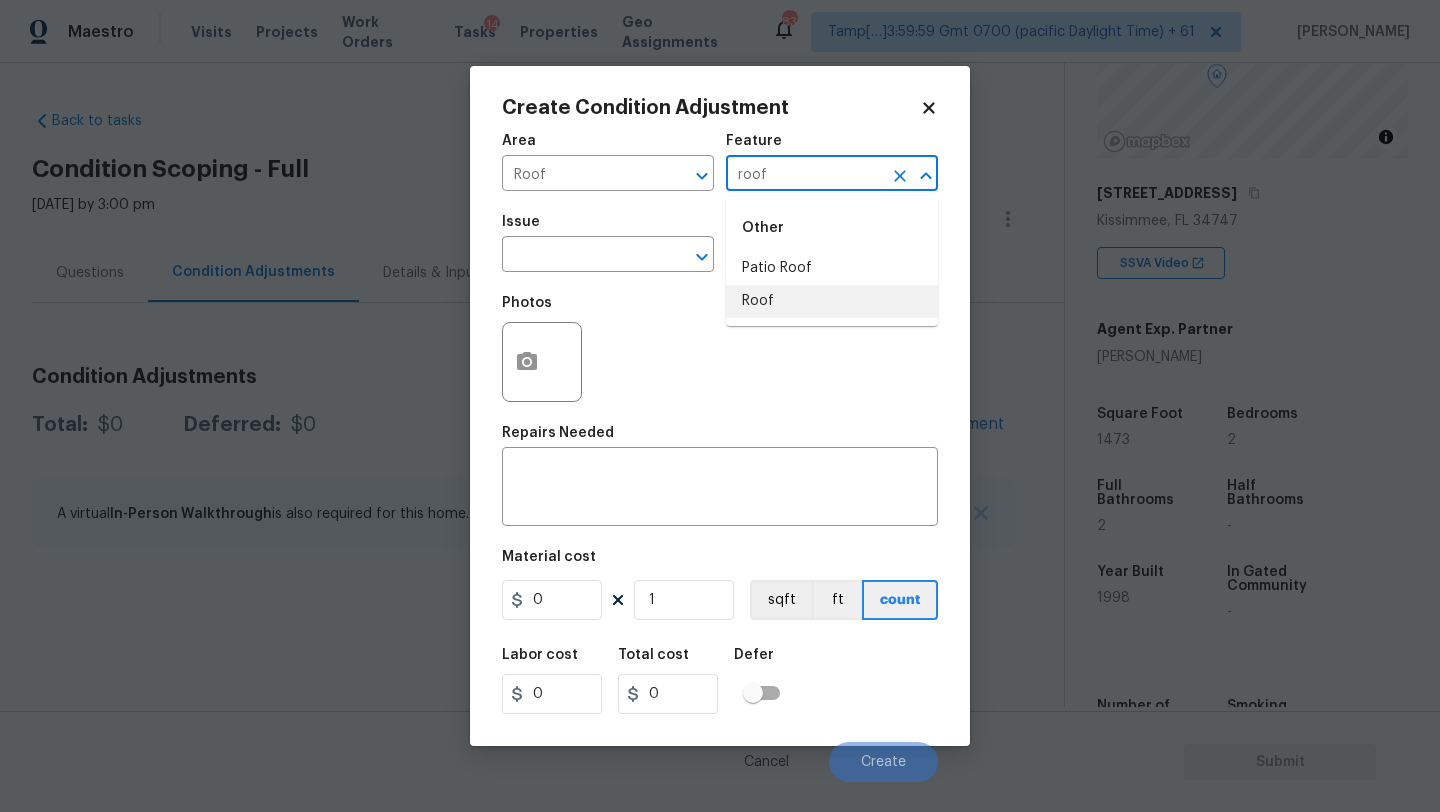 click on "Roof" at bounding box center [832, 301] 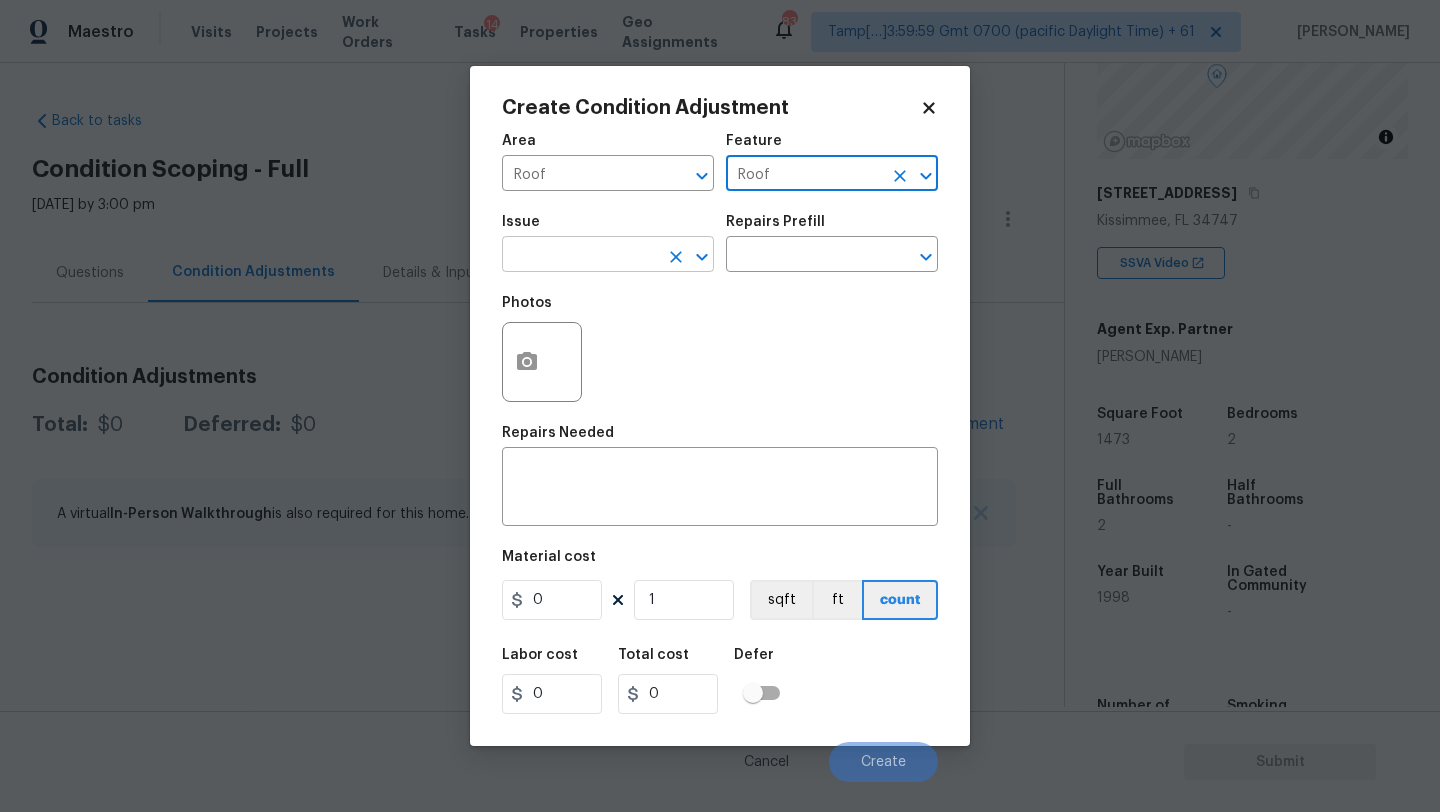 type on "Roof" 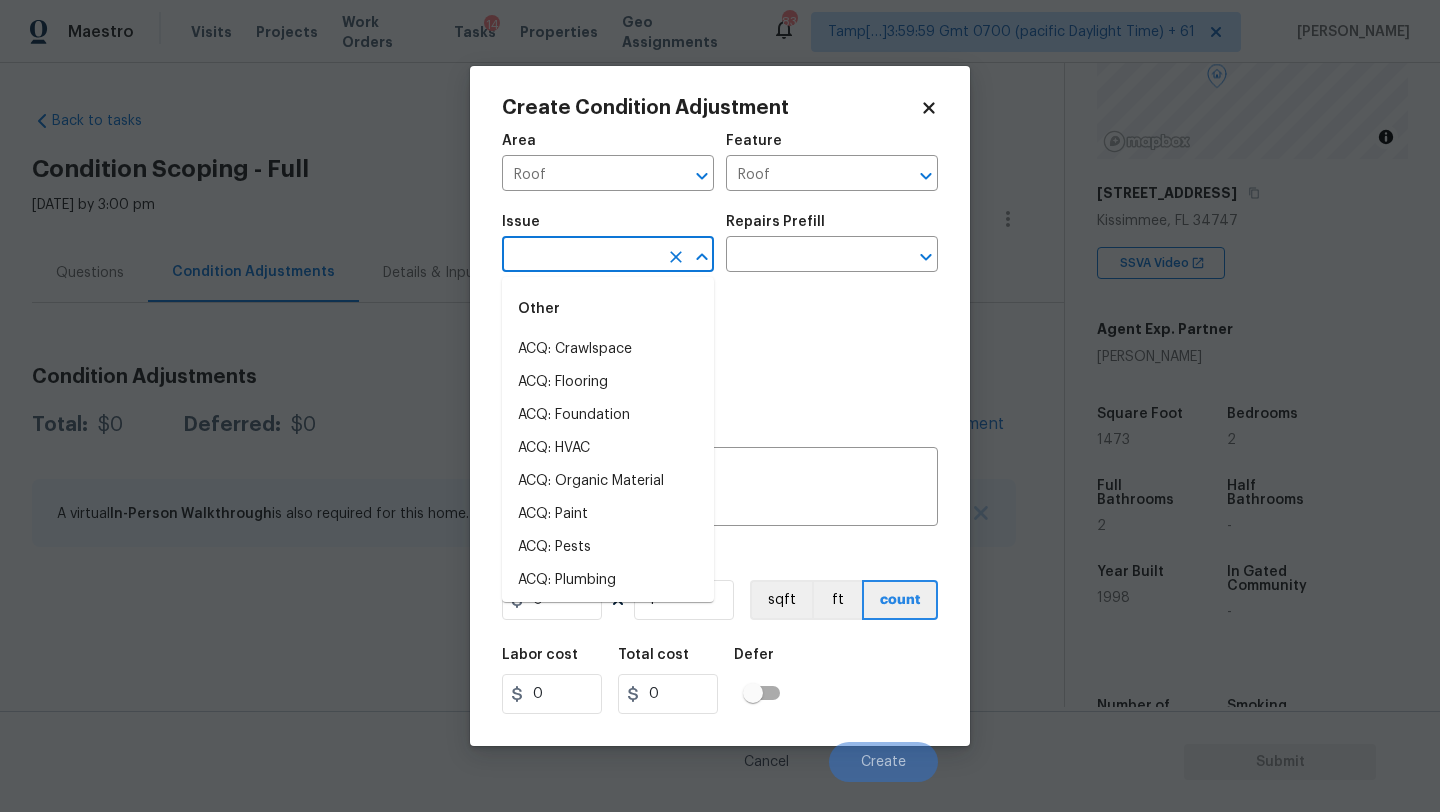 click at bounding box center (580, 256) 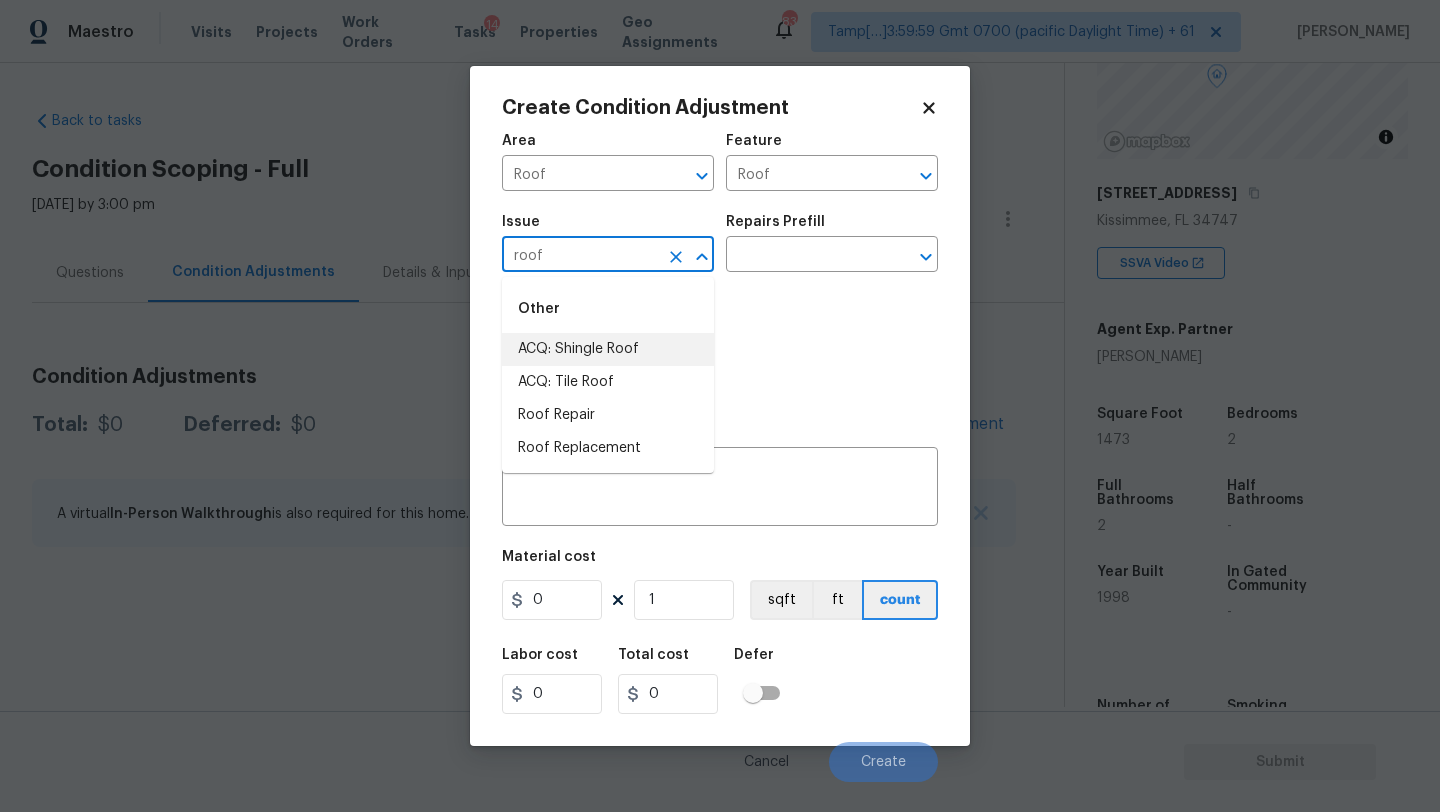 click on "ACQ: Shingle Roof" at bounding box center [608, 349] 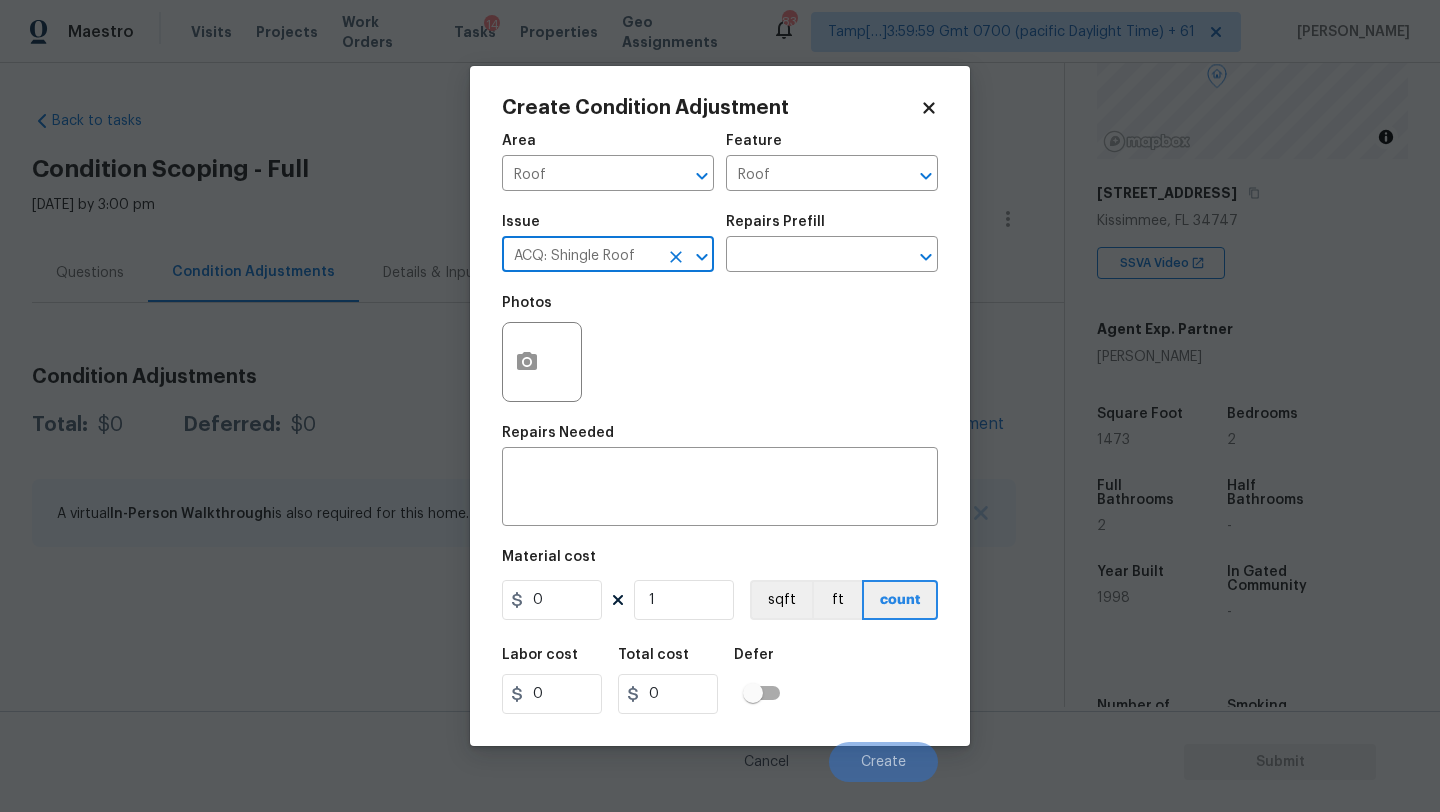 type on "ACQ: Shingle Roof" 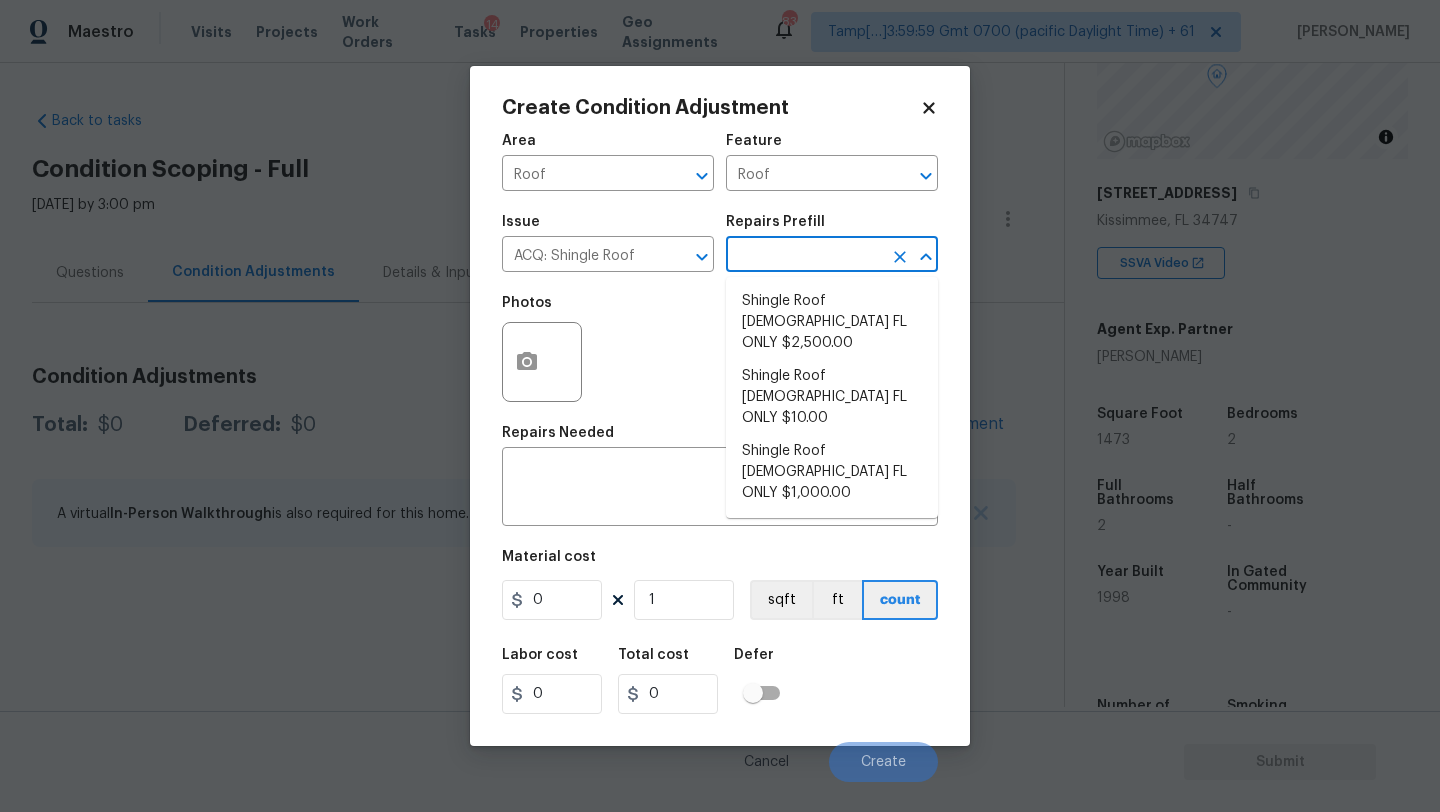 click at bounding box center (804, 256) 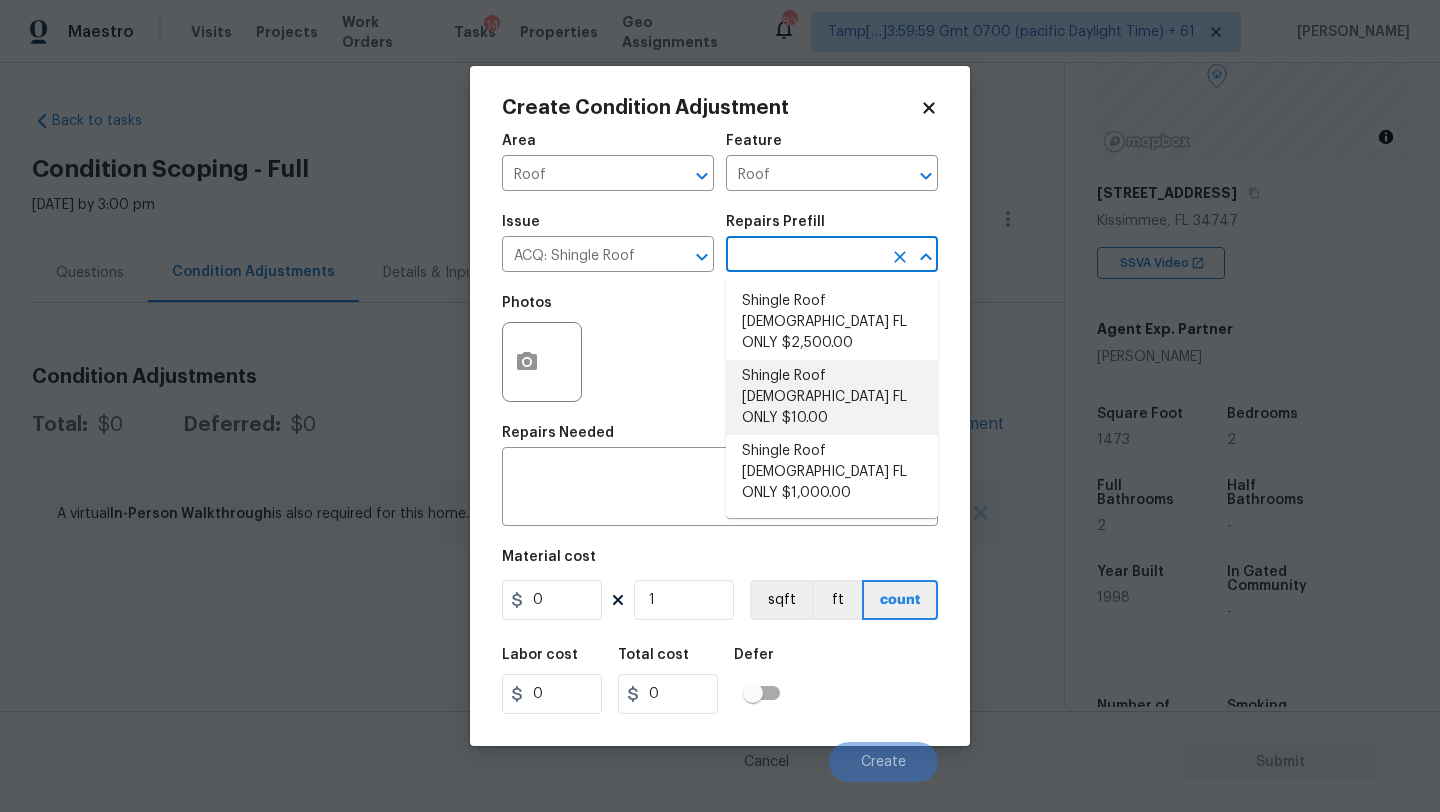 click on "Shingle Roof 15+ Years Old FL ONLY $10.00" at bounding box center [832, 397] 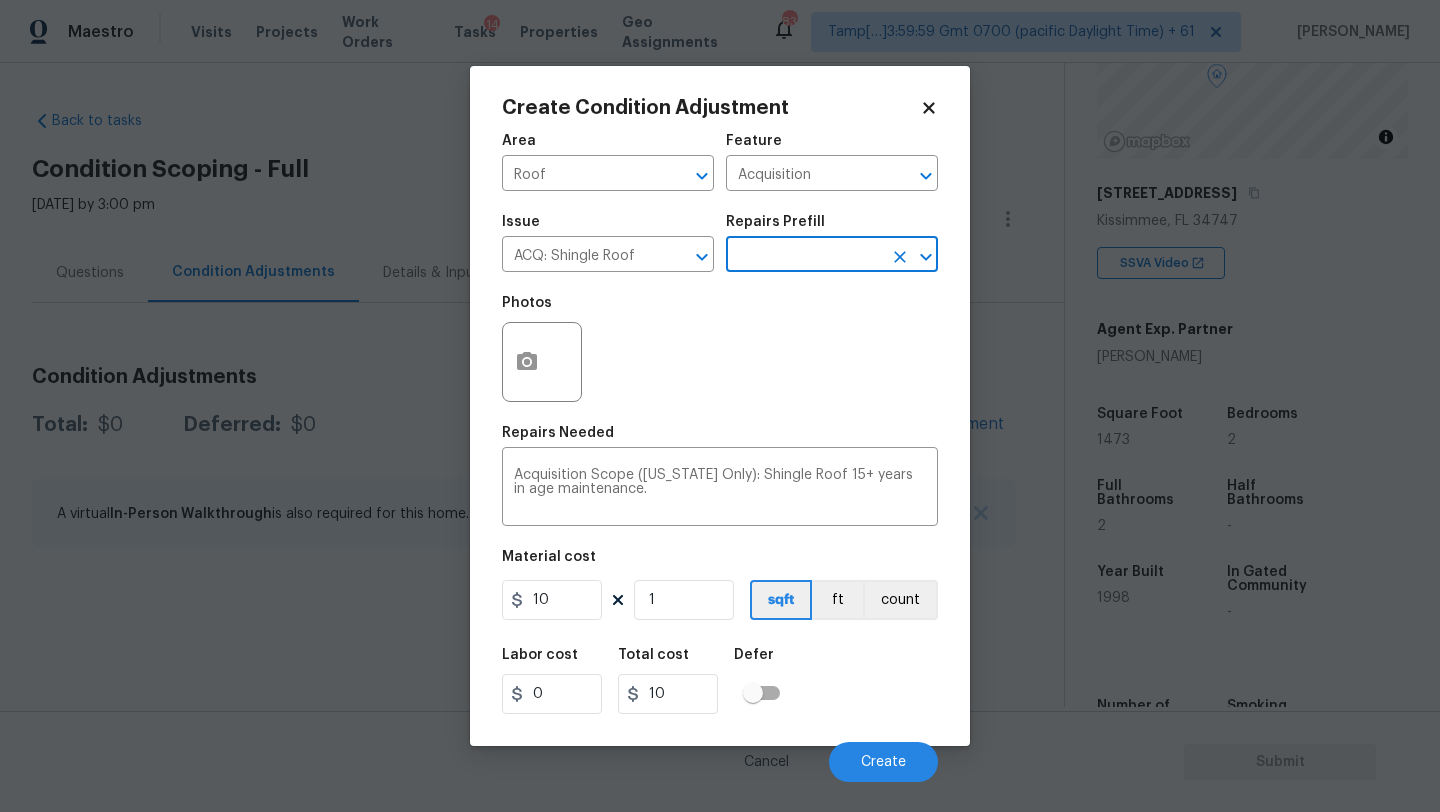 click on "Labor cost 0 Total cost 10 Defer" at bounding box center (720, 681) 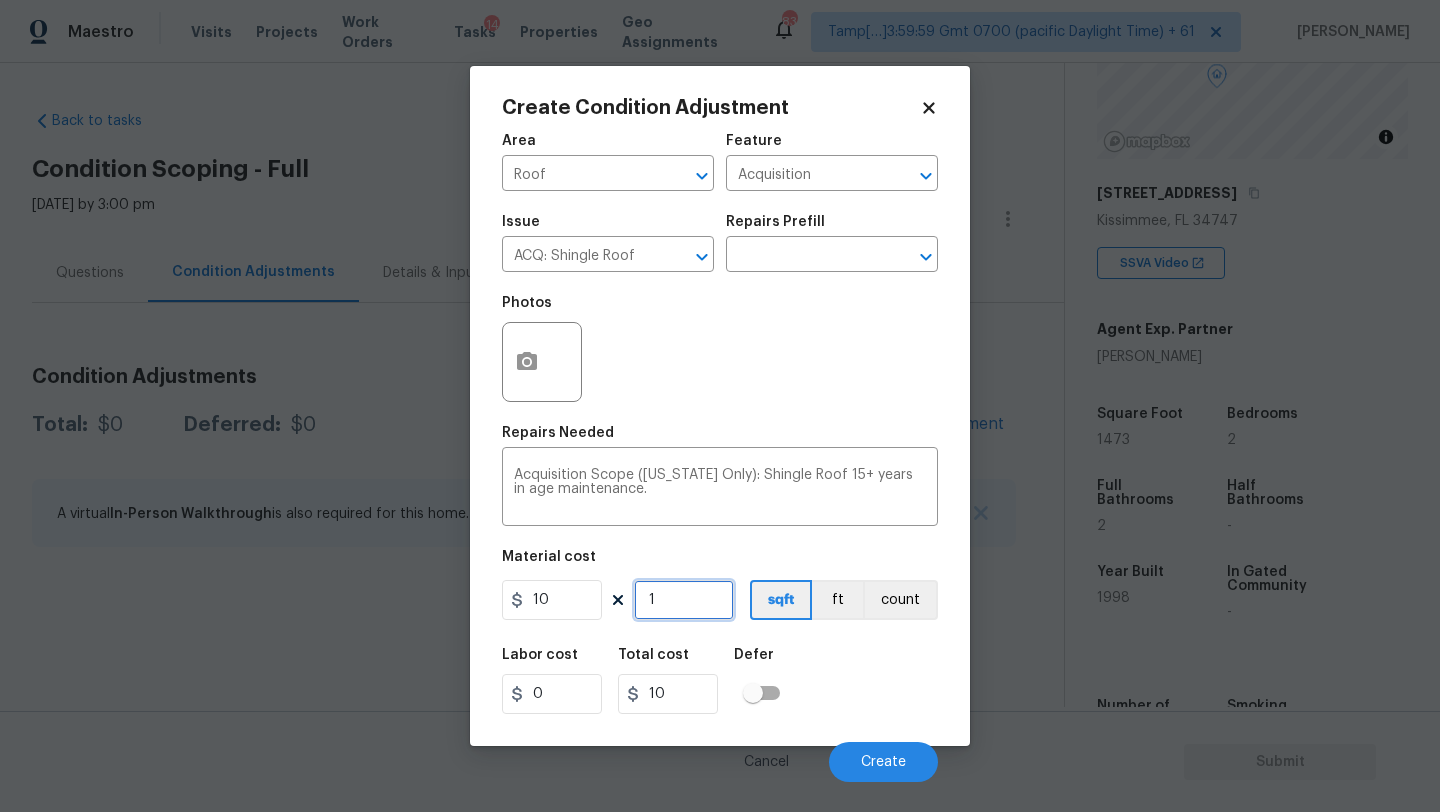 click on "1" at bounding box center [684, 600] 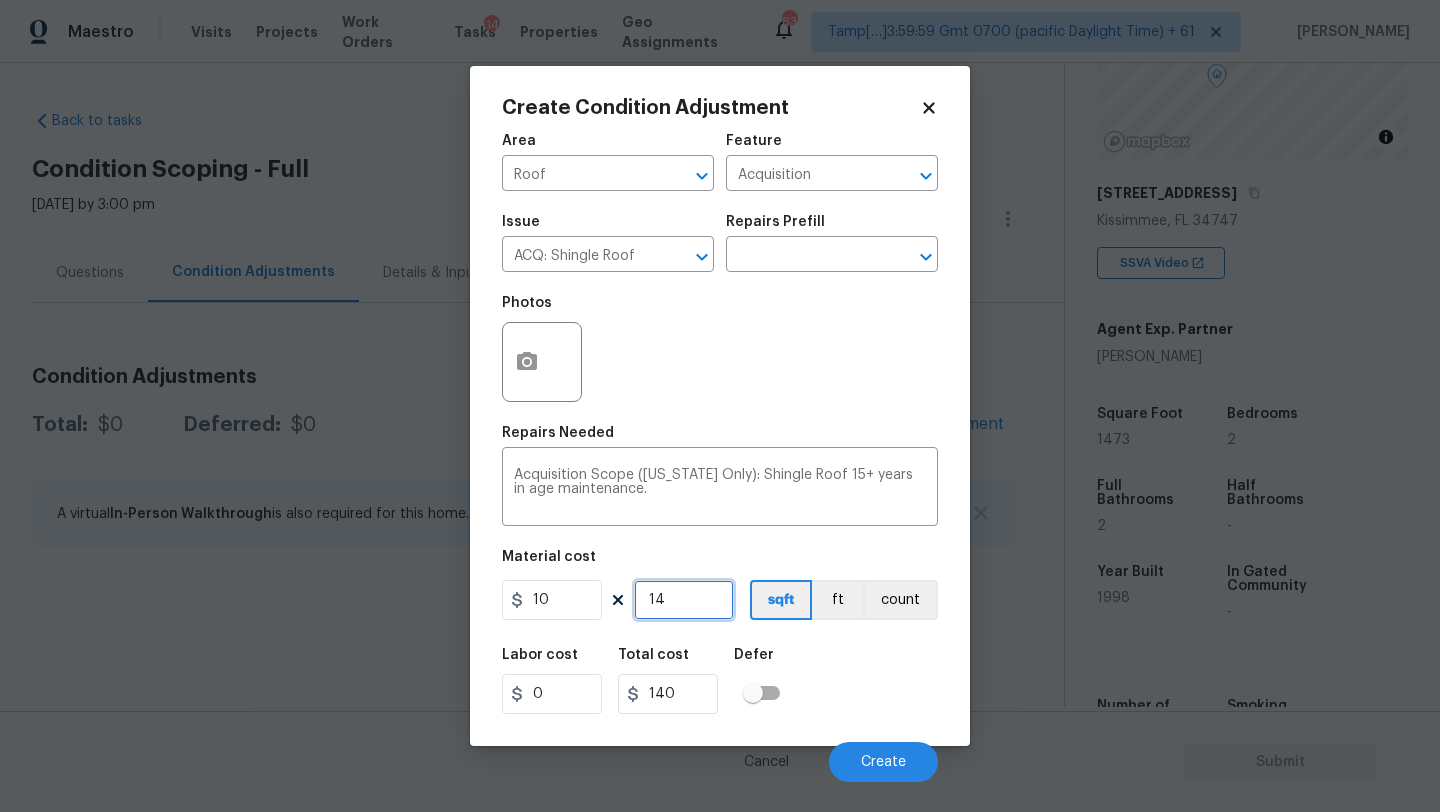 type on "147" 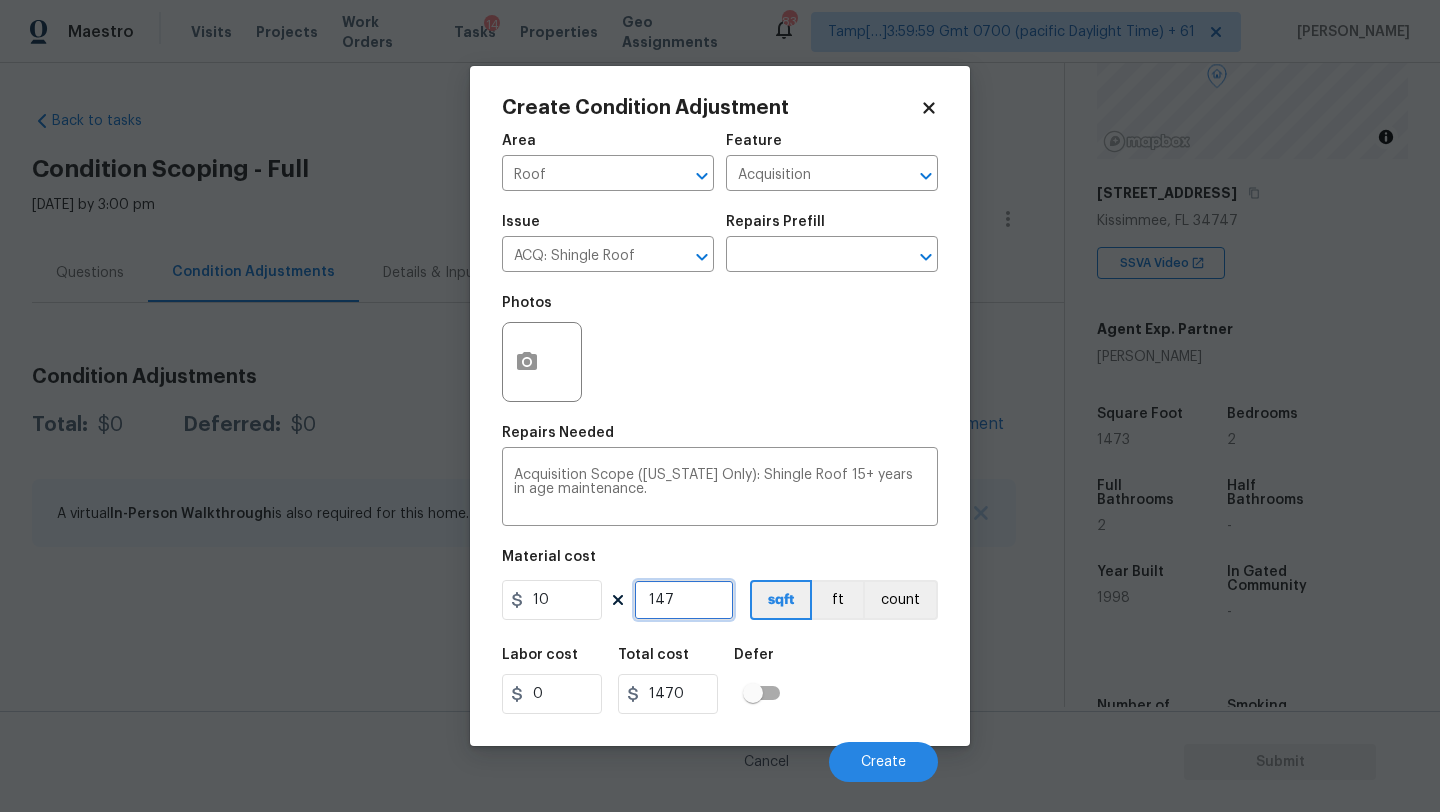 type on "1473" 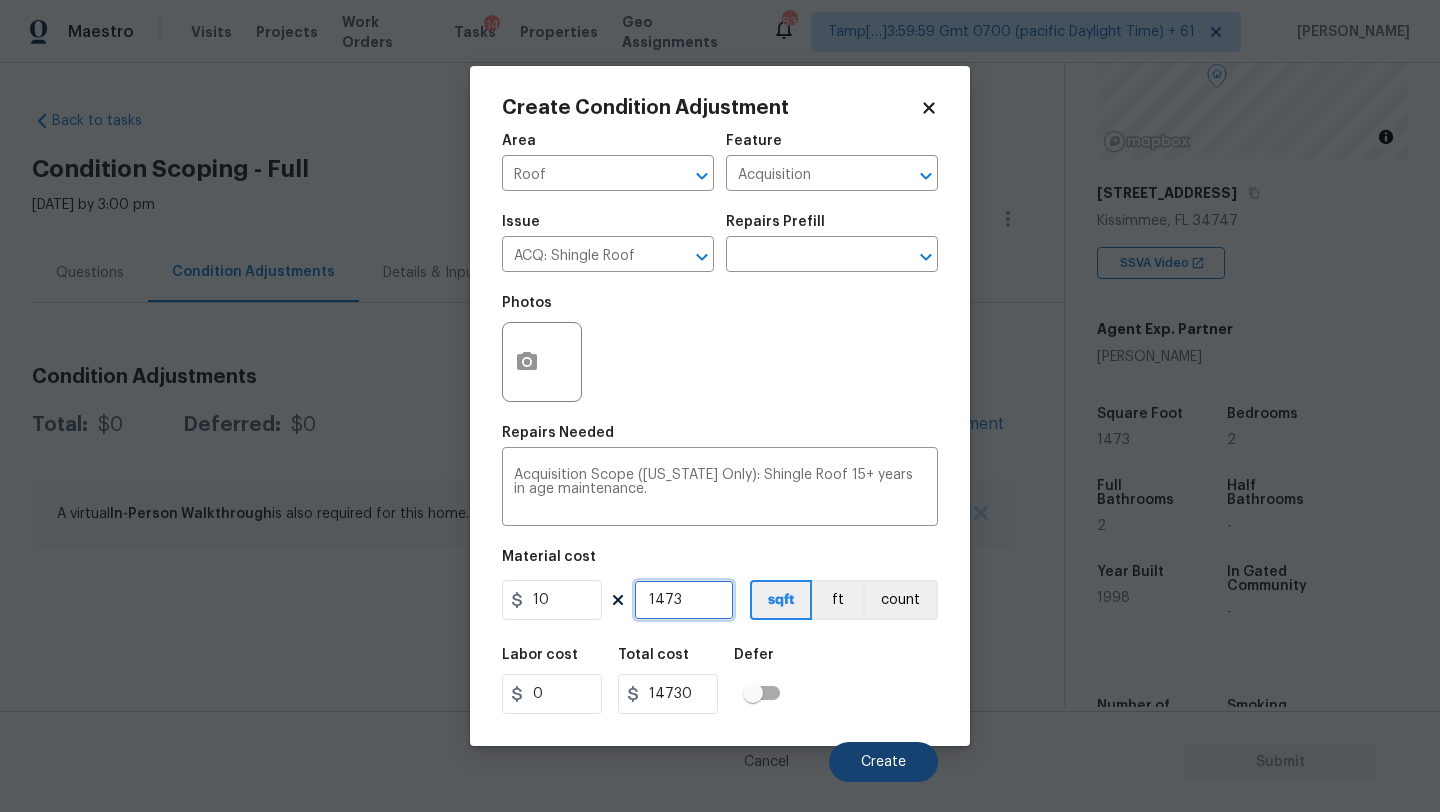 type on "1473" 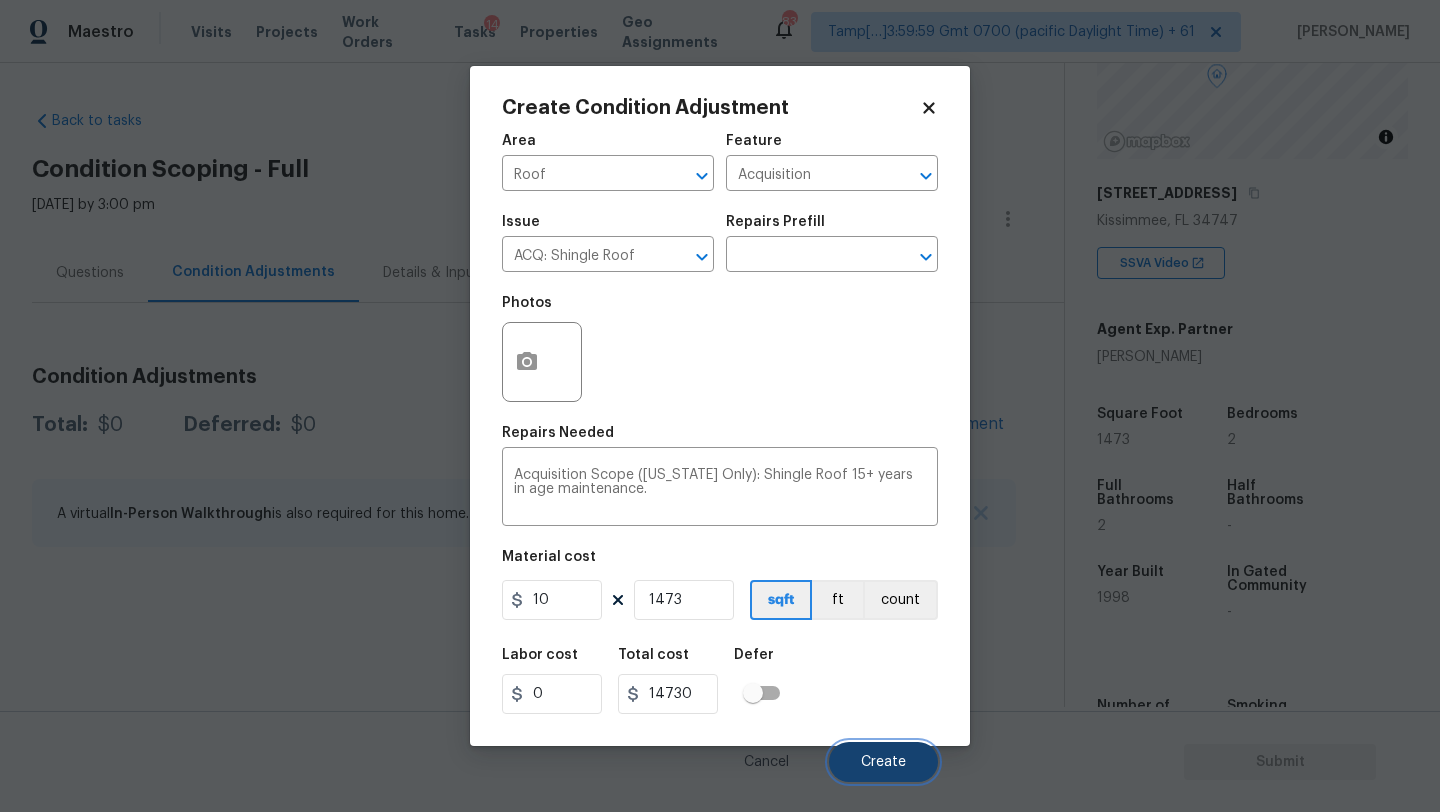click on "Create" at bounding box center [883, 762] 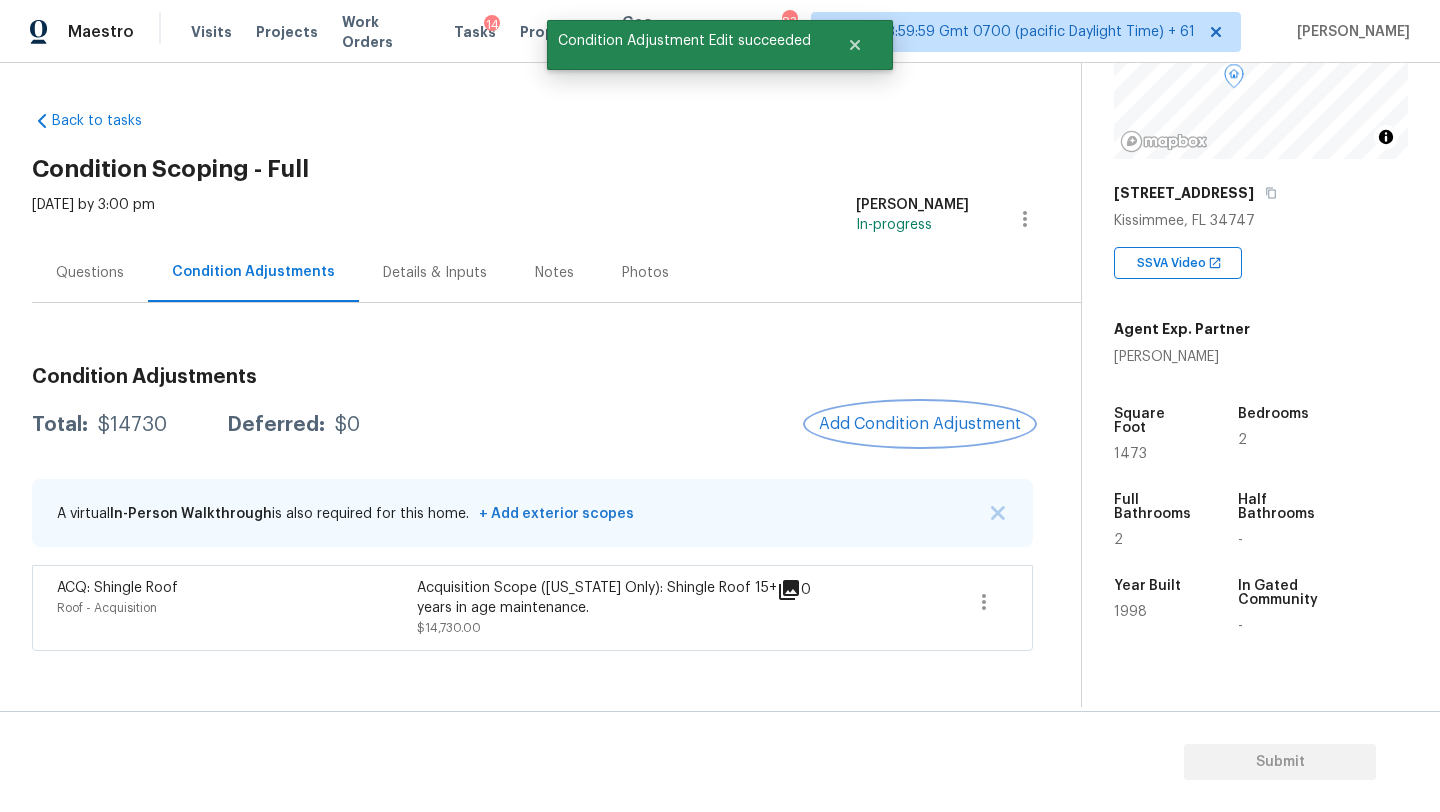click on "Add Condition Adjustment" at bounding box center [920, 424] 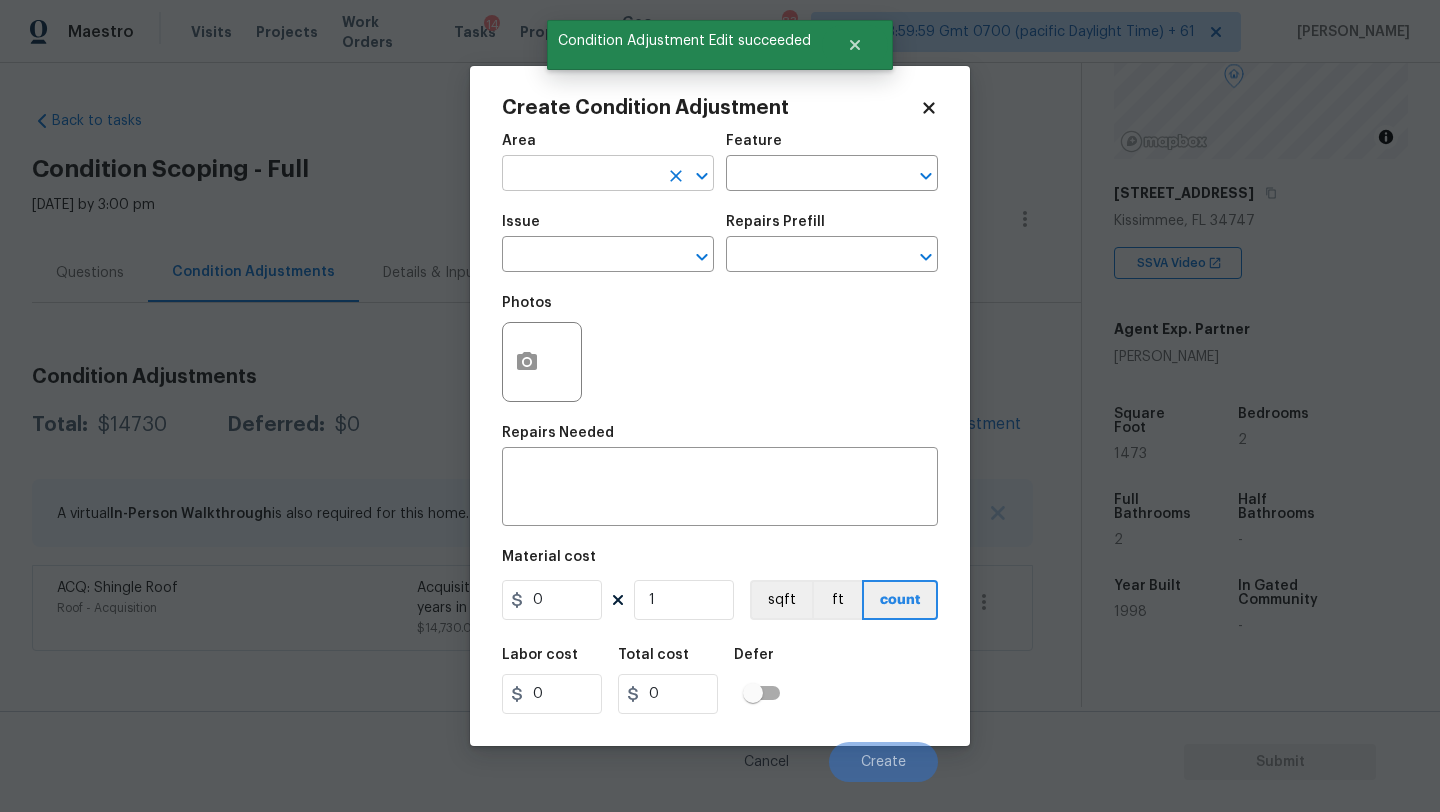 click at bounding box center [580, 175] 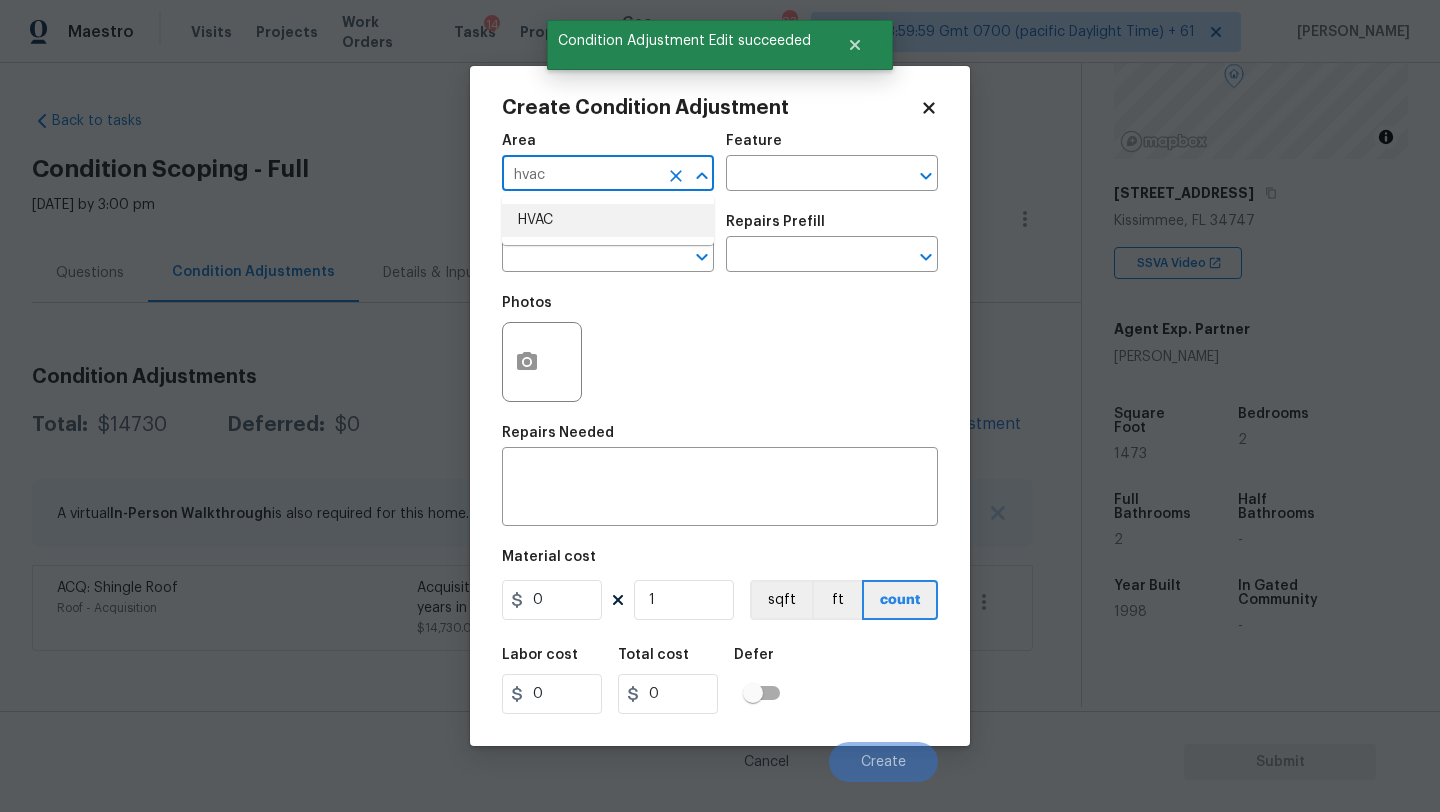 click on "HVAC" at bounding box center [608, 220] 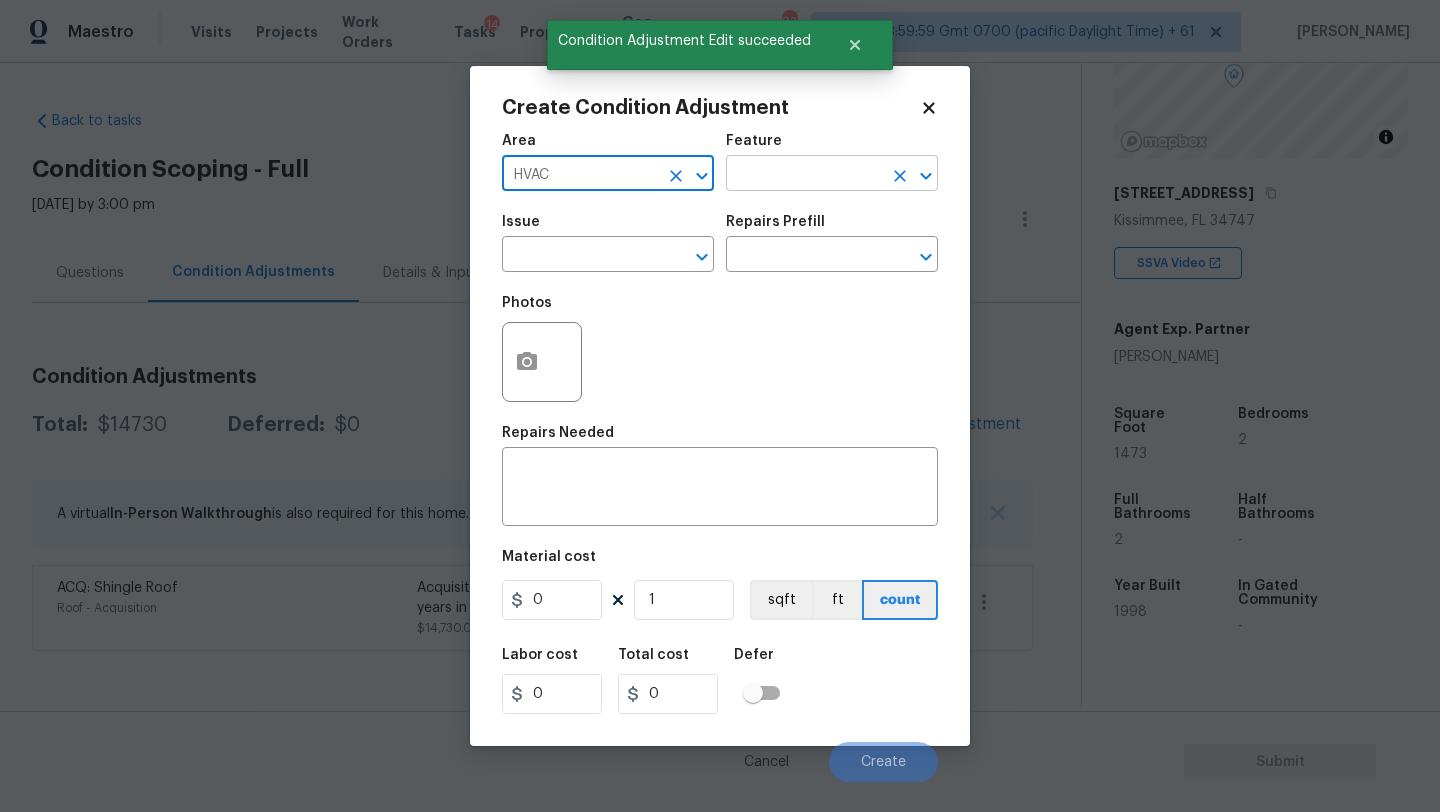 type on "HVAC" 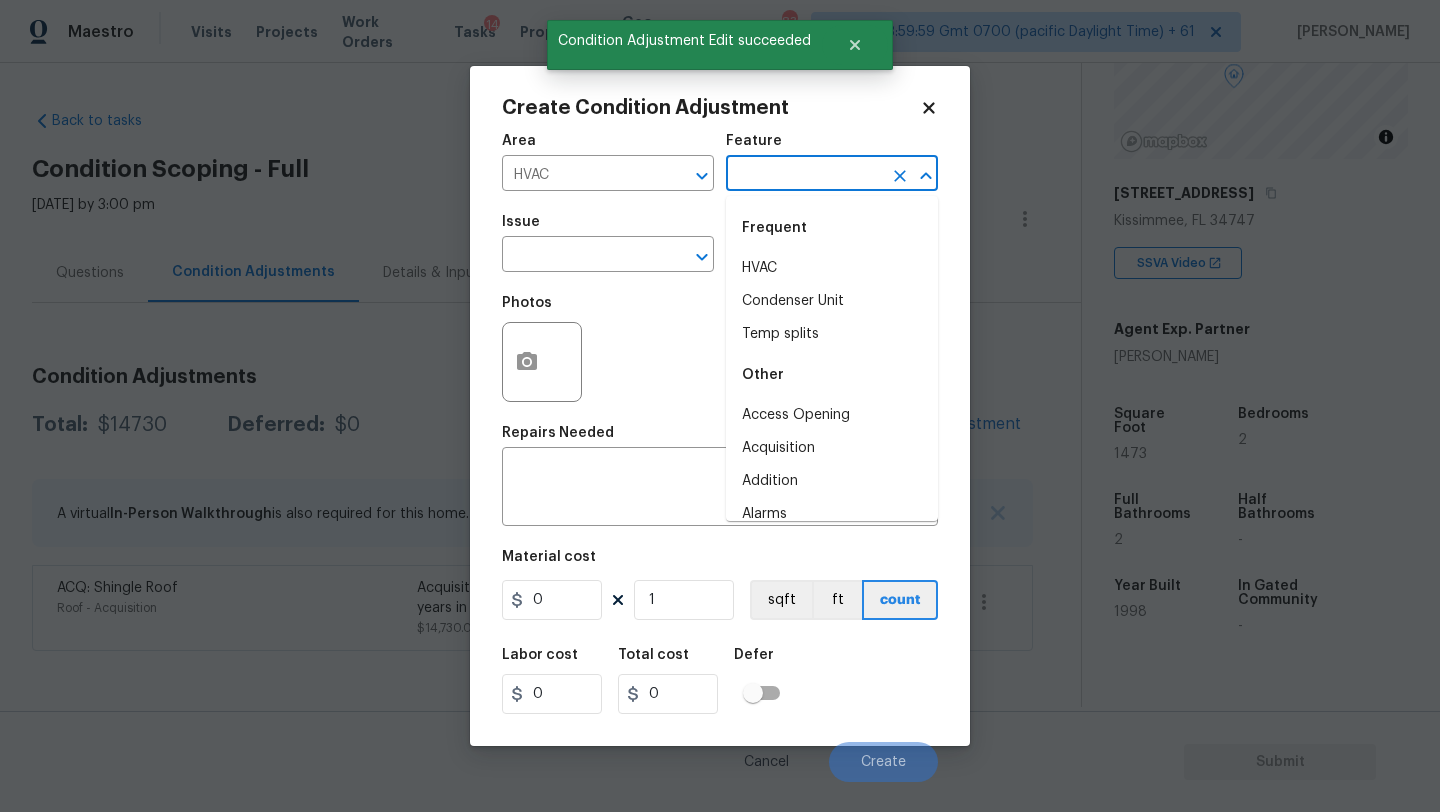 click at bounding box center [804, 175] 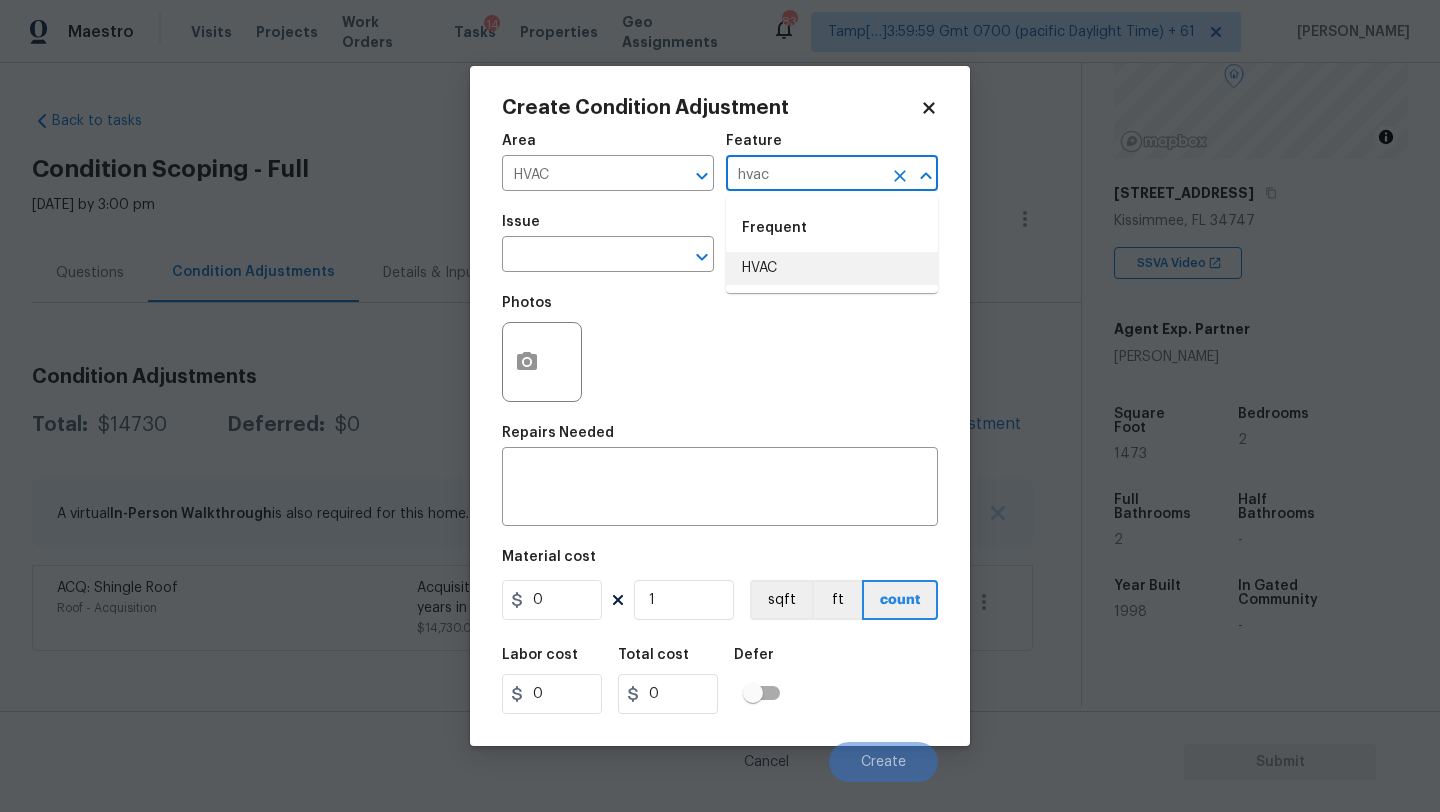 click on "HVAC" at bounding box center (832, 268) 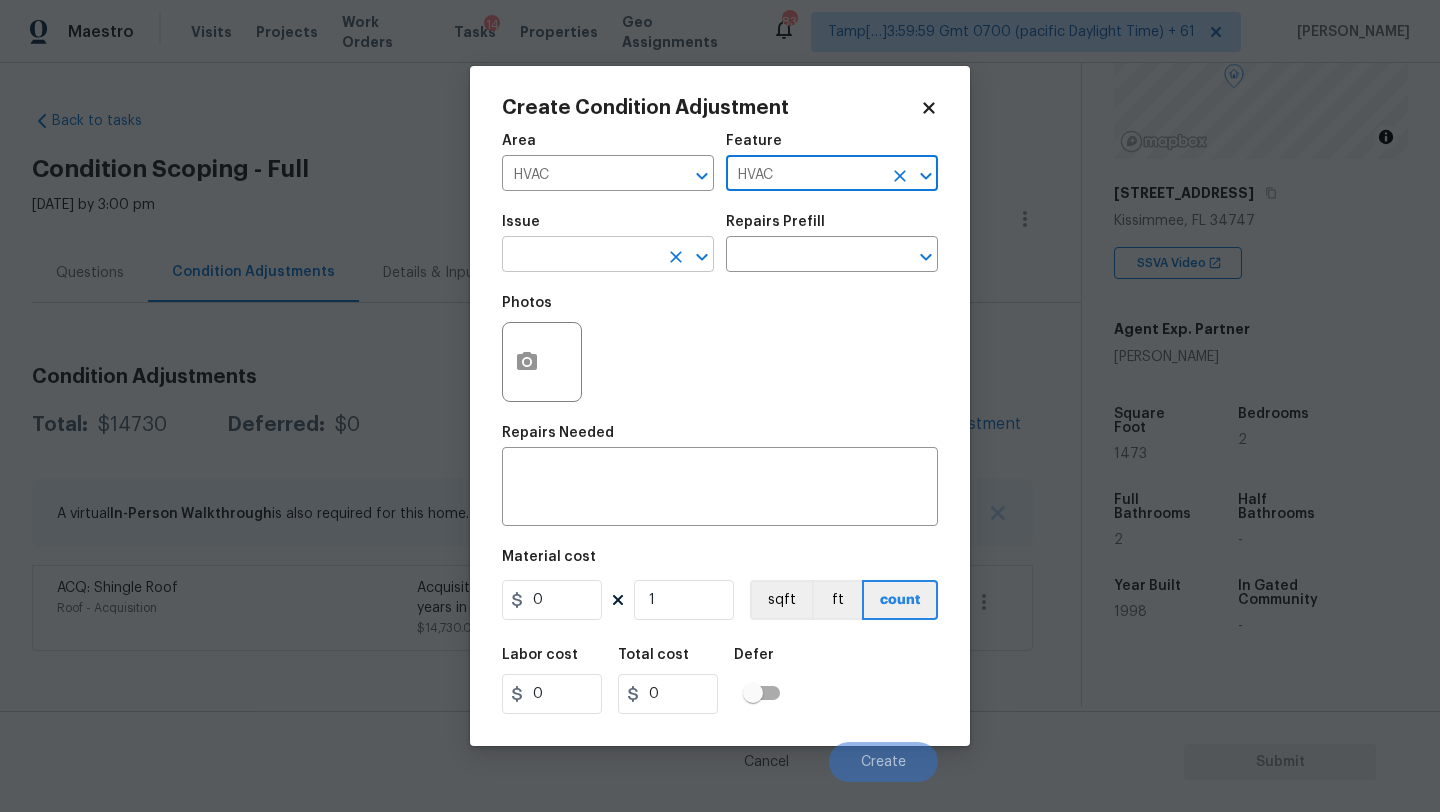 type on "HVAC" 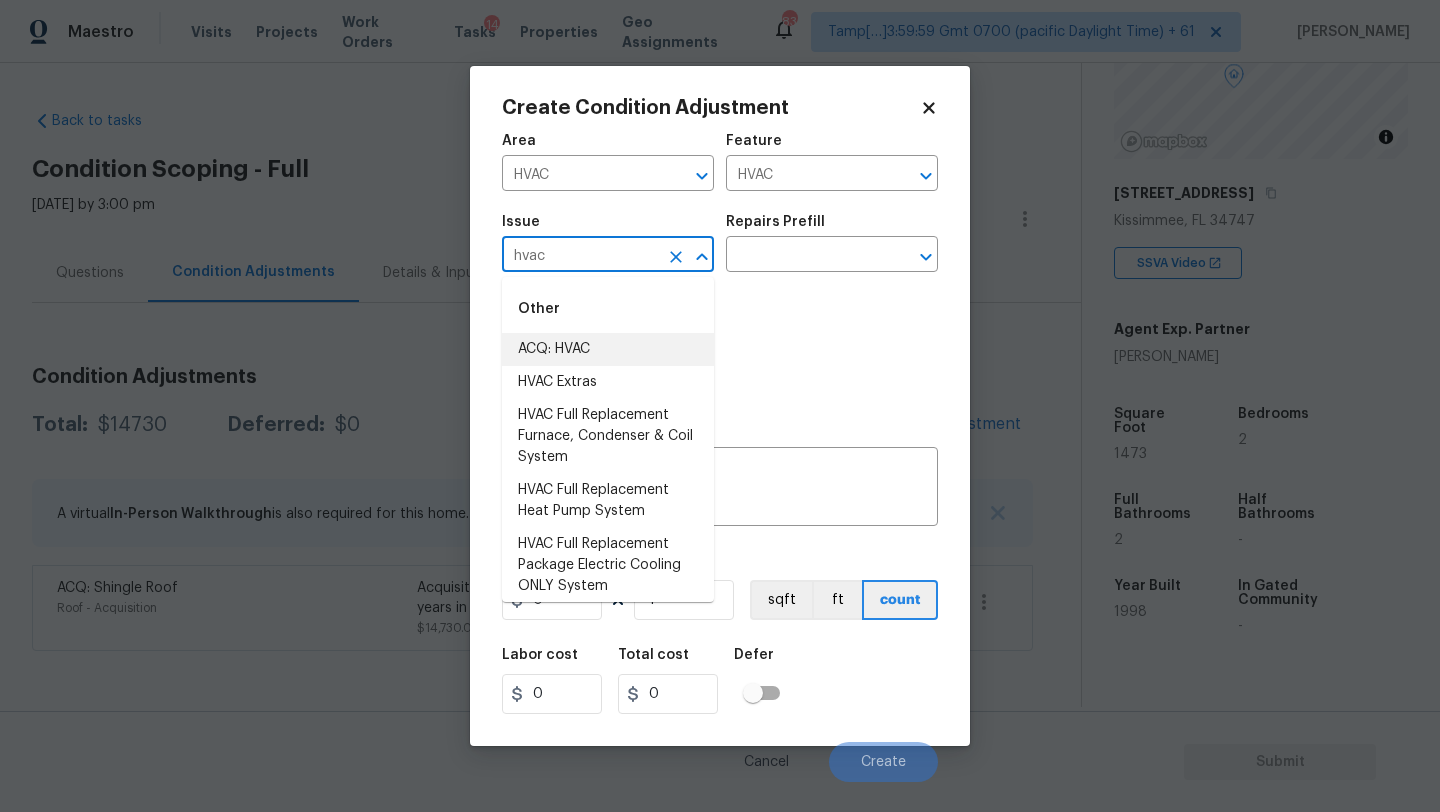 click on "ACQ: HVAC" at bounding box center (608, 349) 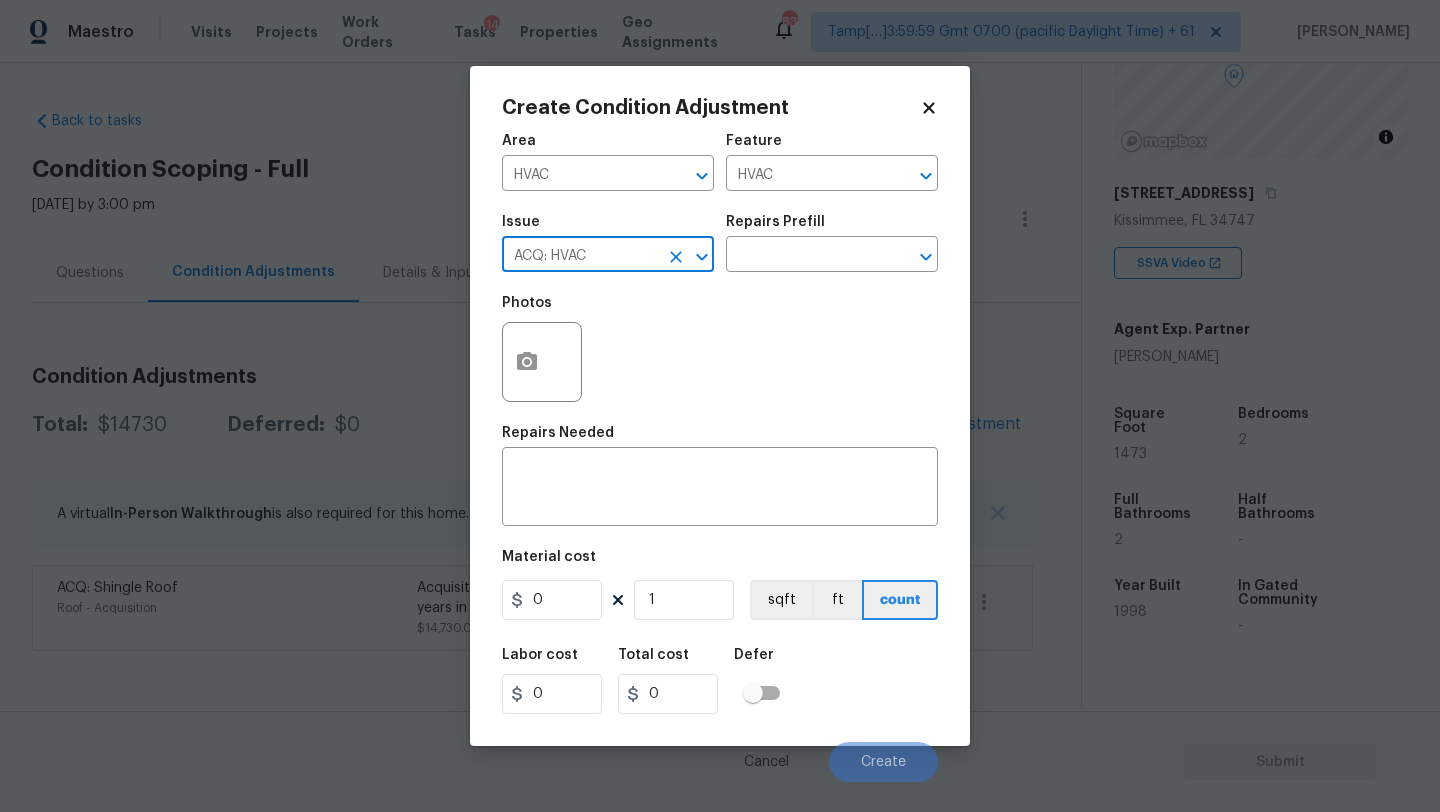 type on "ACQ: HVAC" 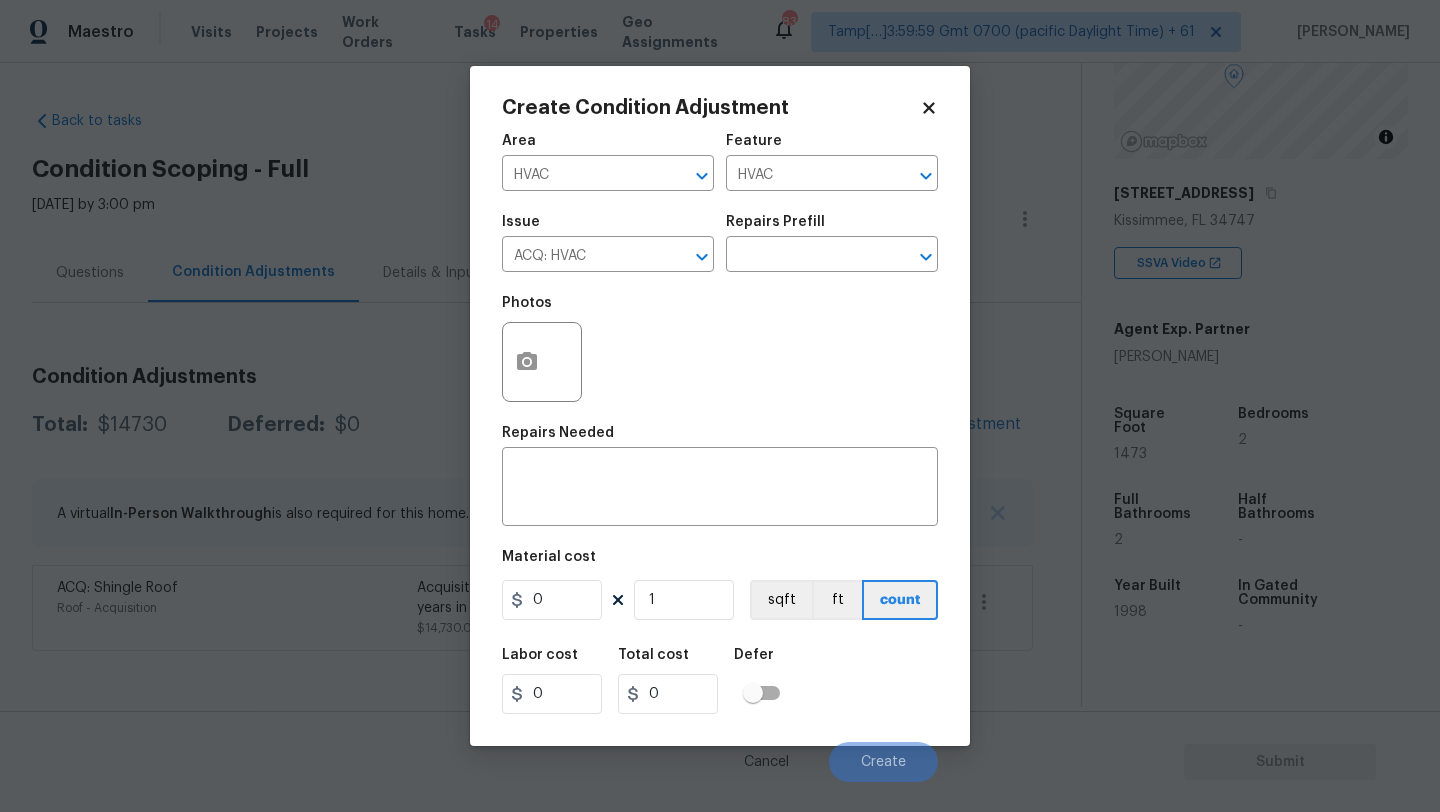 click on "Issue ACQ: HVAC ​ Repairs Prefill ​" at bounding box center [720, 243] 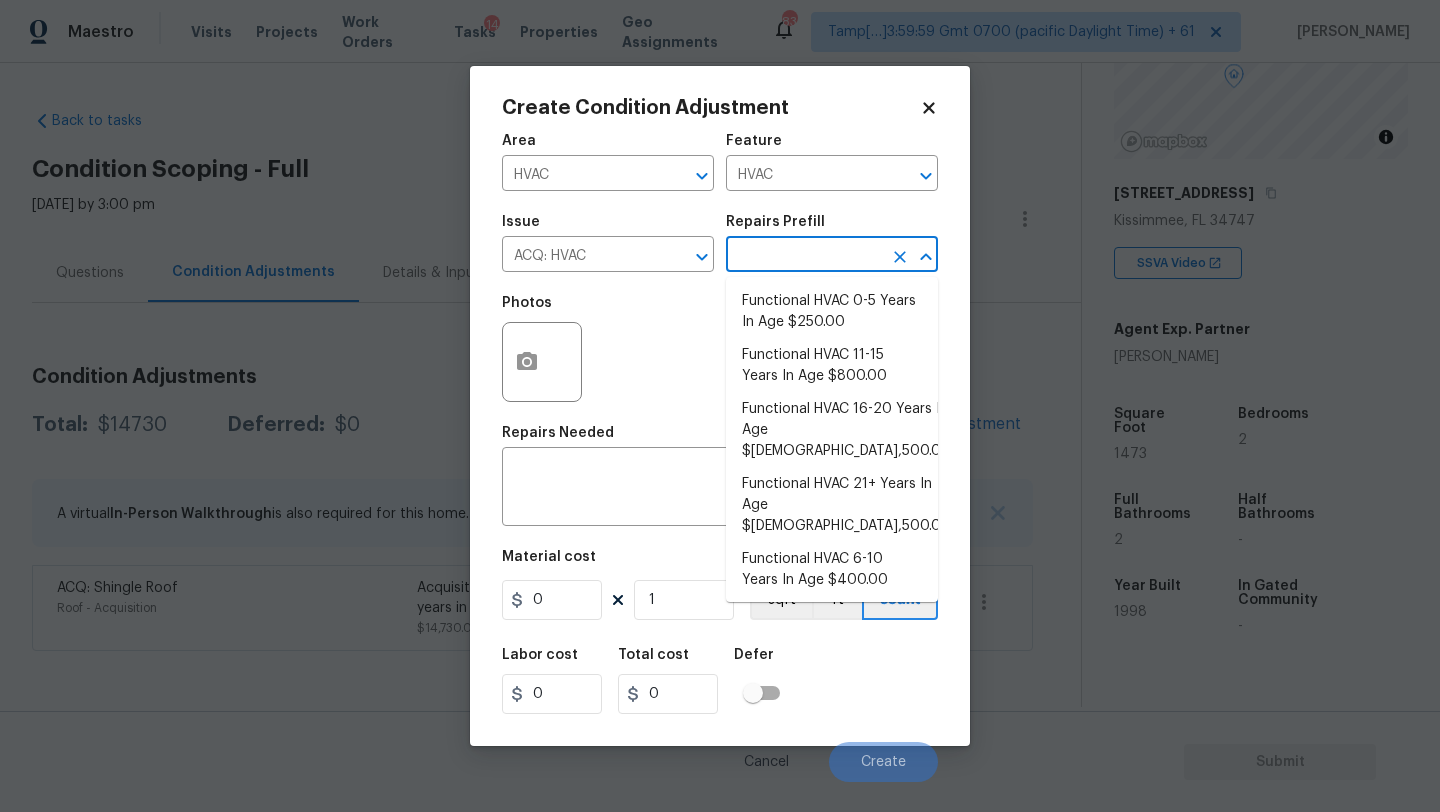click at bounding box center [804, 256] 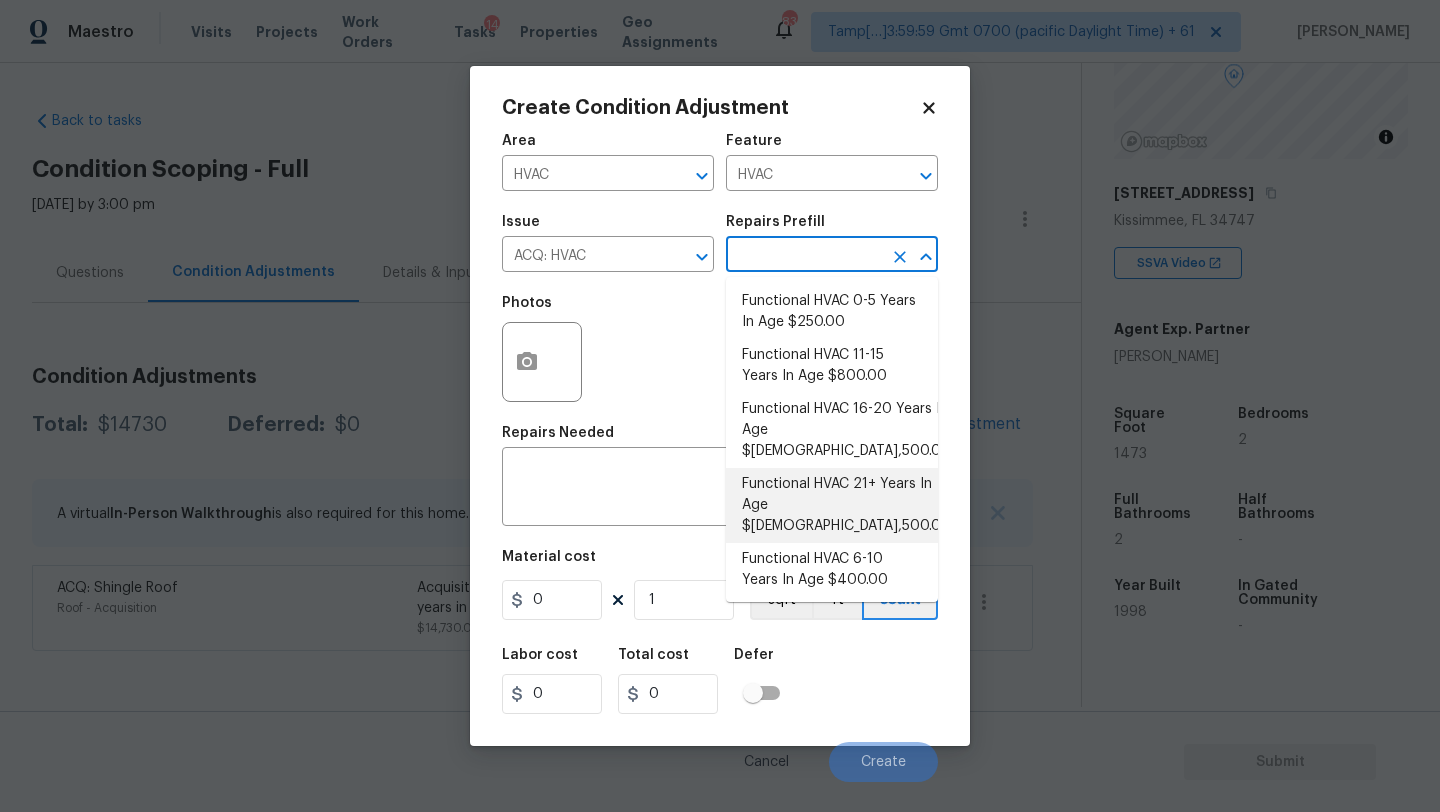 drag, startPoint x: 792, startPoint y: 443, endPoint x: 792, endPoint y: 465, distance: 22 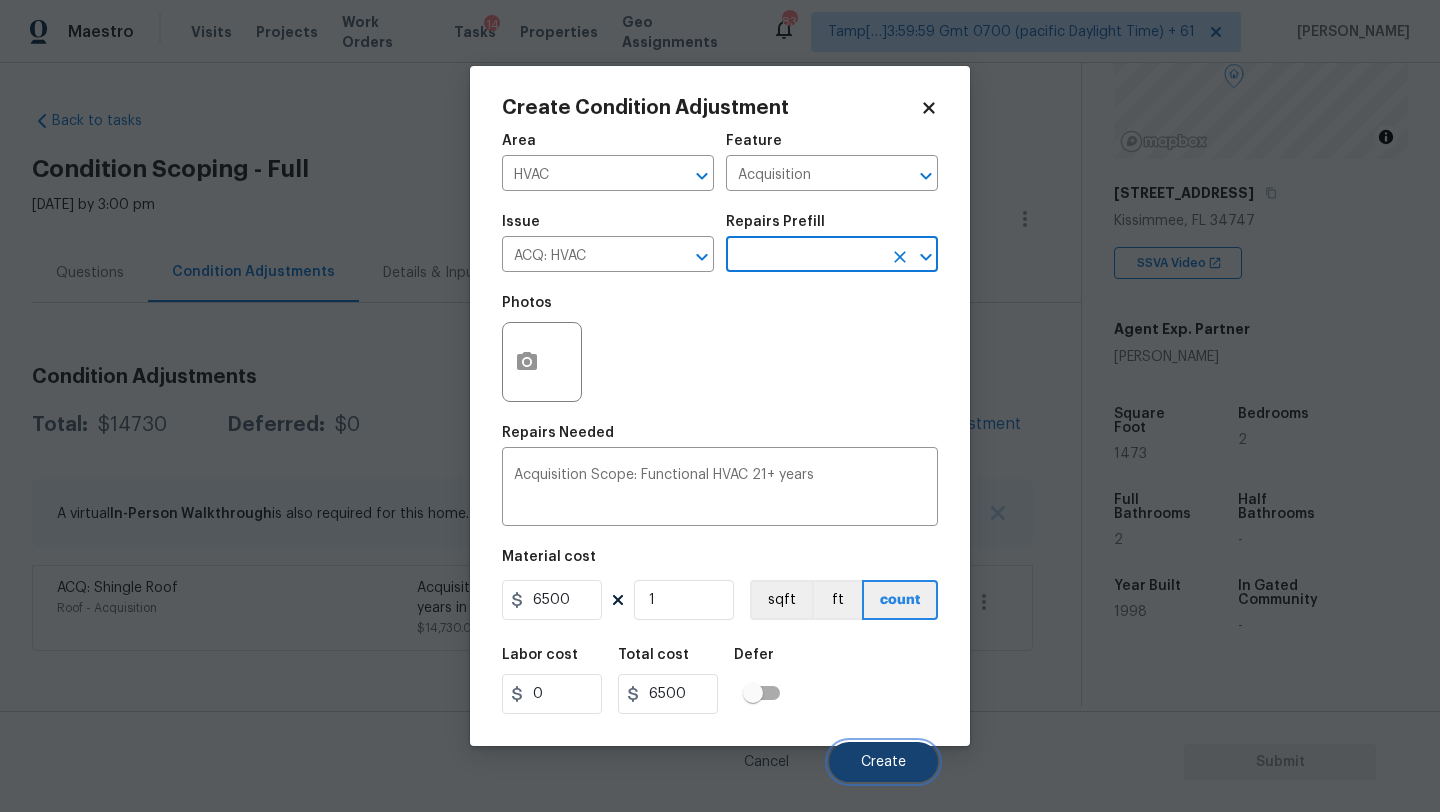 click on "Create" at bounding box center (883, 762) 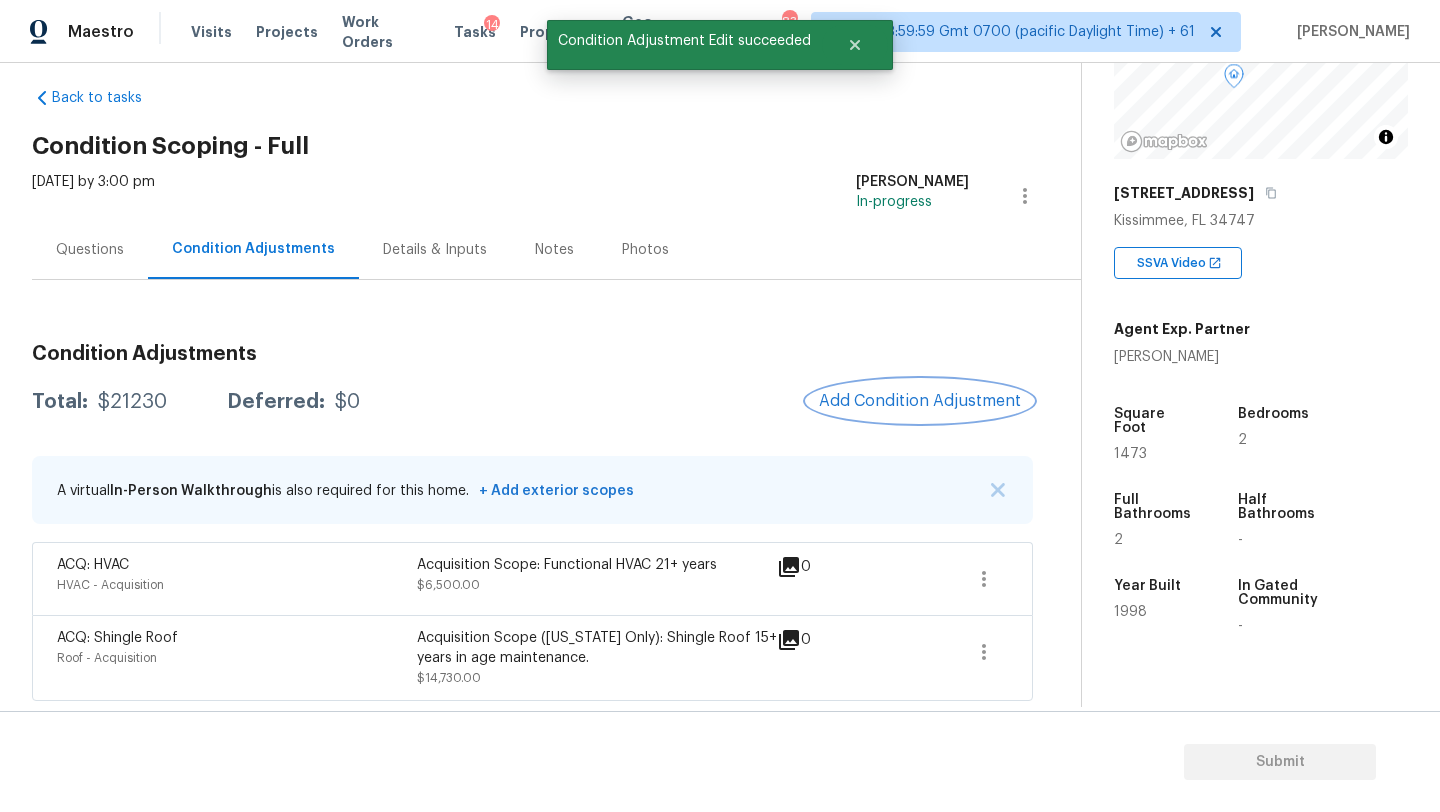 scroll, scrollTop: 0, scrollLeft: 0, axis: both 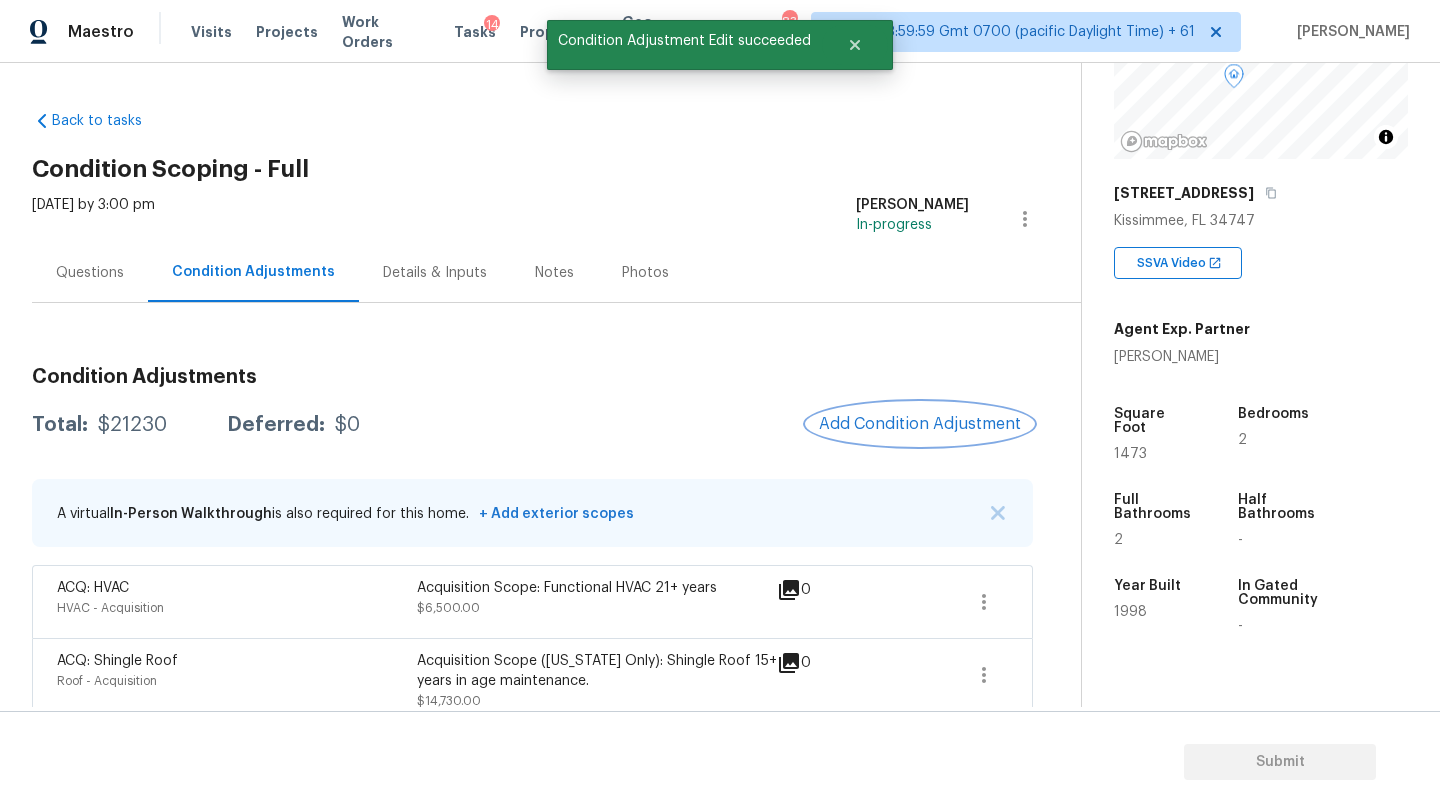 click on "Add Condition Adjustment" at bounding box center [920, 424] 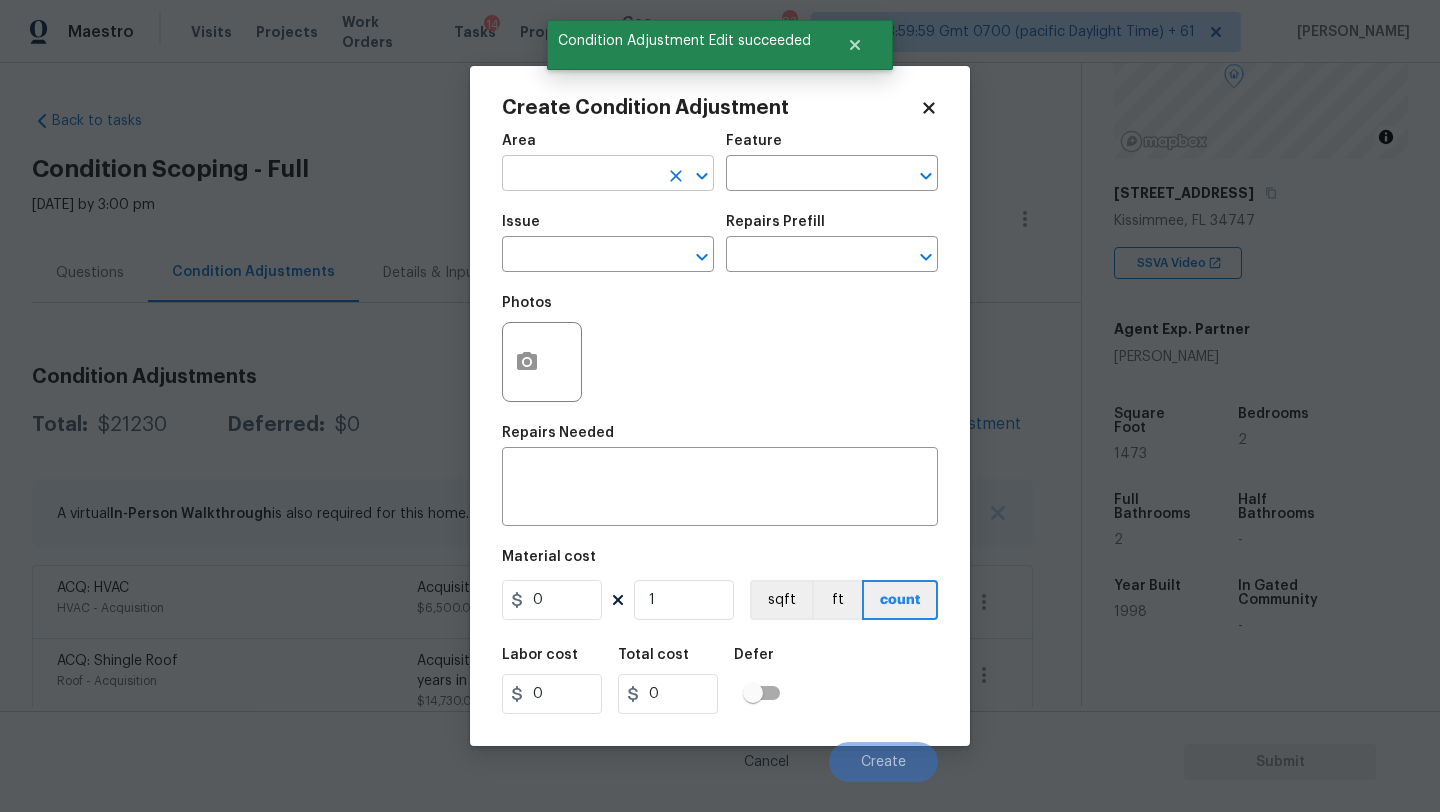 click at bounding box center (580, 175) 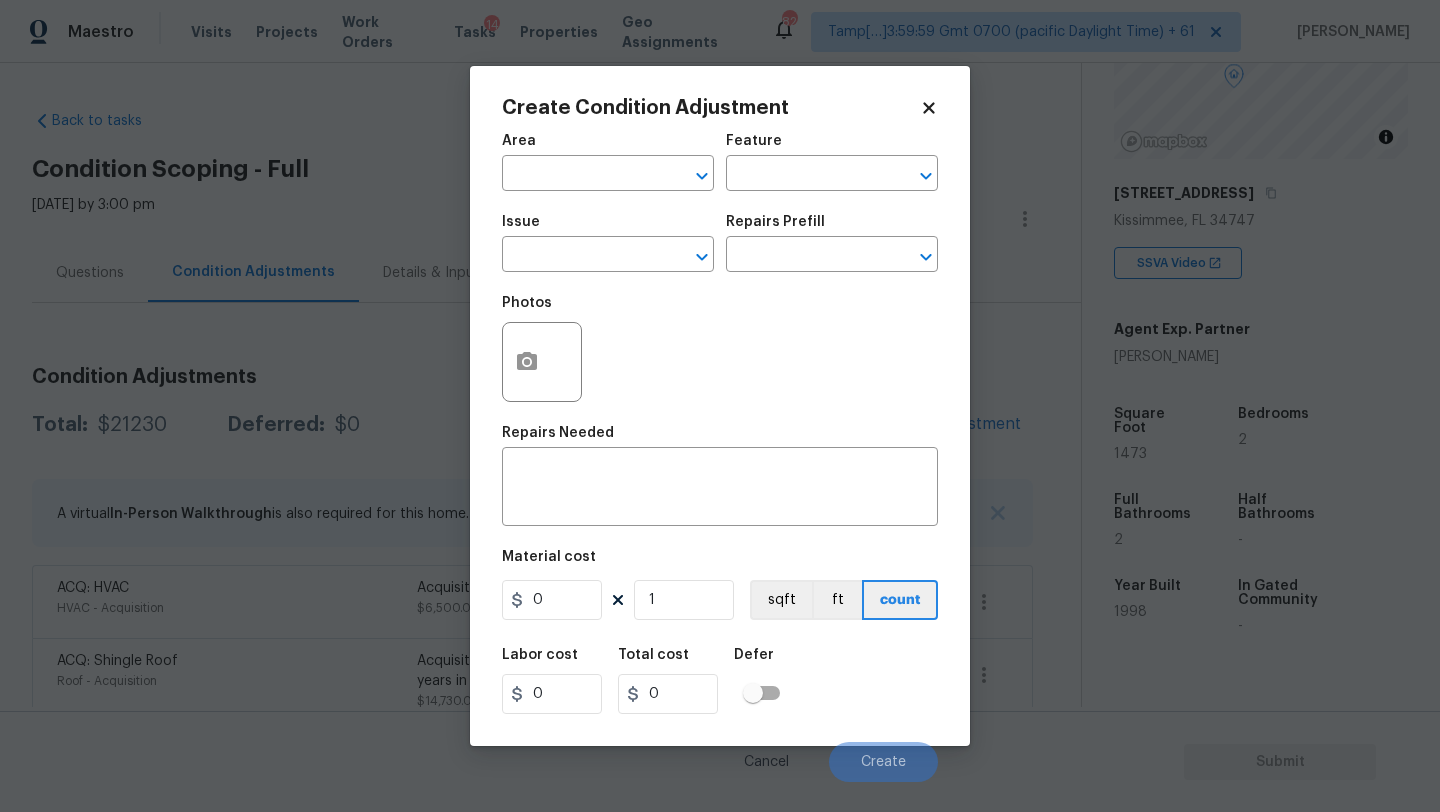click on "Create Condition Adjustment" at bounding box center (720, 108) 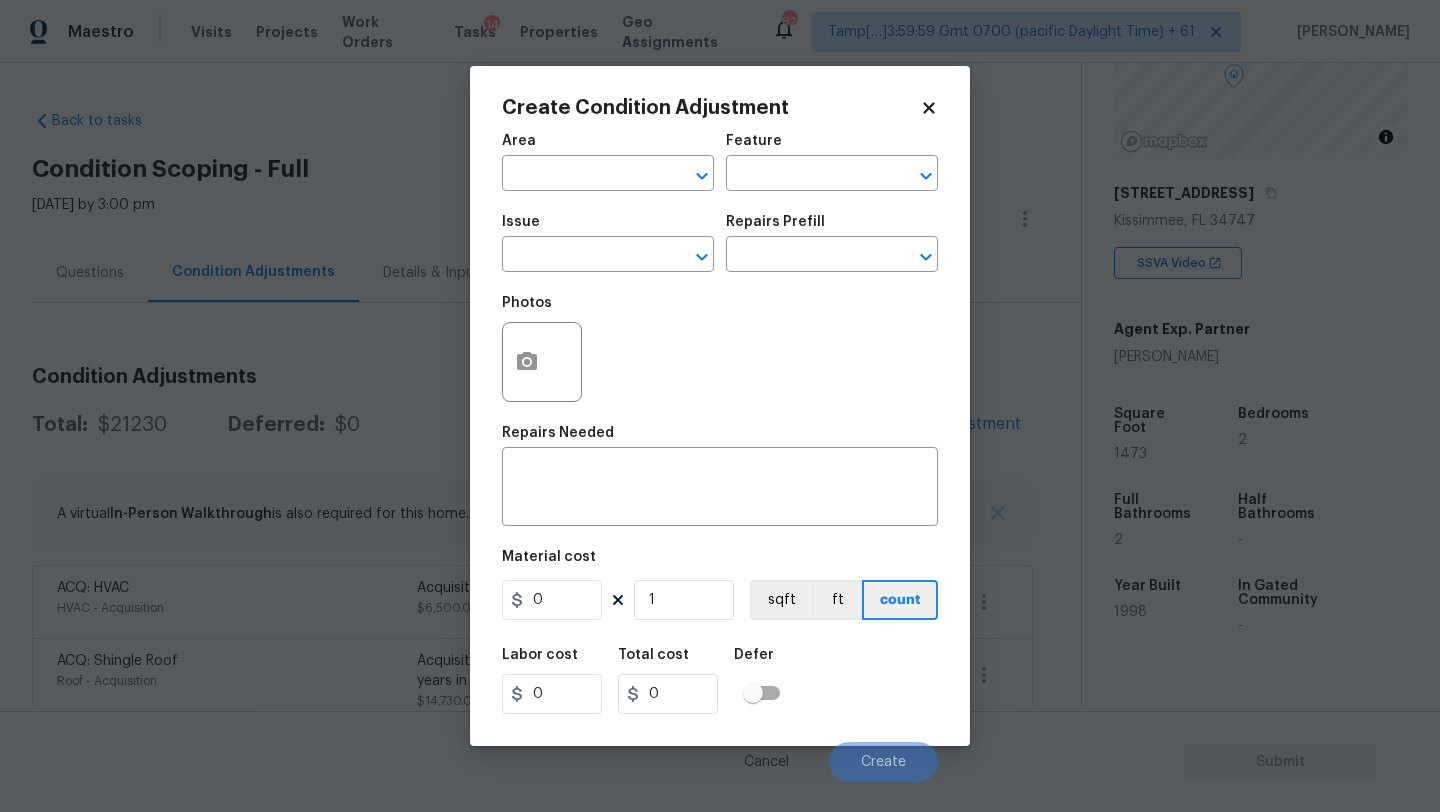 click on "Create Condition Adjustment Area ​ Feature ​ Issue ​ Repairs Prefill ​ Photos Repairs Needed x ​ Material cost 0 1 sqft ft count Labor cost 0 Total cost 0 Defer Cancel Create" at bounding box center [720, 406] 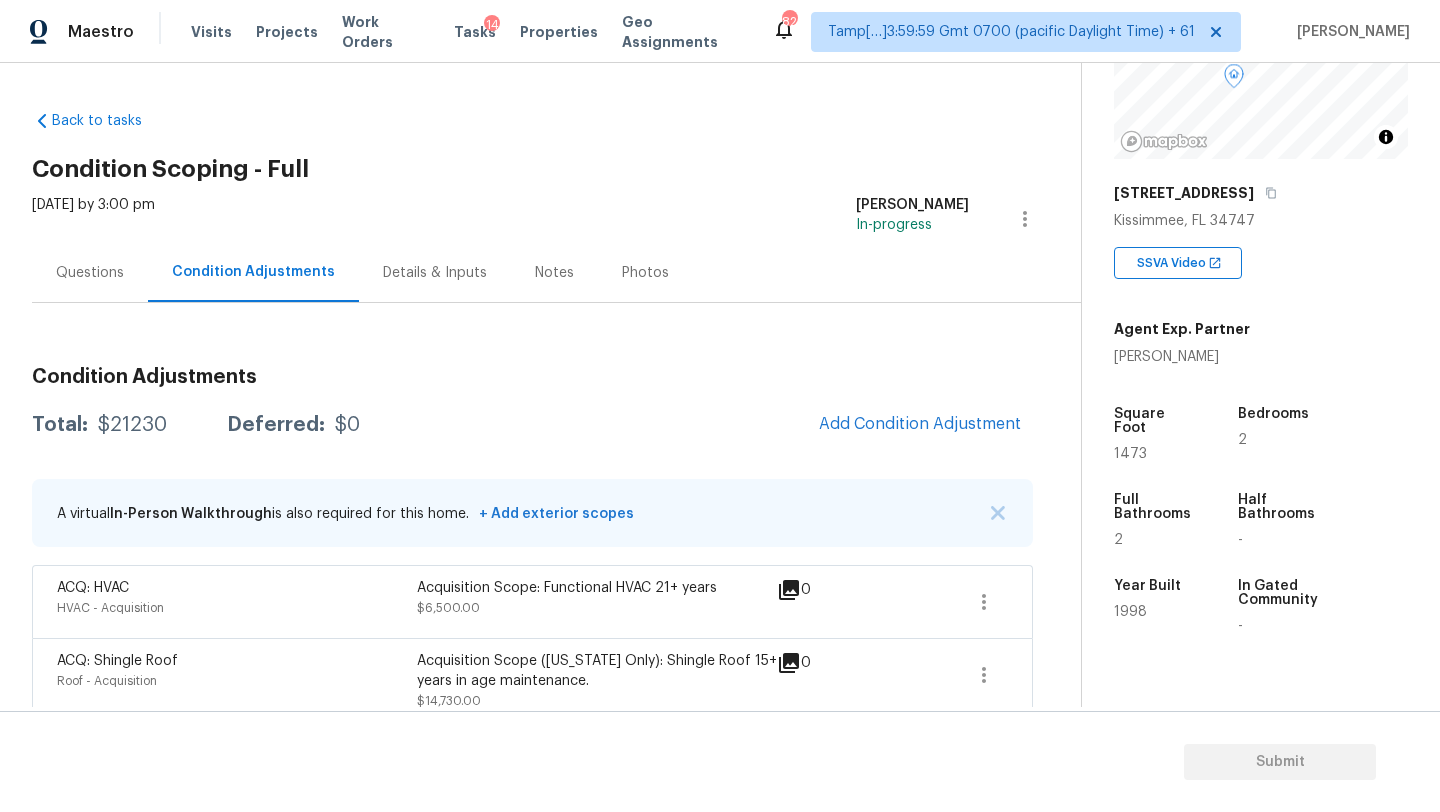 click on "Questions" at bounding box center [90, 273] 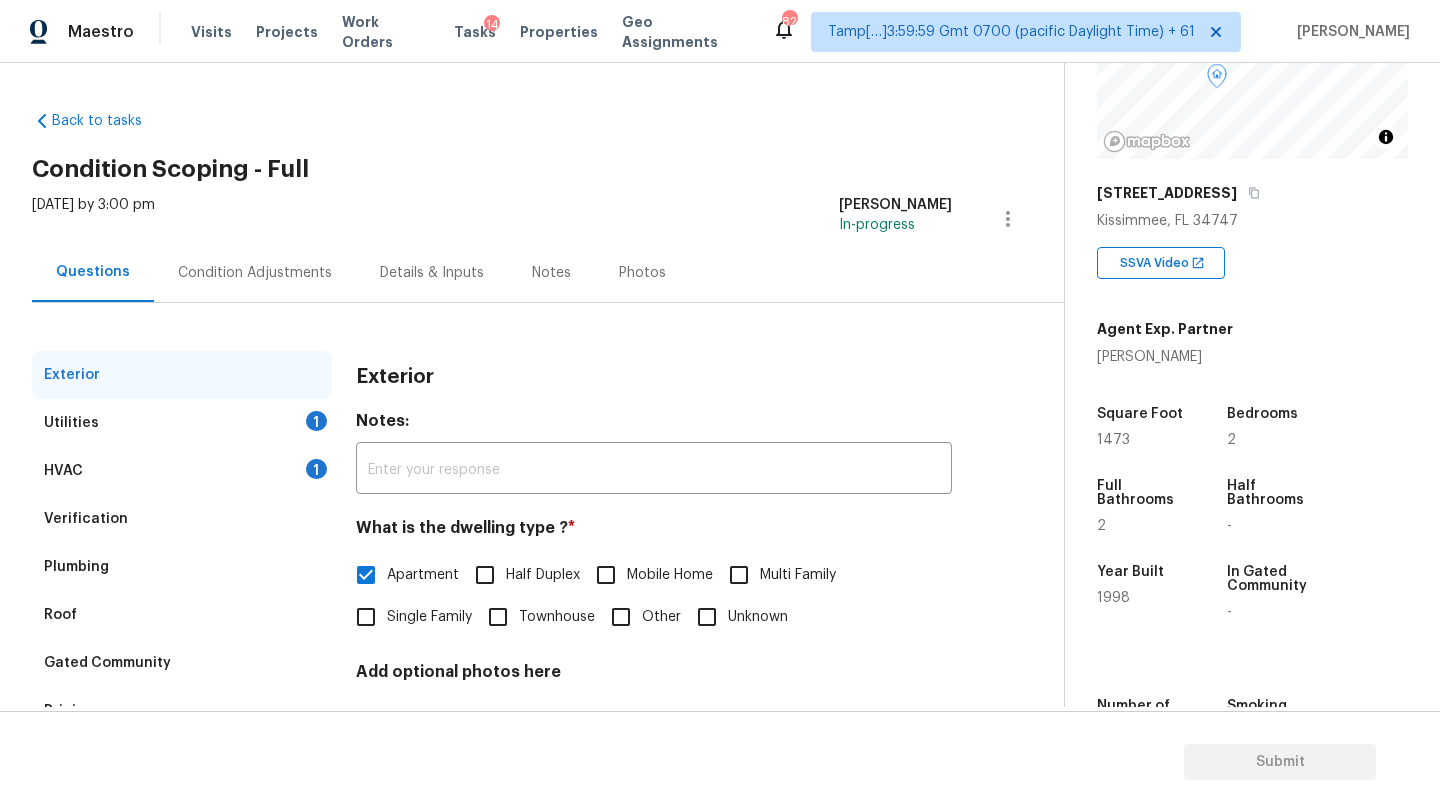 scroll, scrollTop: 151, scrollLeft: 0, axis: vertical 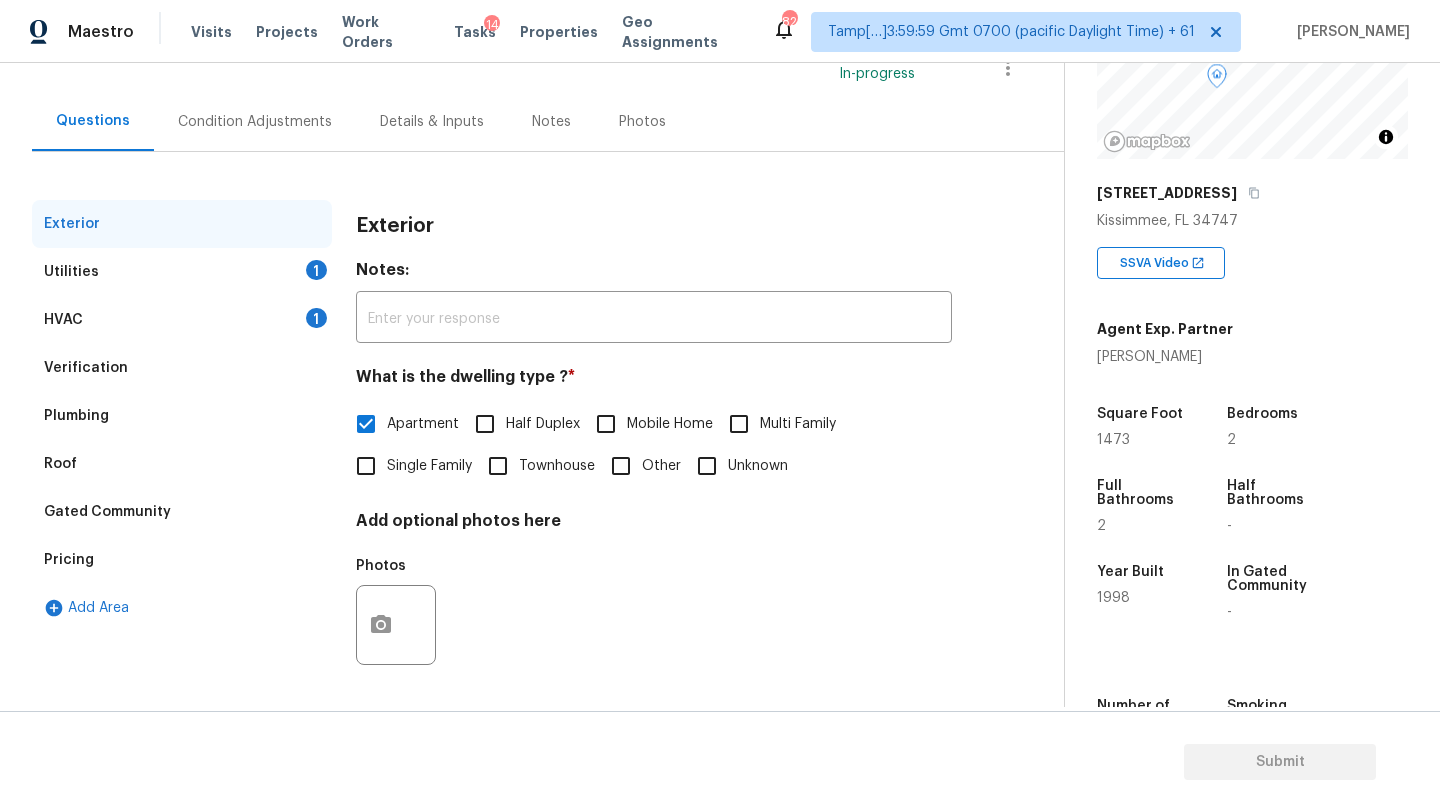 click on "Verification" at bounding box center (182, 368) 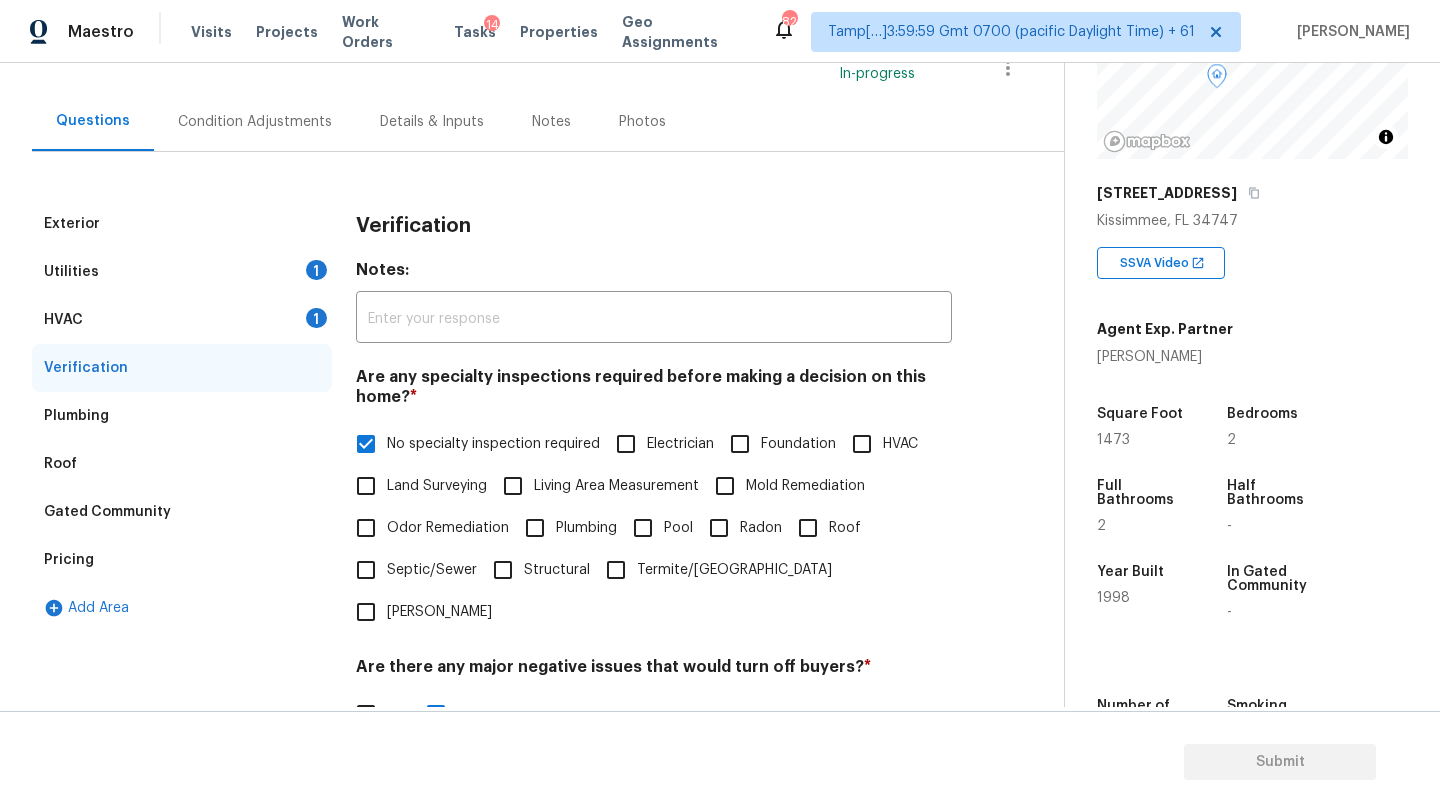 scroll, scrollTop: 392, scrollLeft: 0, axis: vertical 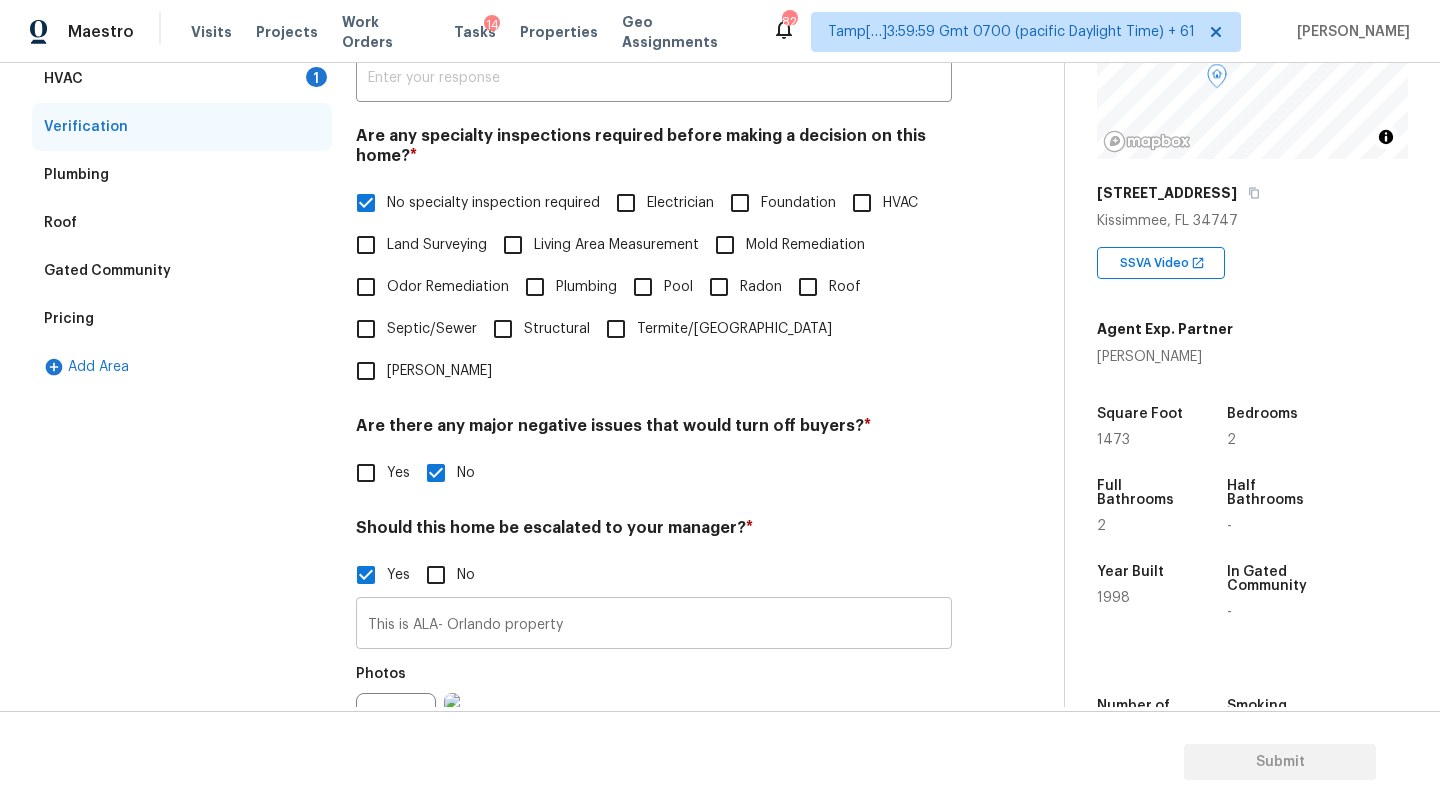 click on "This is ALA- Orlando property" at bounding box center [654, 625] 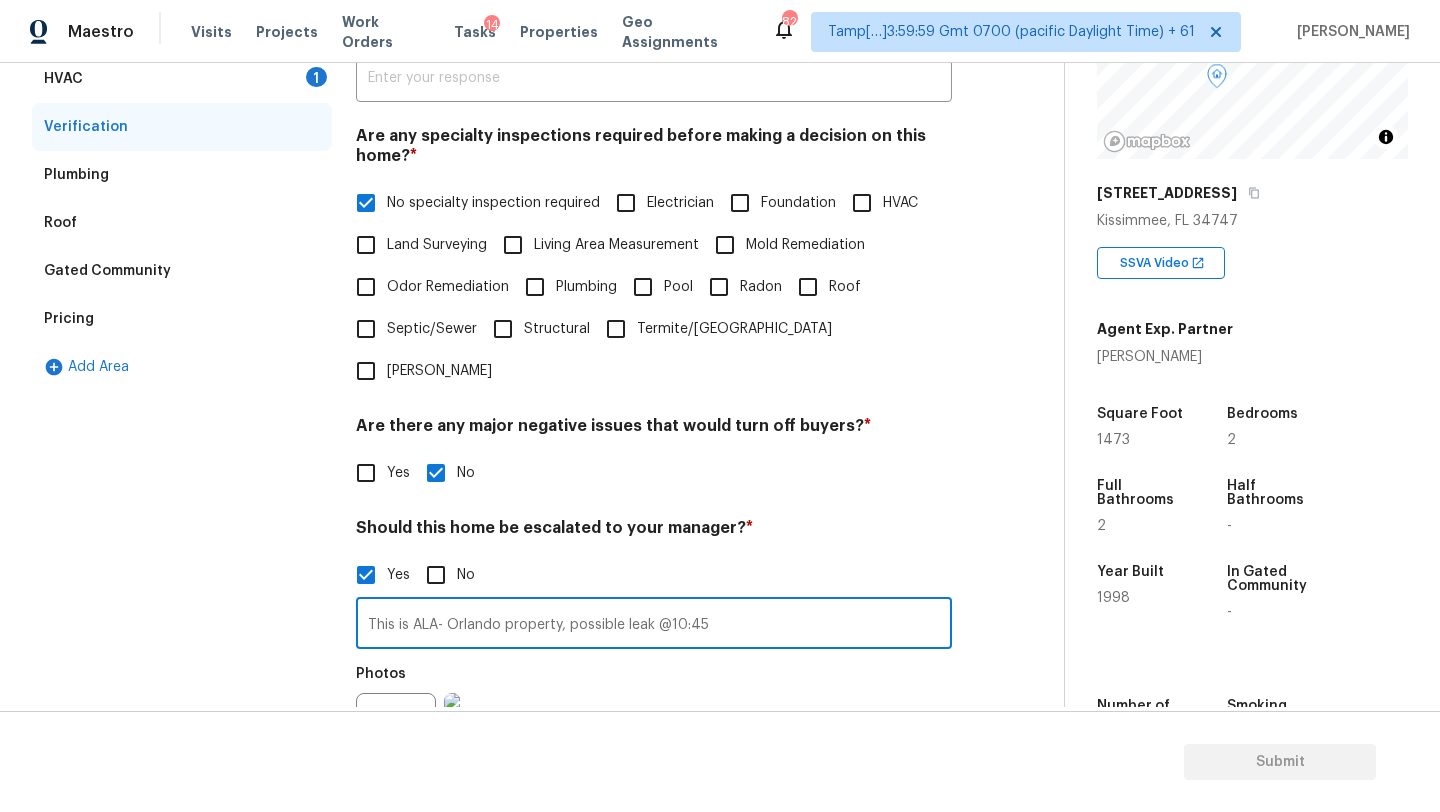 scroll, scrollTop: 581, scrollLeft: 0, axis: vertical 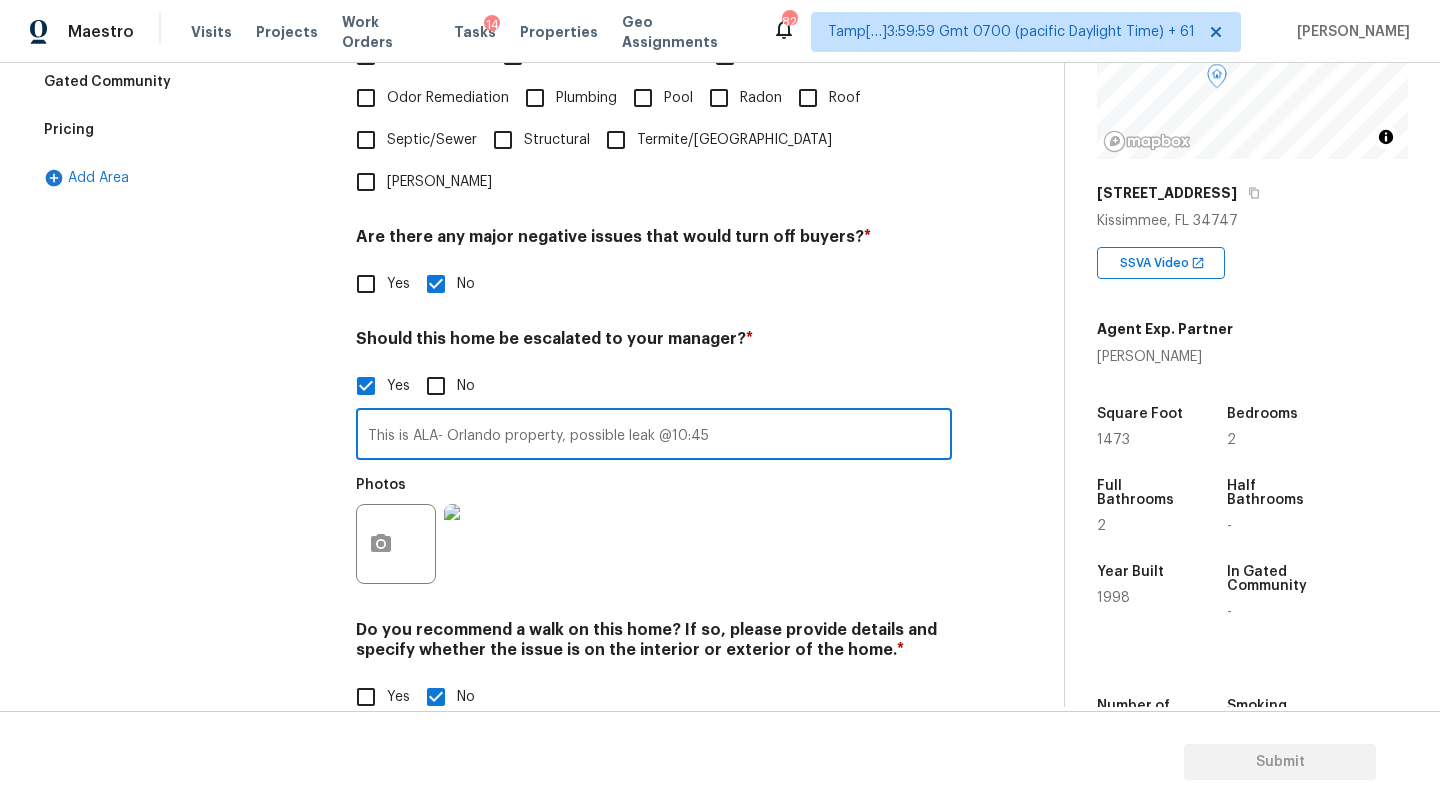 type on "This is ALA- Orlando property, possible leak @10:45" 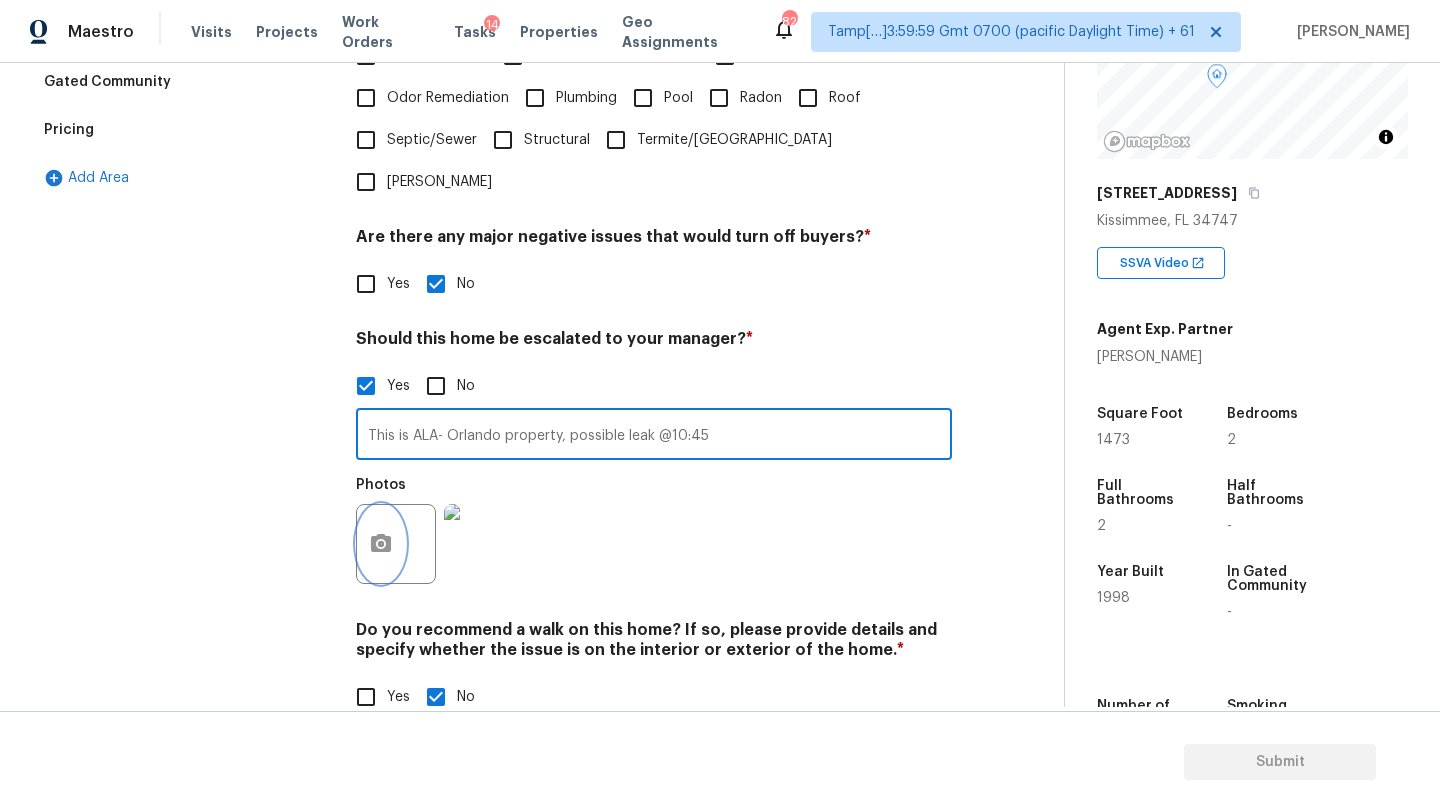 click at bounding box center (381, 544) 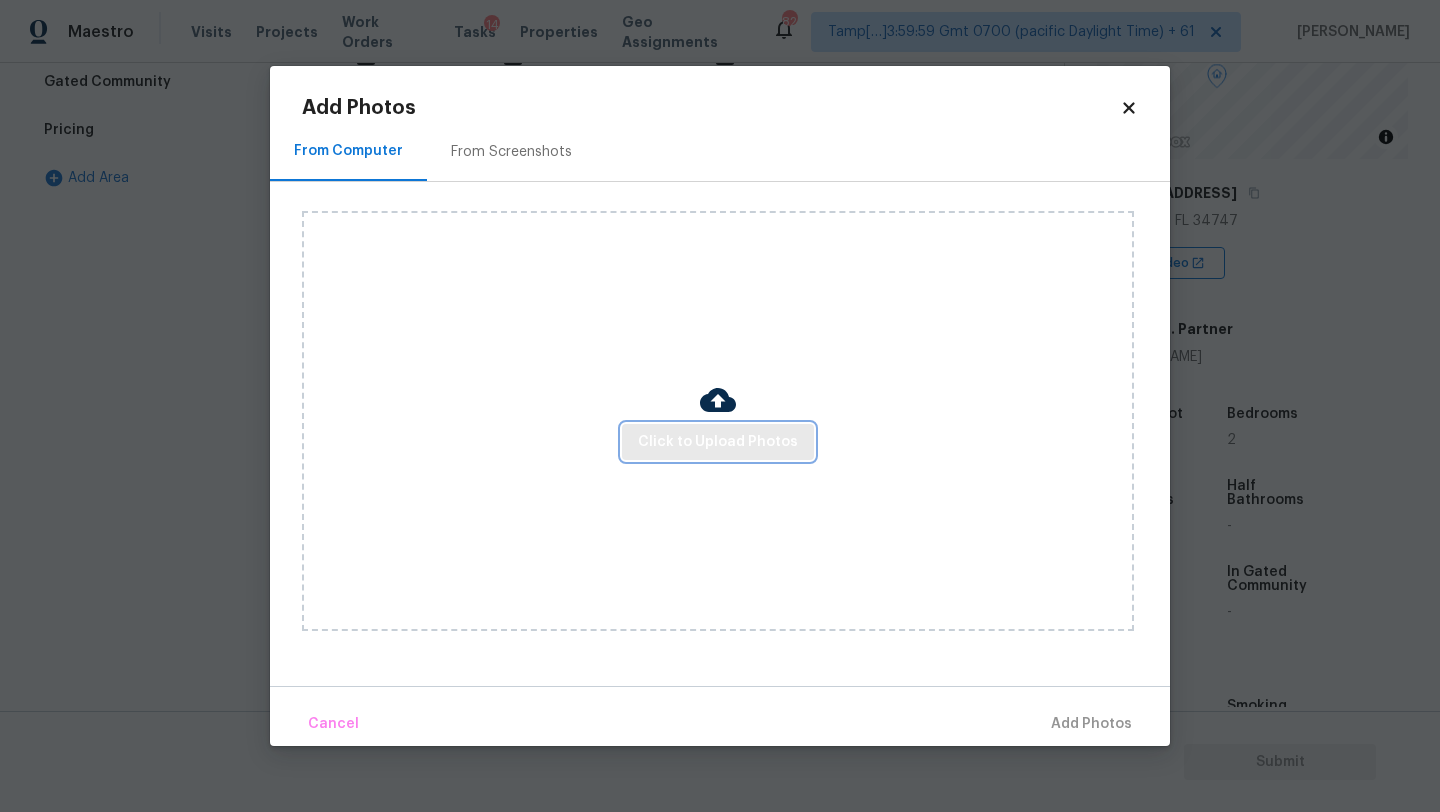 click on "Click to Upload Photos" at bounding box center (718, 442) 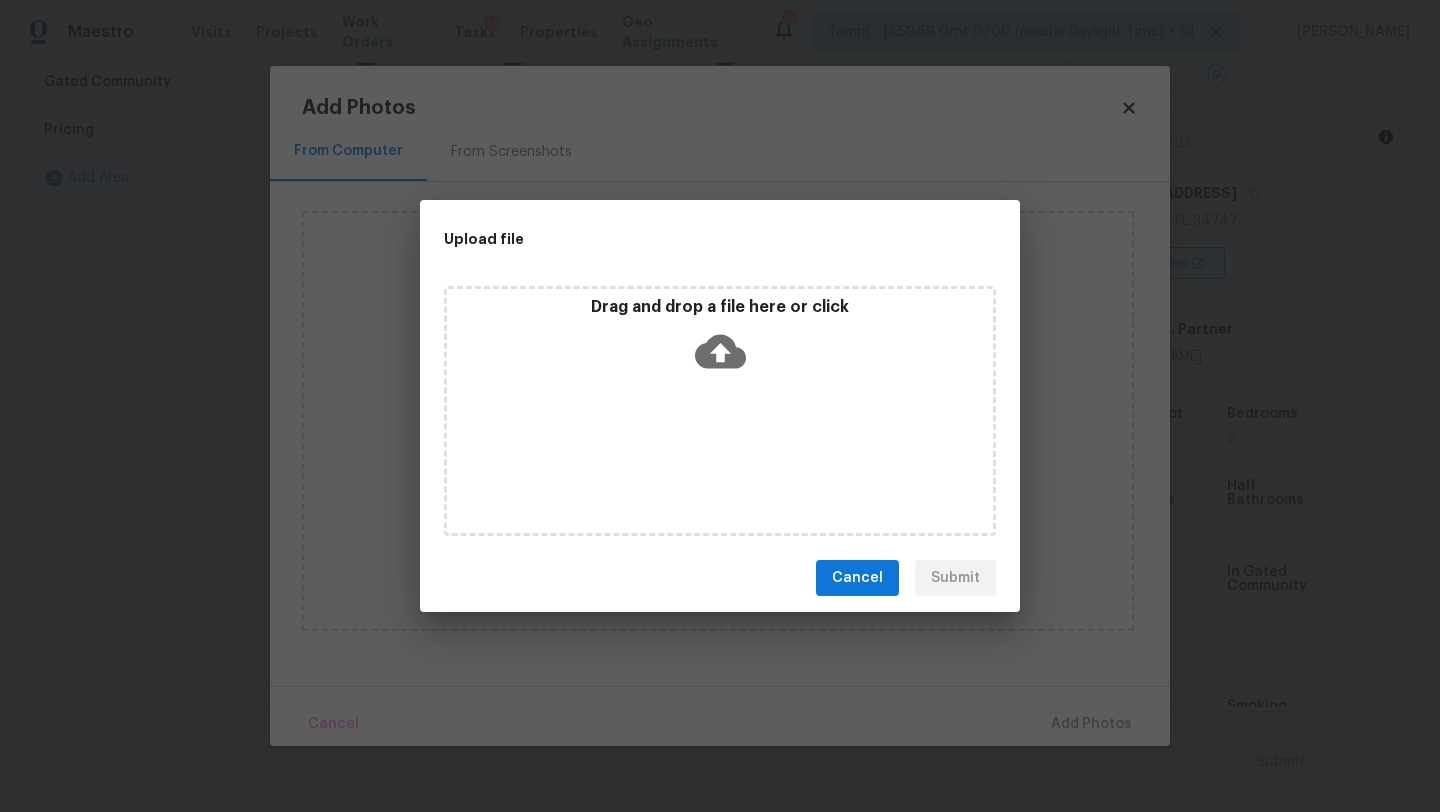 click on "Drag and drop a file here or click" at bounding box center (720, 411) 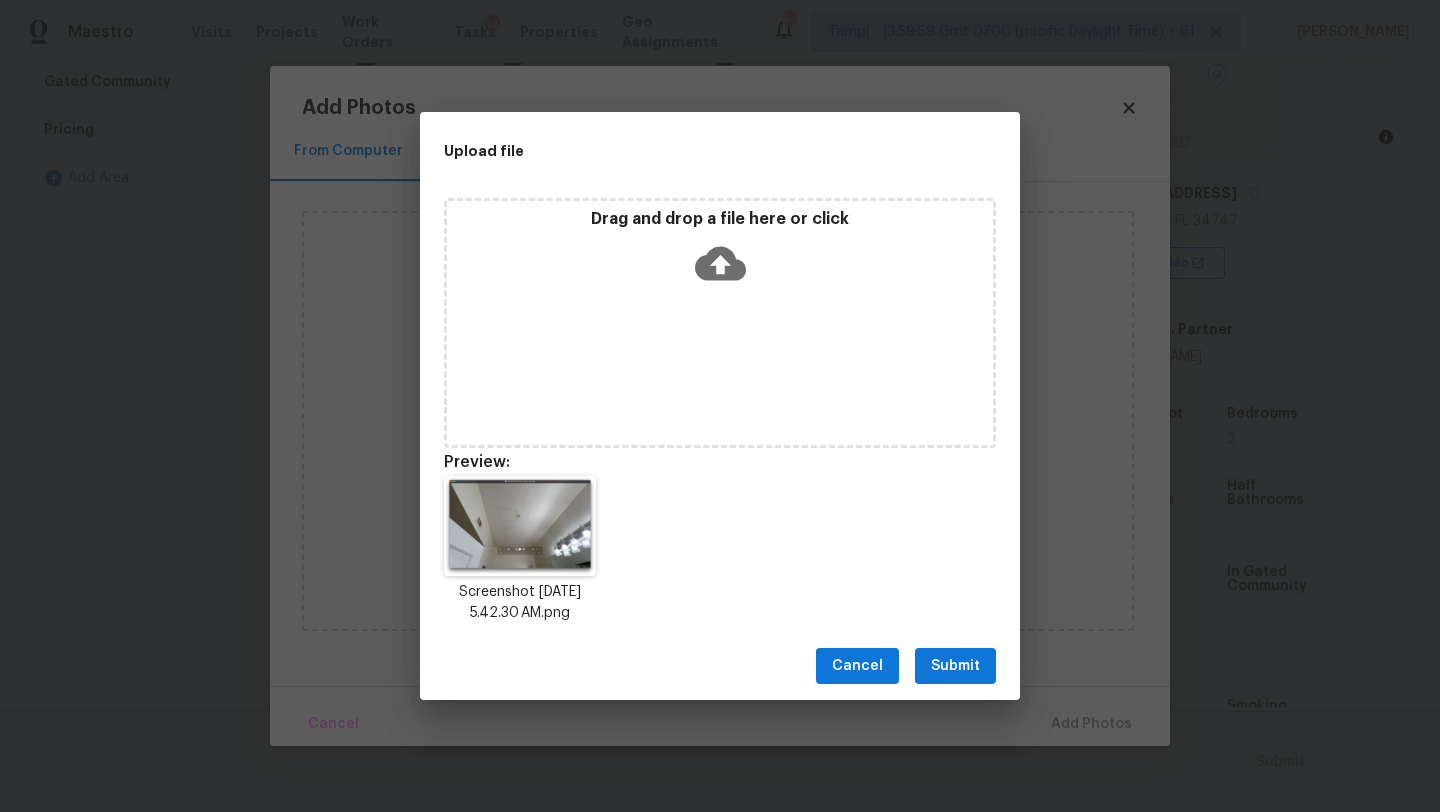 click on "Submit" at bounding box center [955, 666] 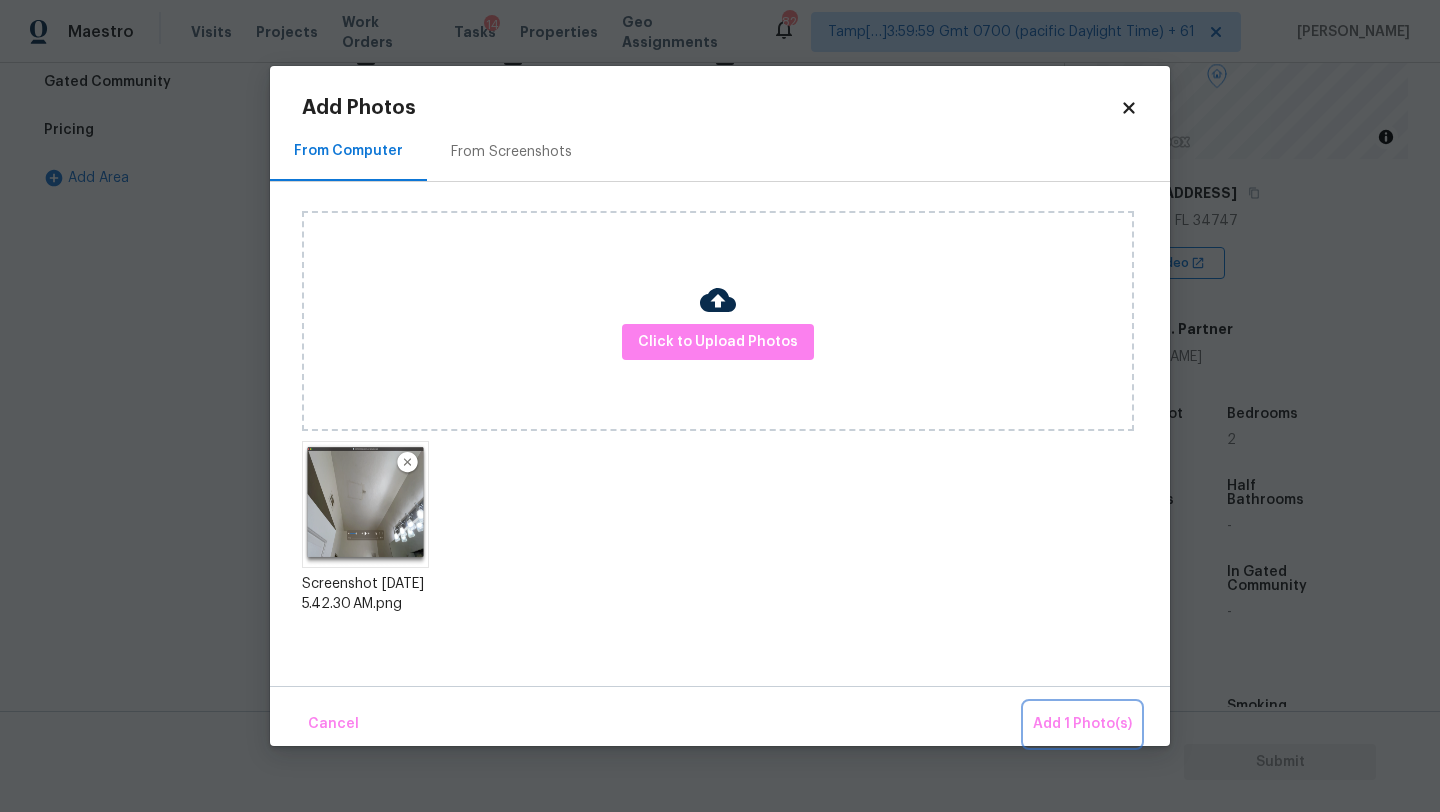click on "Add 1 Photo(s)" at bounding box center [1082, 724] 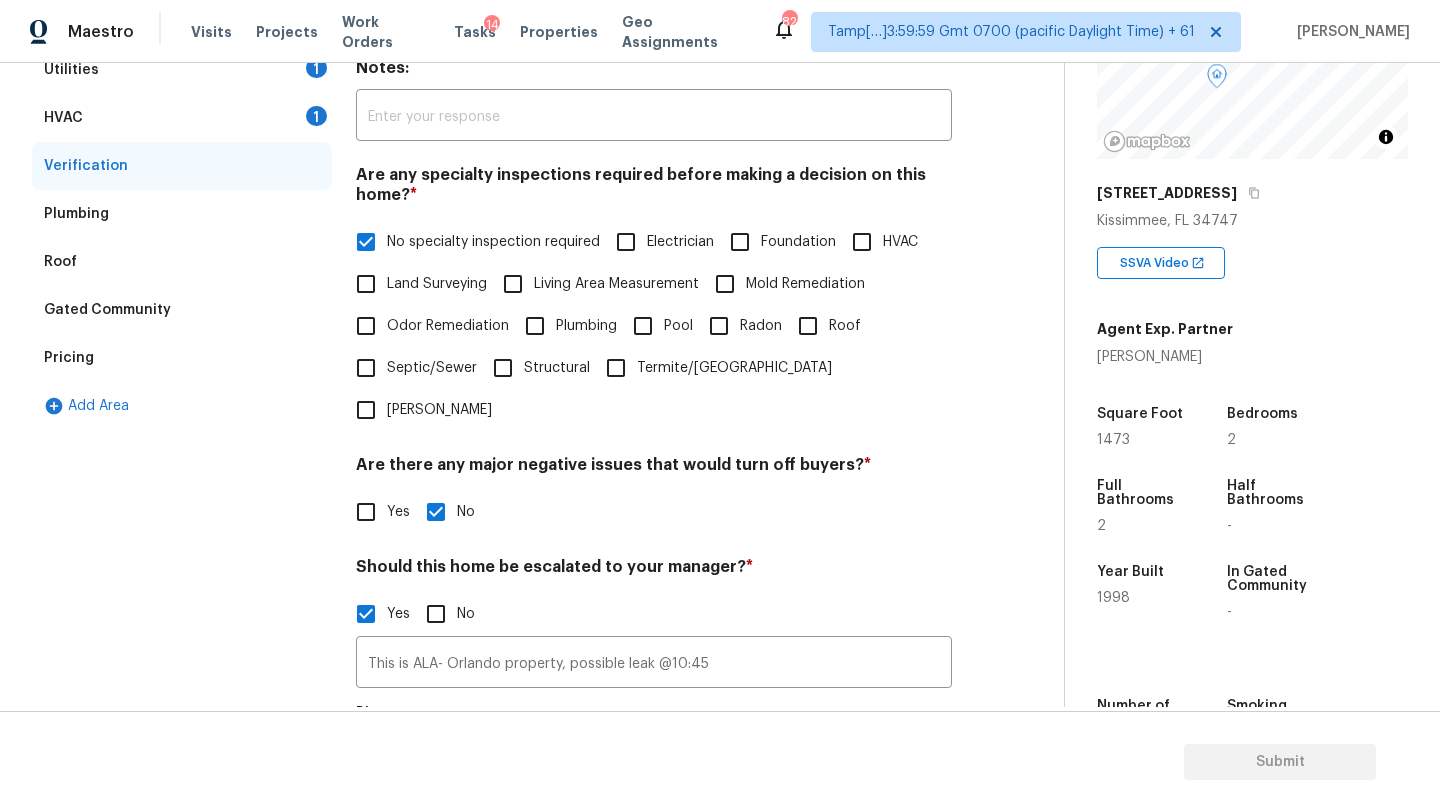 scroll, scrollTop: 88, scrollLeft: 0, axis: vertical 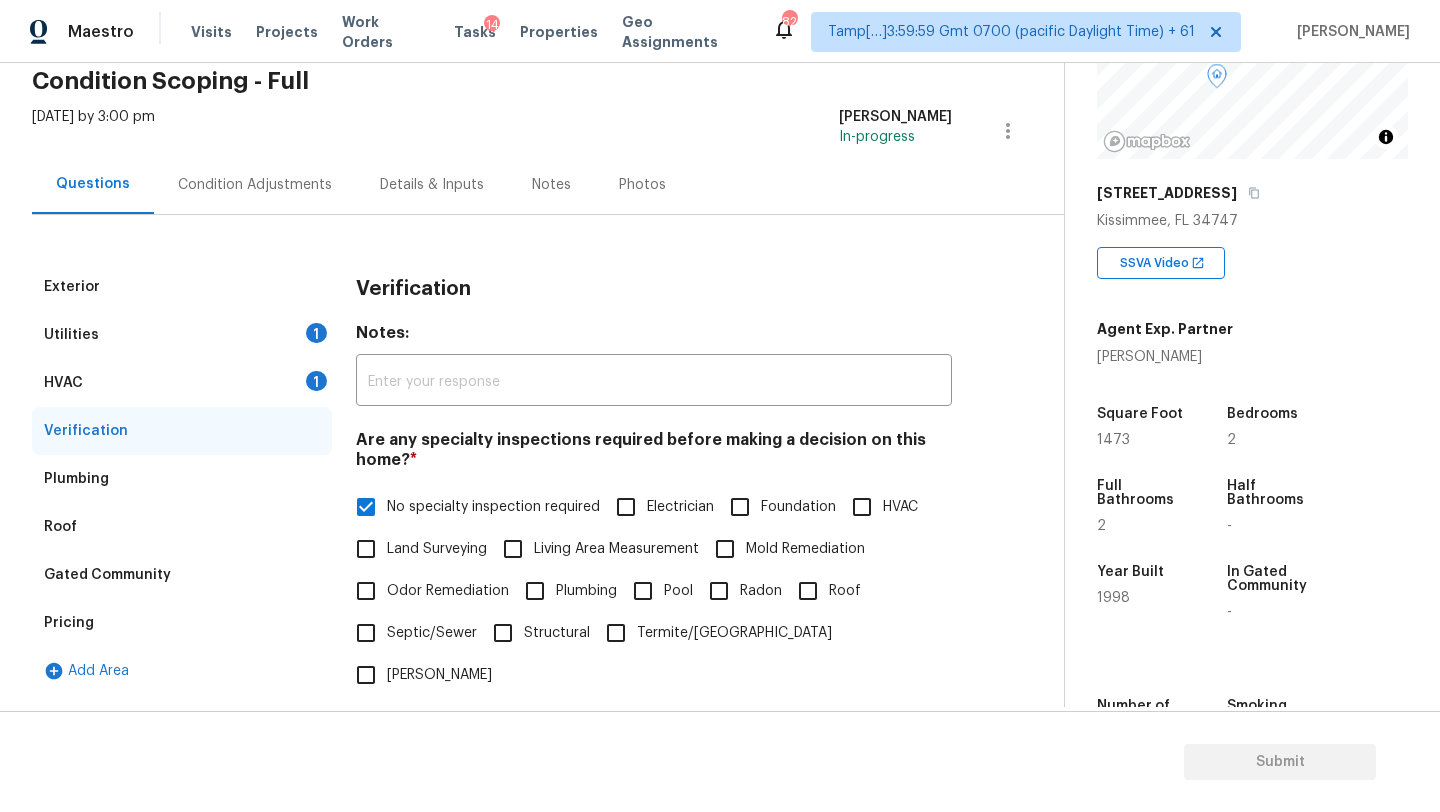 drag, startPoint x: 266, startPoint y: 184, endPoint x: 359, endPoint y: 236, distance: 106.55046 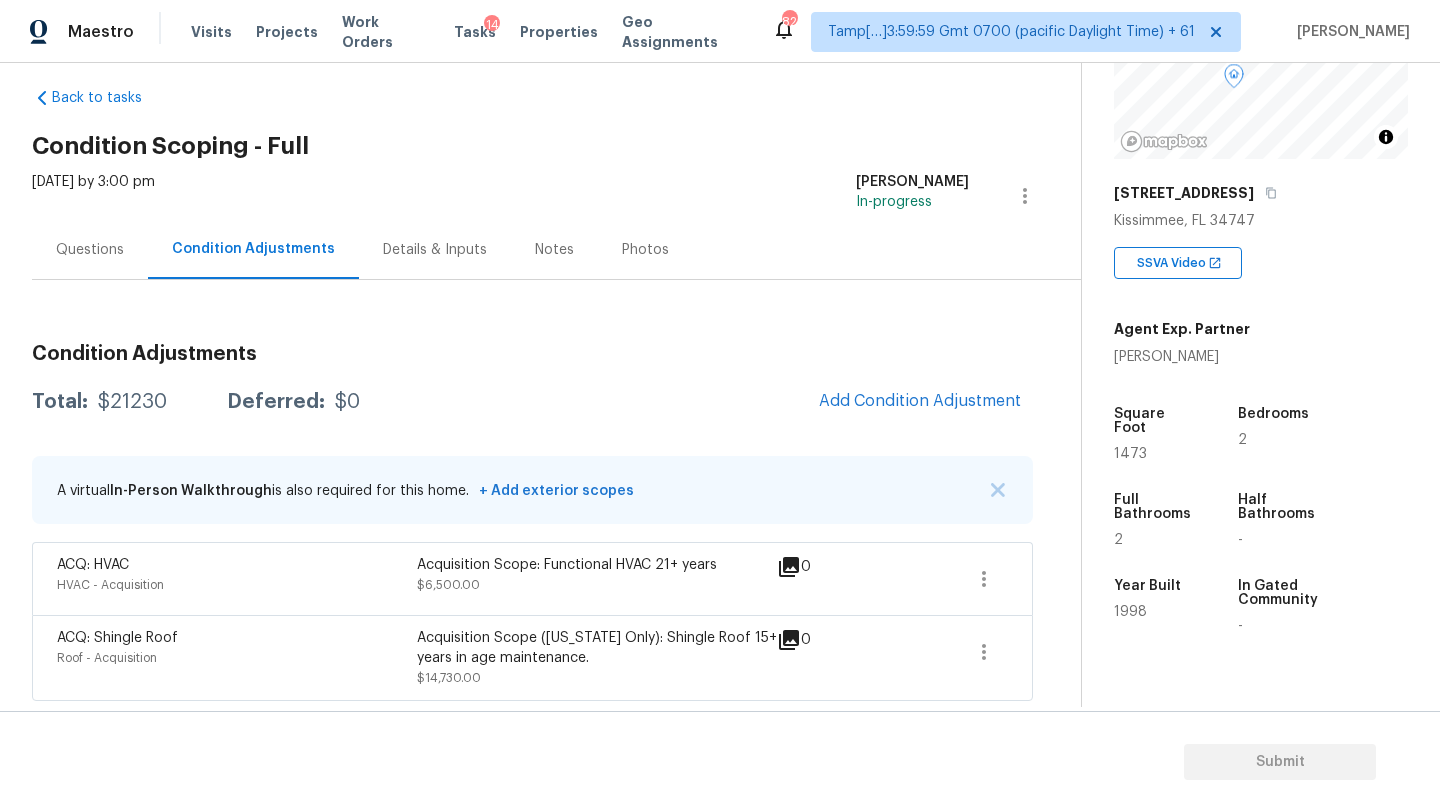 scroll, scrollTop: 23, scrollLeft: 0, axis: vertical 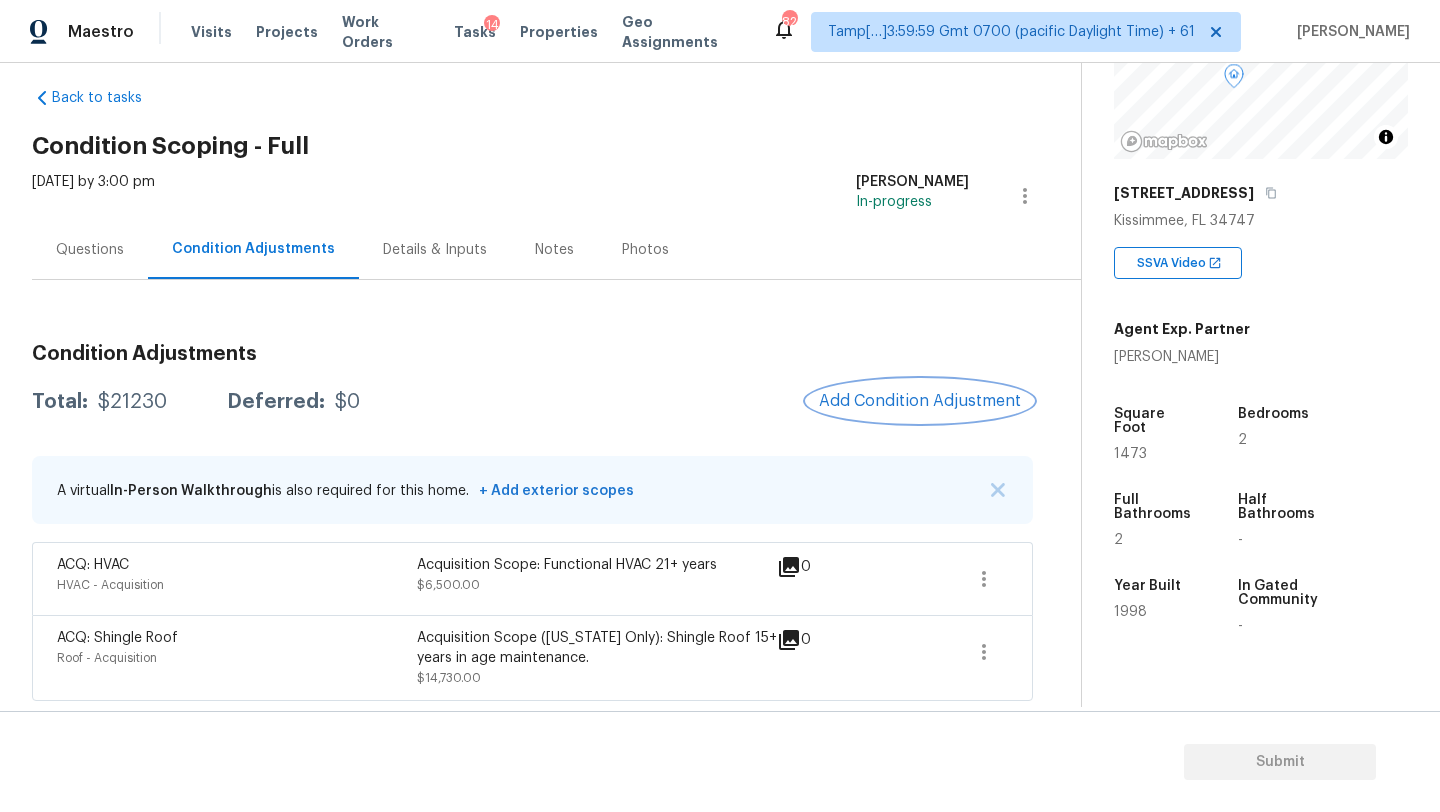 click on "Add Condition Adjustment" at bounding box center (920, 401) 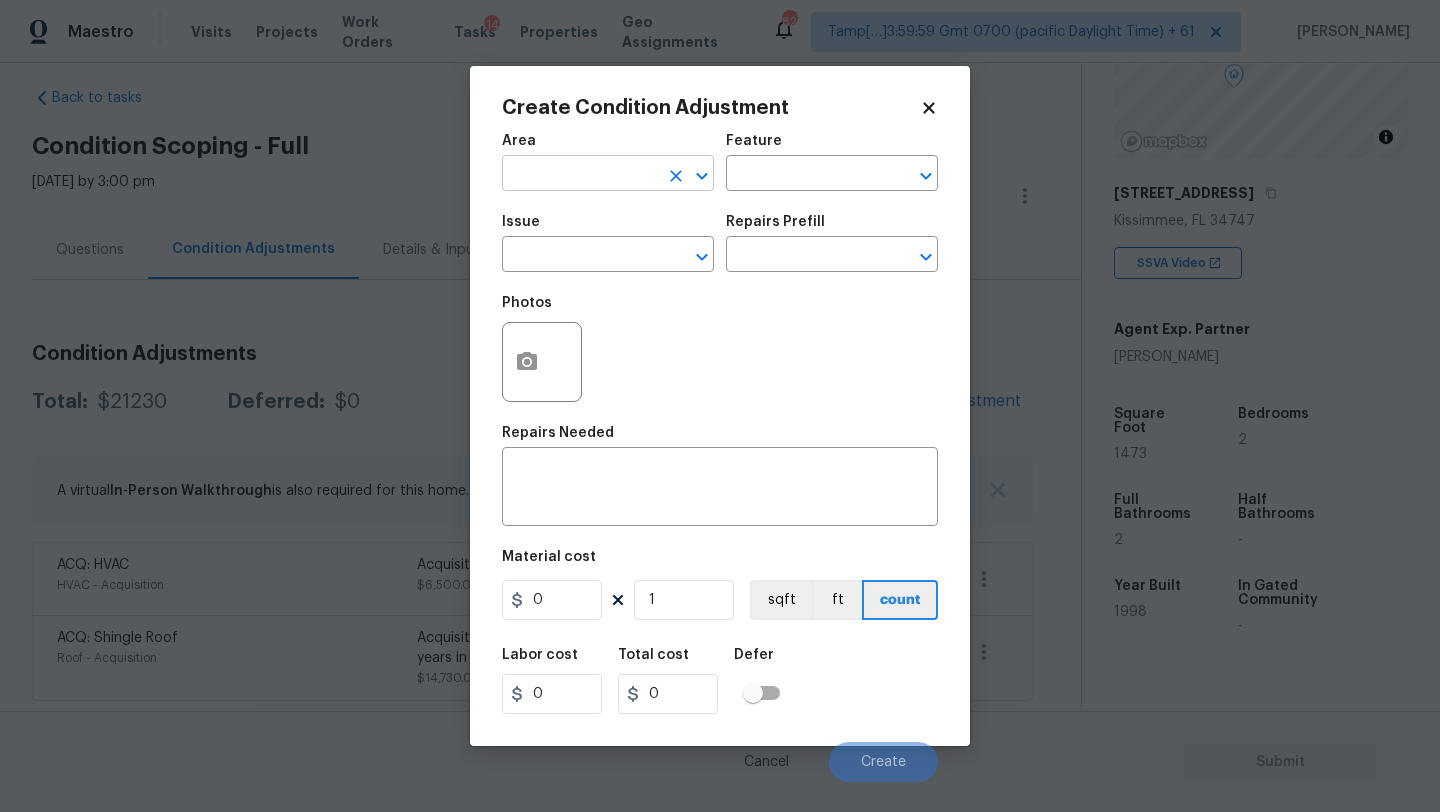 click at bounding box center (580, 175) 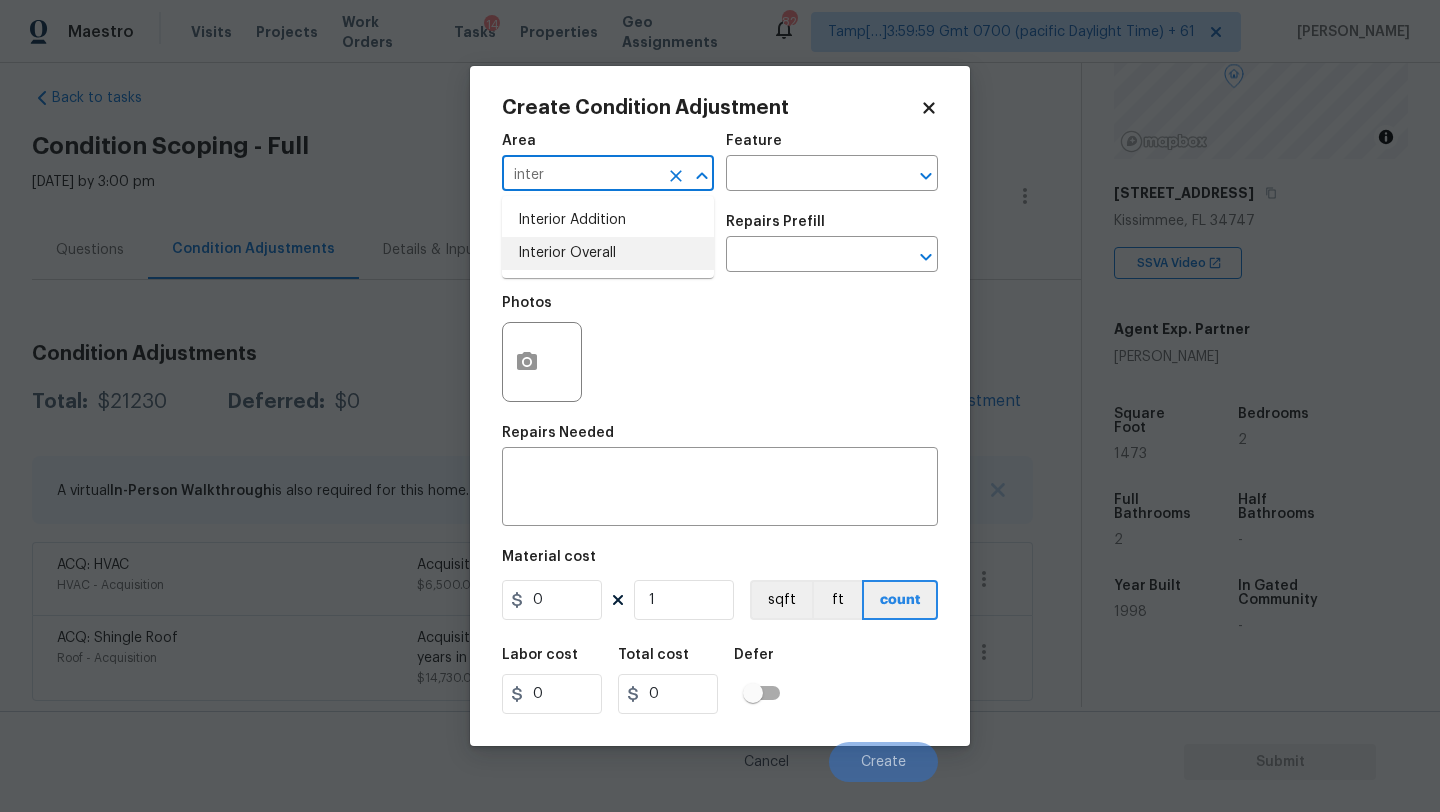 click on "Interior Overall" at bounding box center (608, 253) 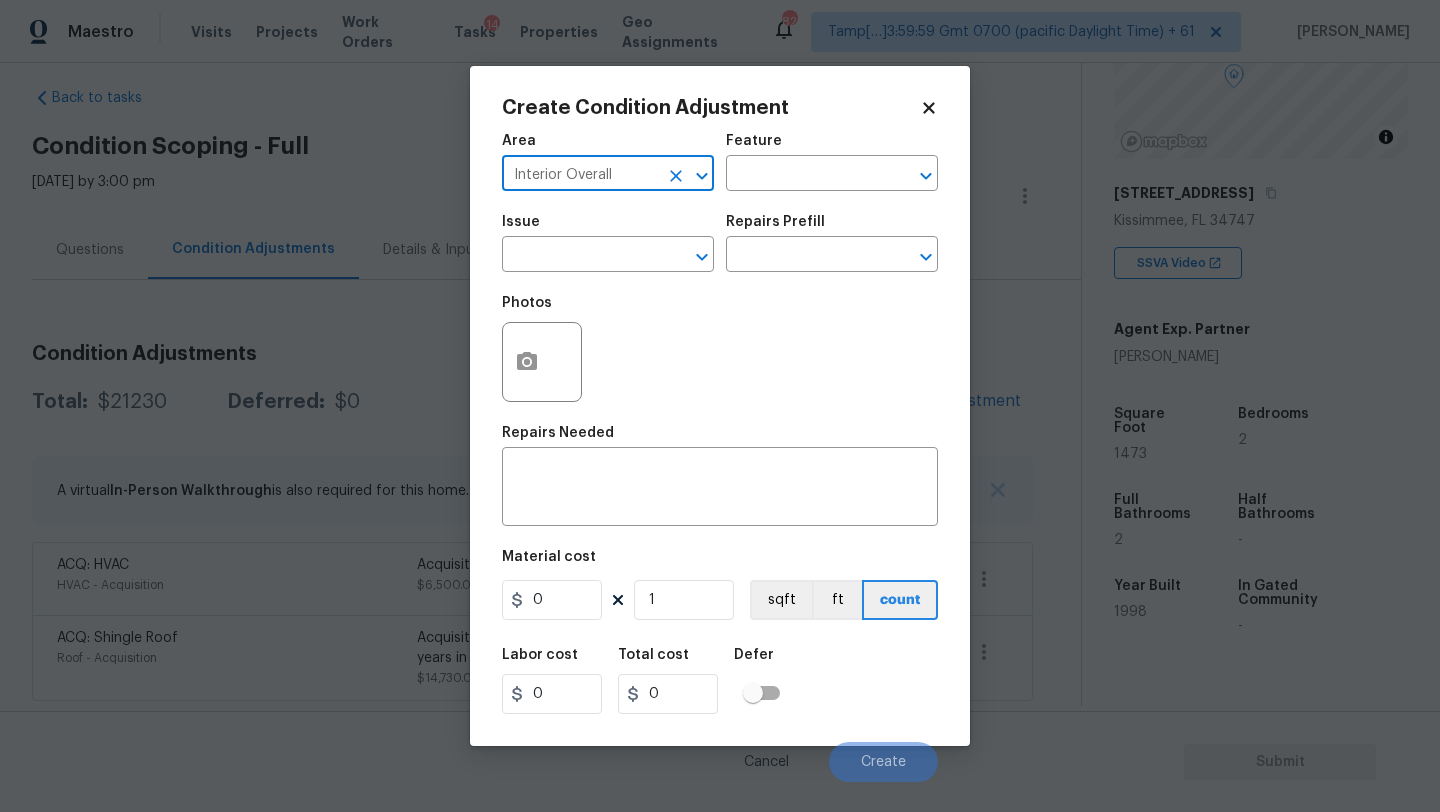 type on "Interior Overall" 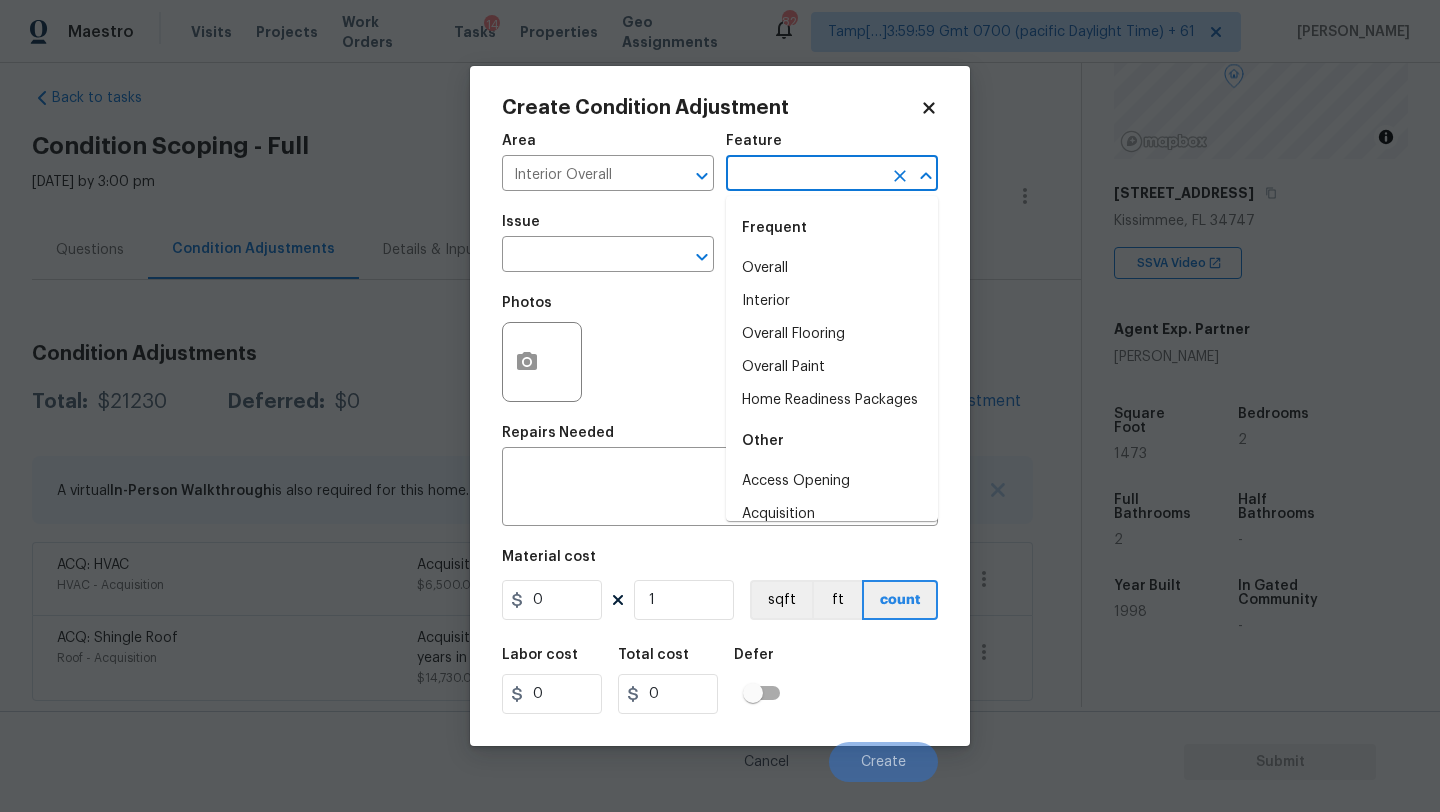 click at bounding box center [804, 175] 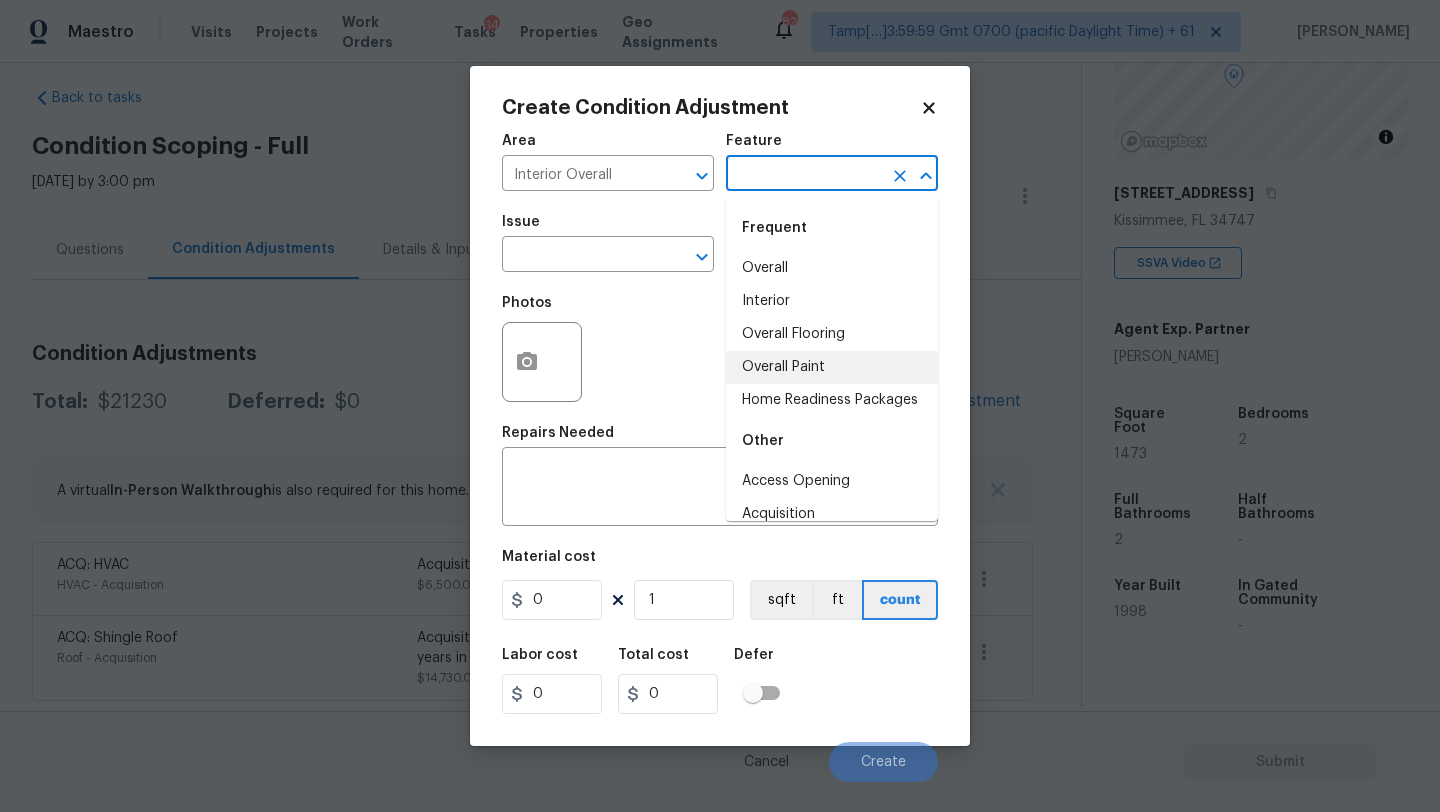 click on "Overall Interior Overall Flooring Overall Paint Home Readiness Packages" at bounding box center [832, 334] 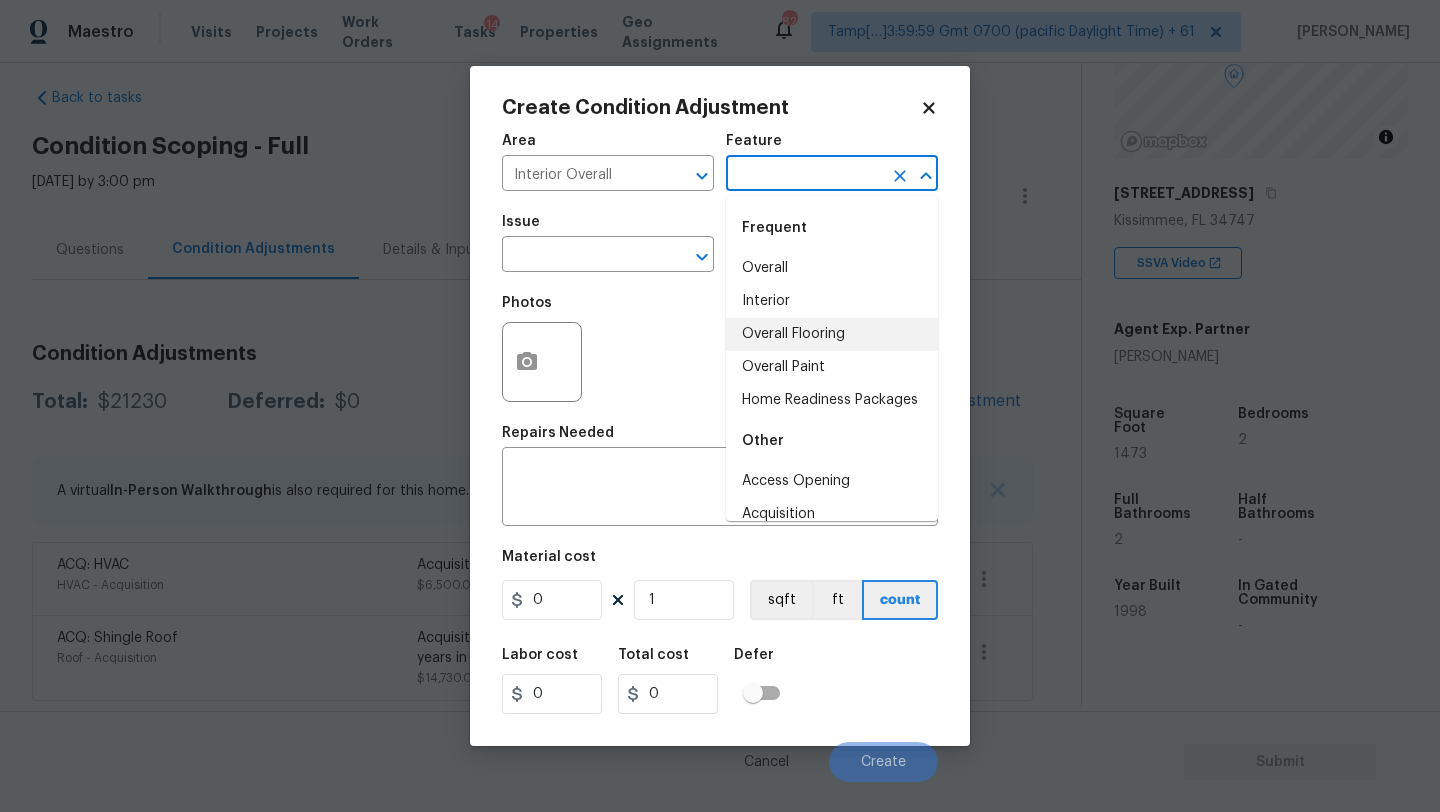 click on "Overall Flooring" at bounding box center (832, 334) 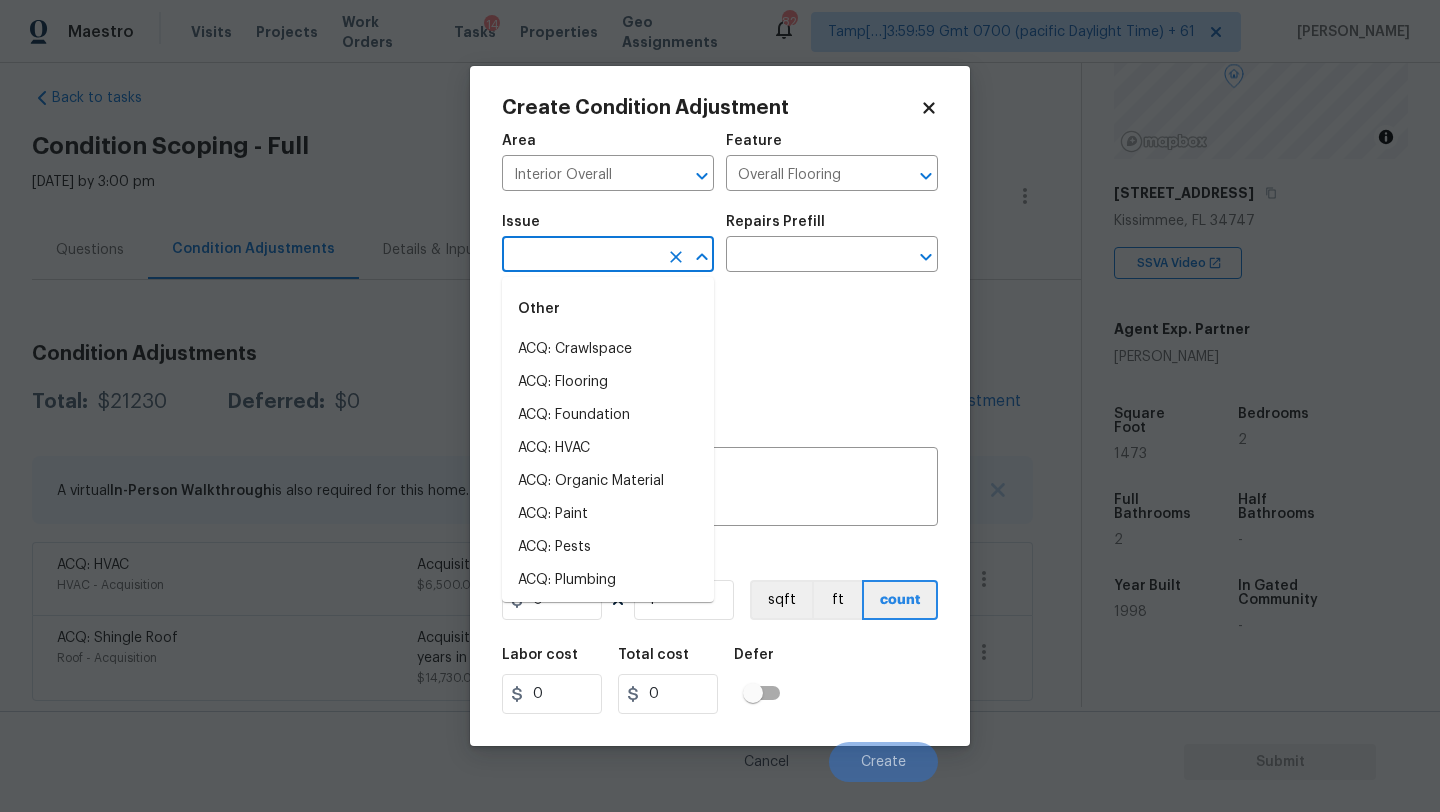 click at bounding box center (580, 256) 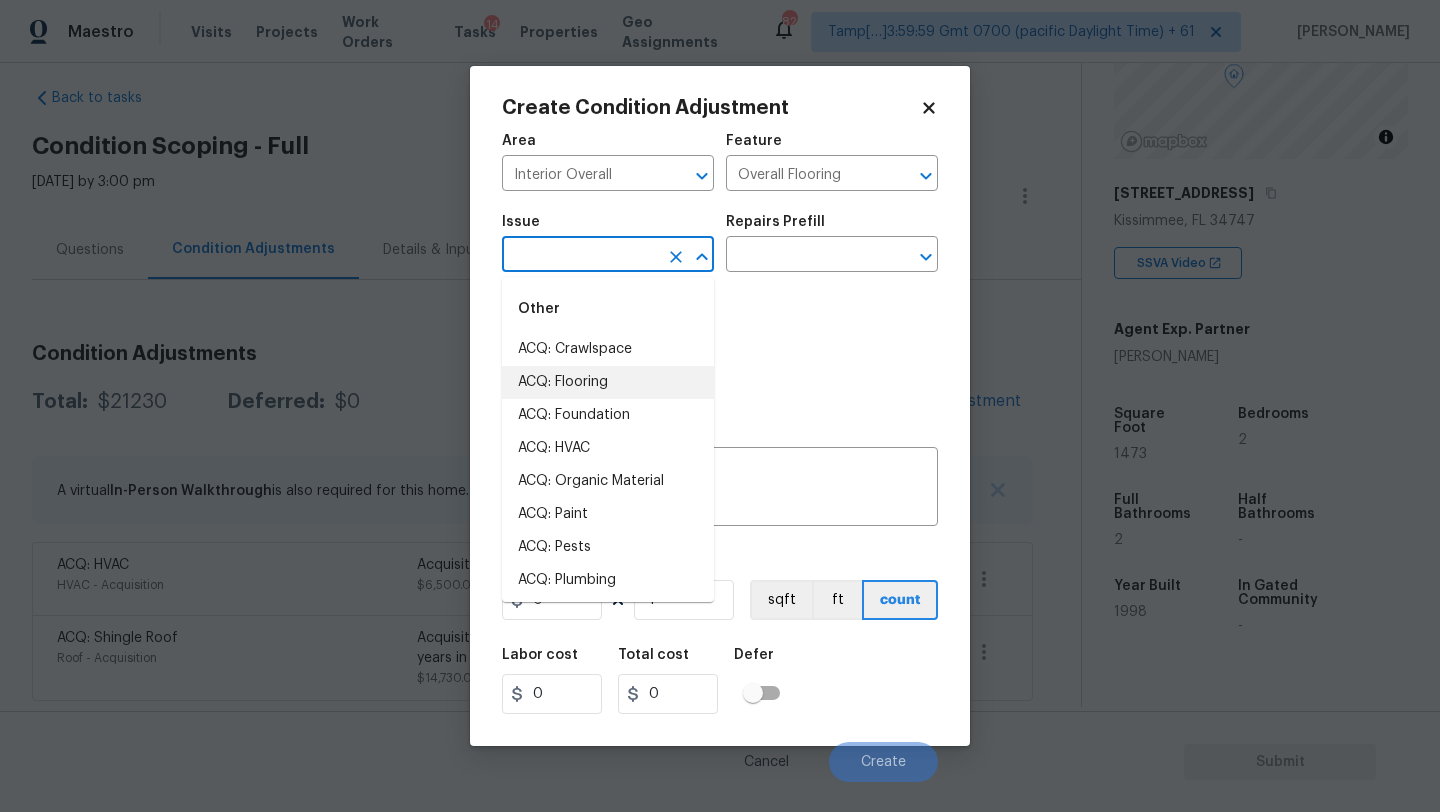 drag, startPoint x: 594, startPoint y: 391, endPoint x: 728, endPoint y: 306, distance: 158.68523 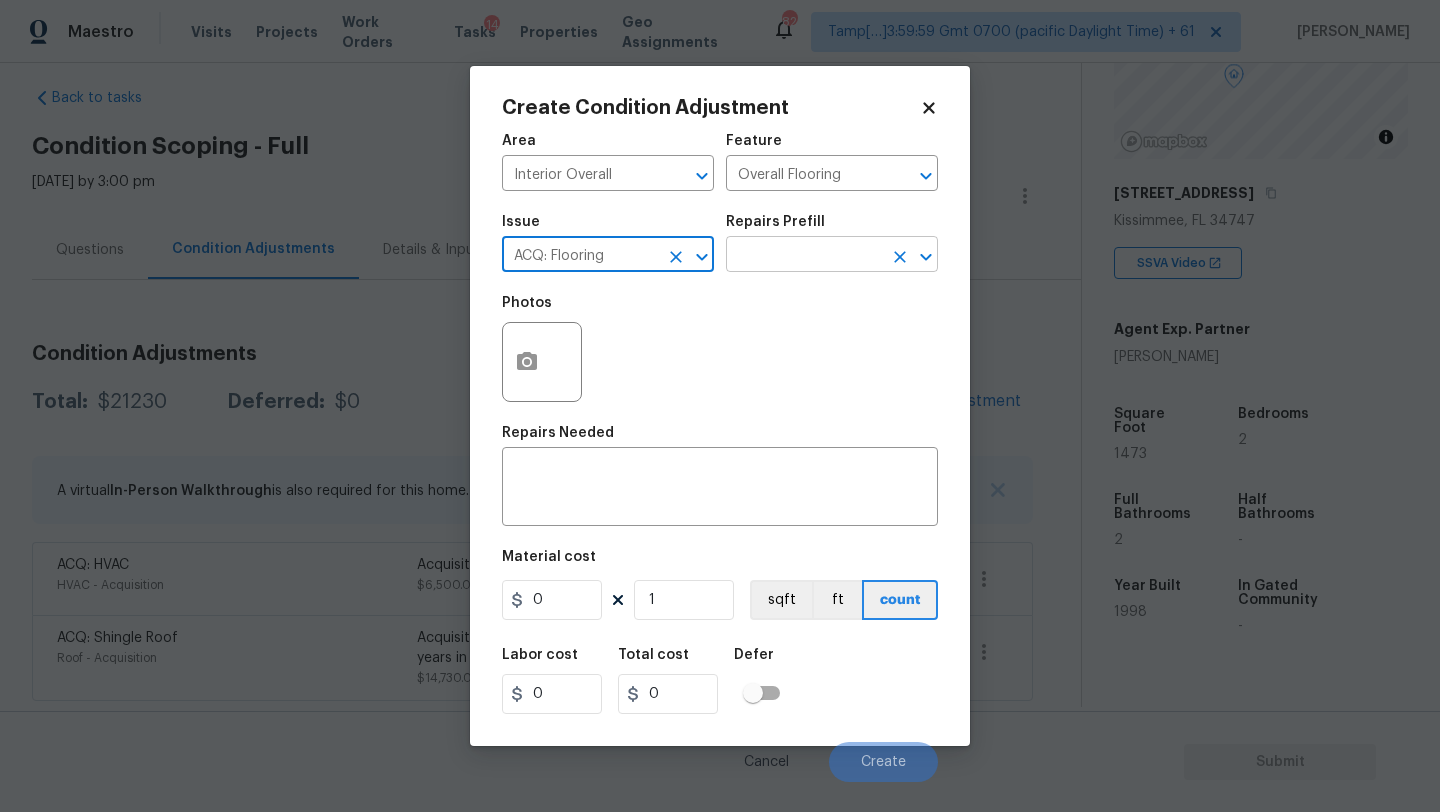 click at bounding box center [804, 256] 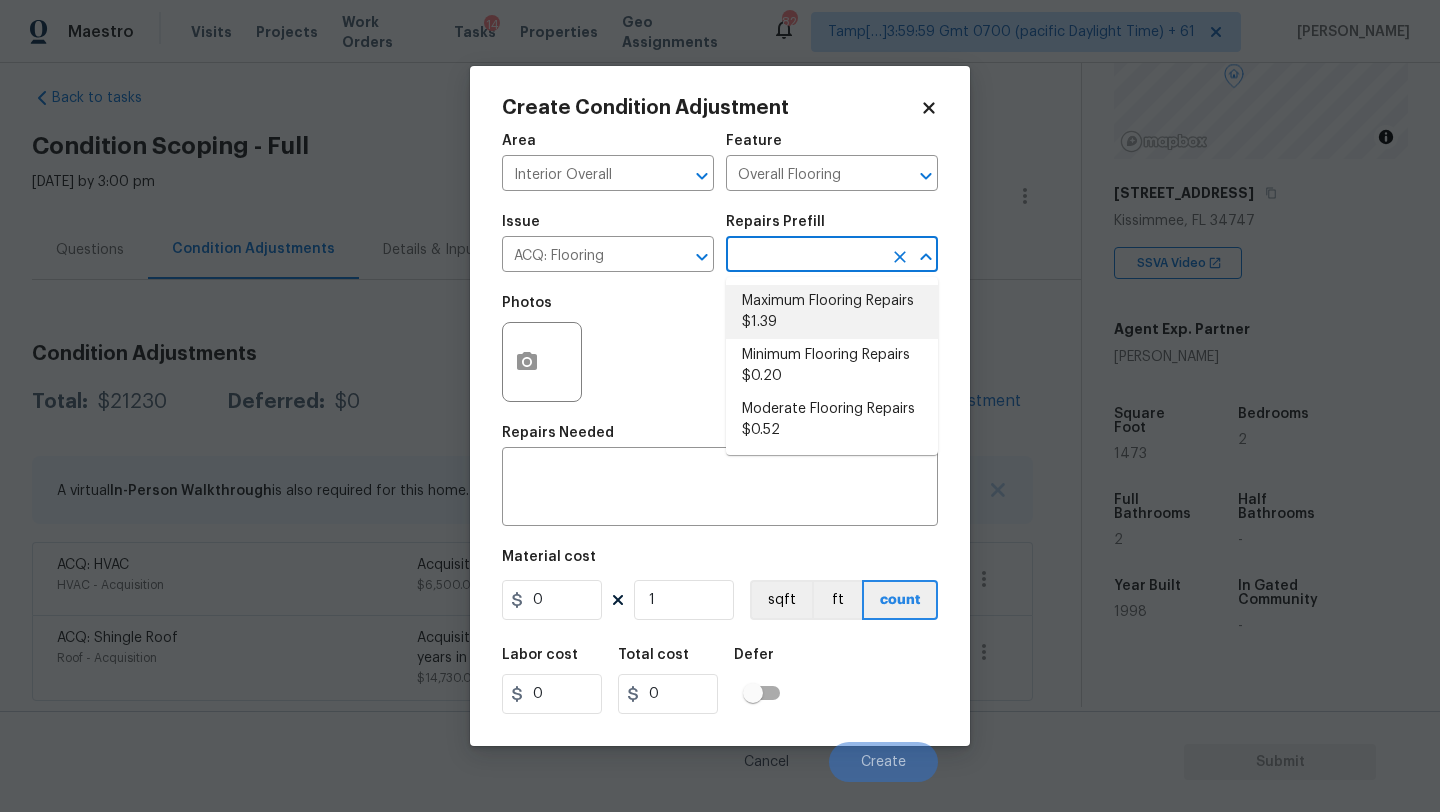 click on "Maximum Flooring Repairs $1.39" at bounding box center (832, 312) 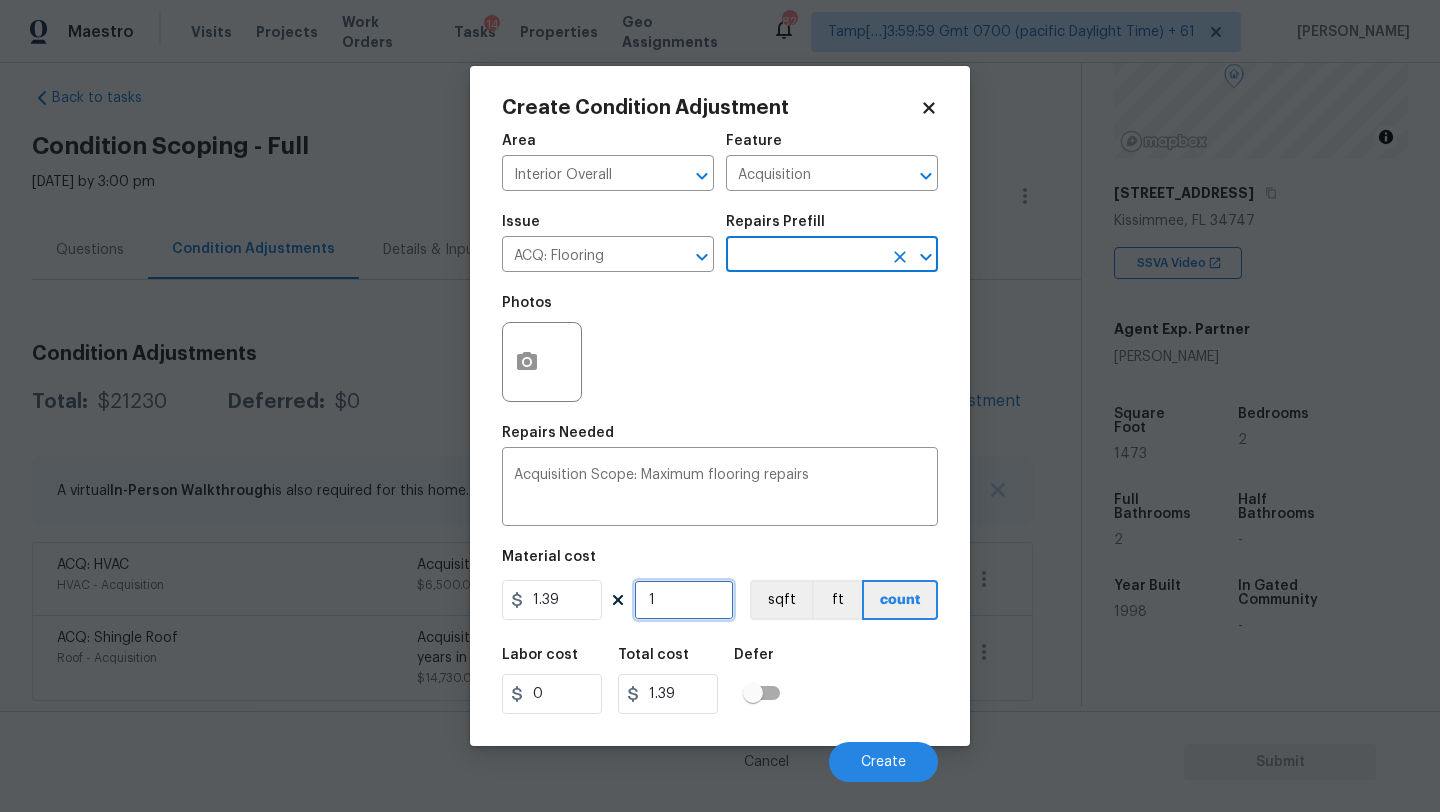 click on "1" at bounding box center (684, 600) 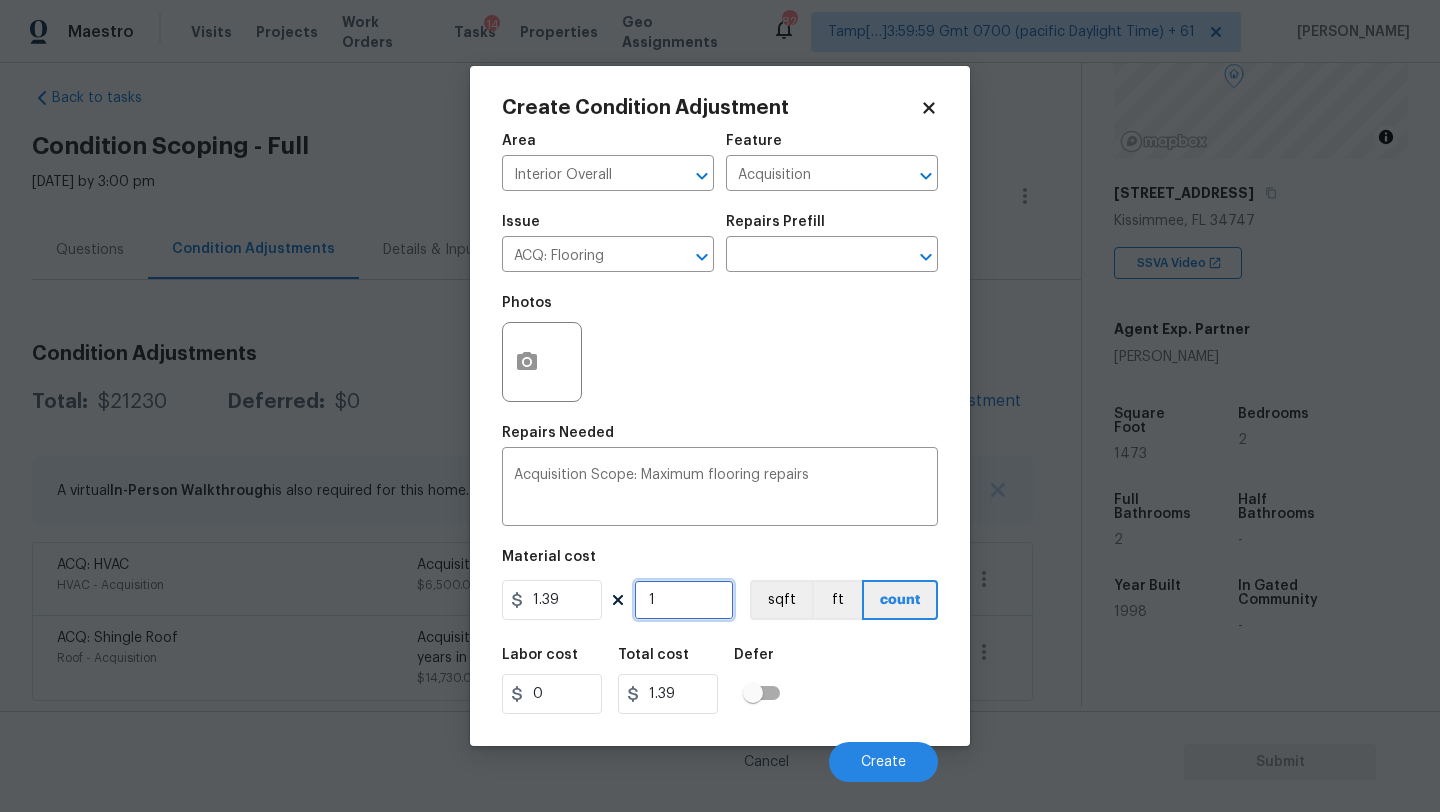 type on "14" 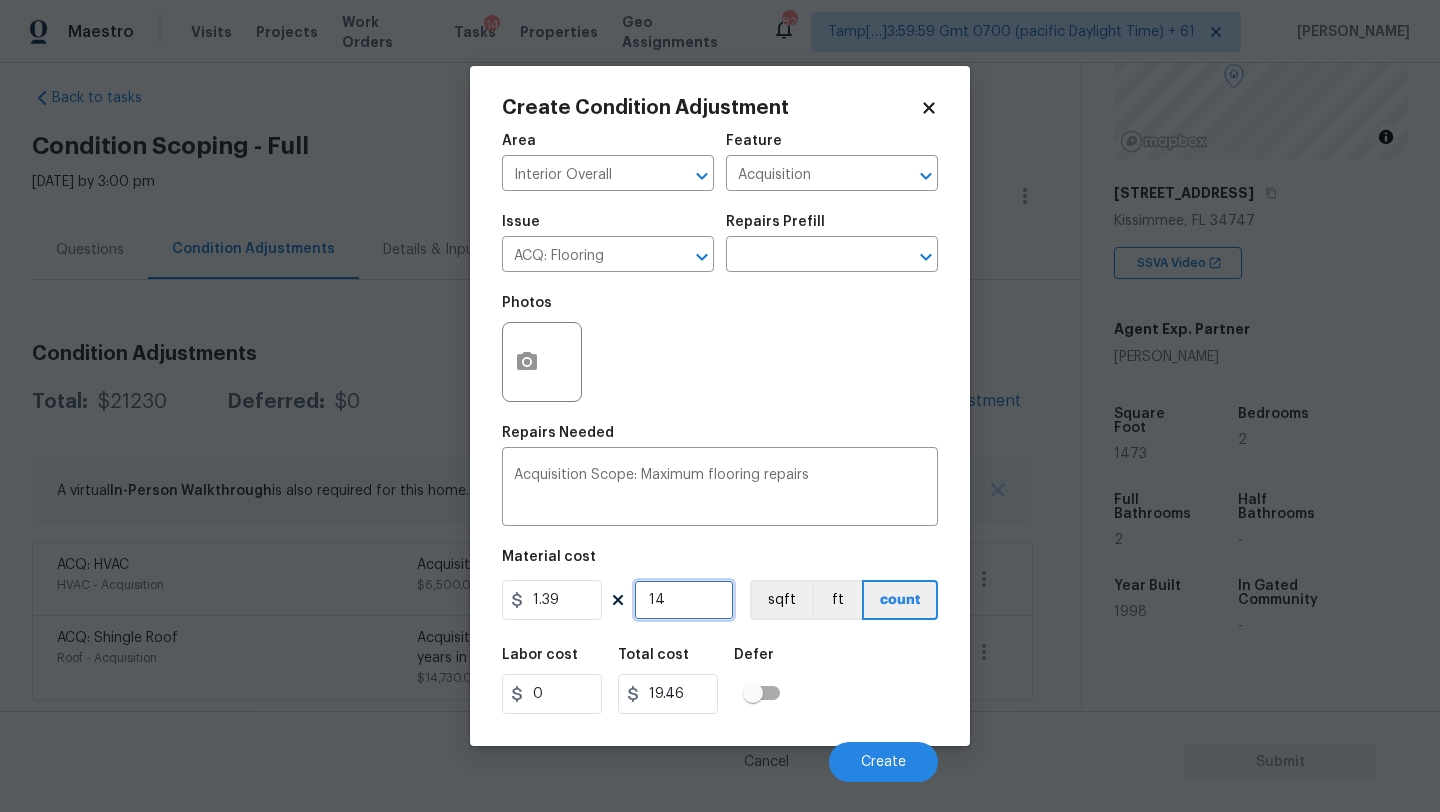 type on "147" 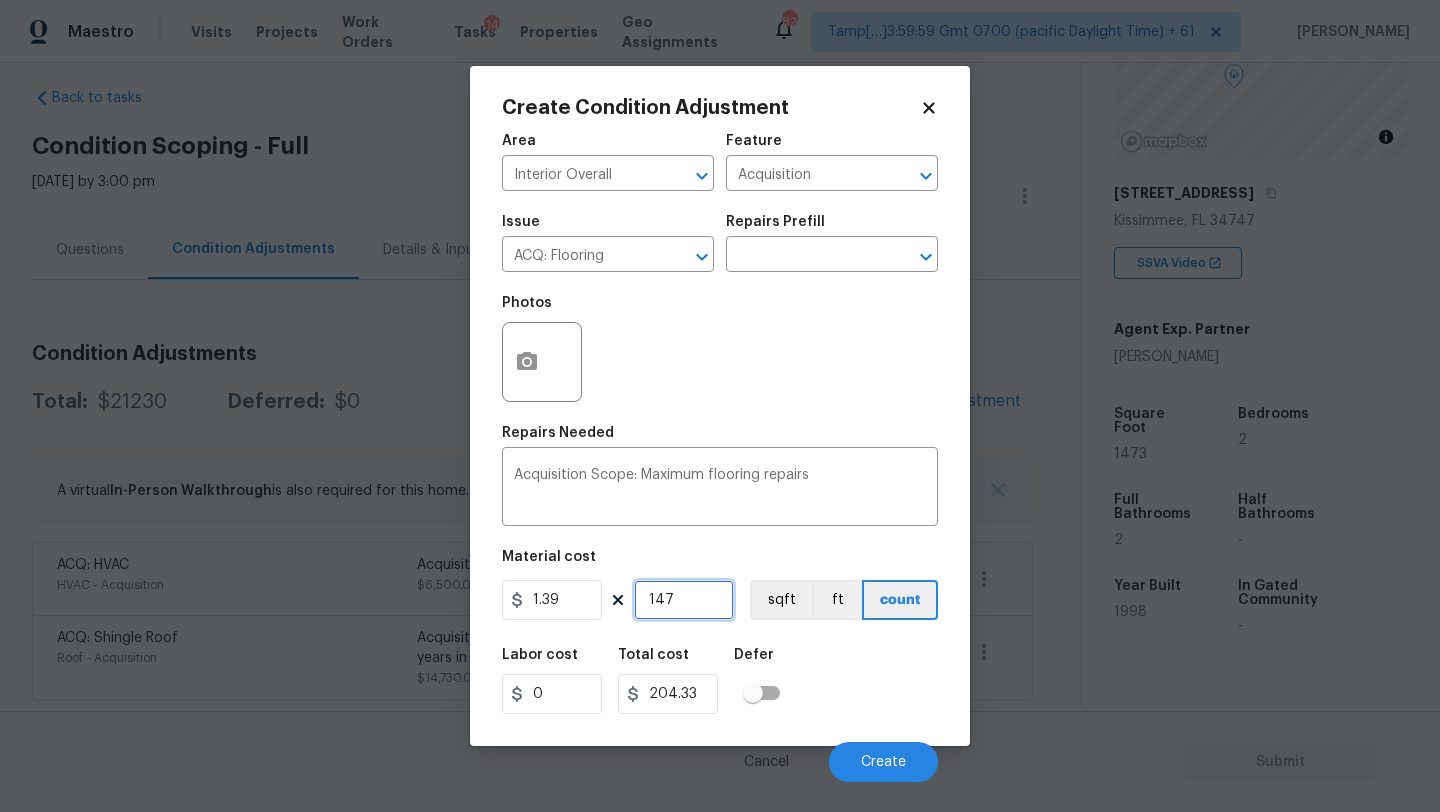 type on "1473" 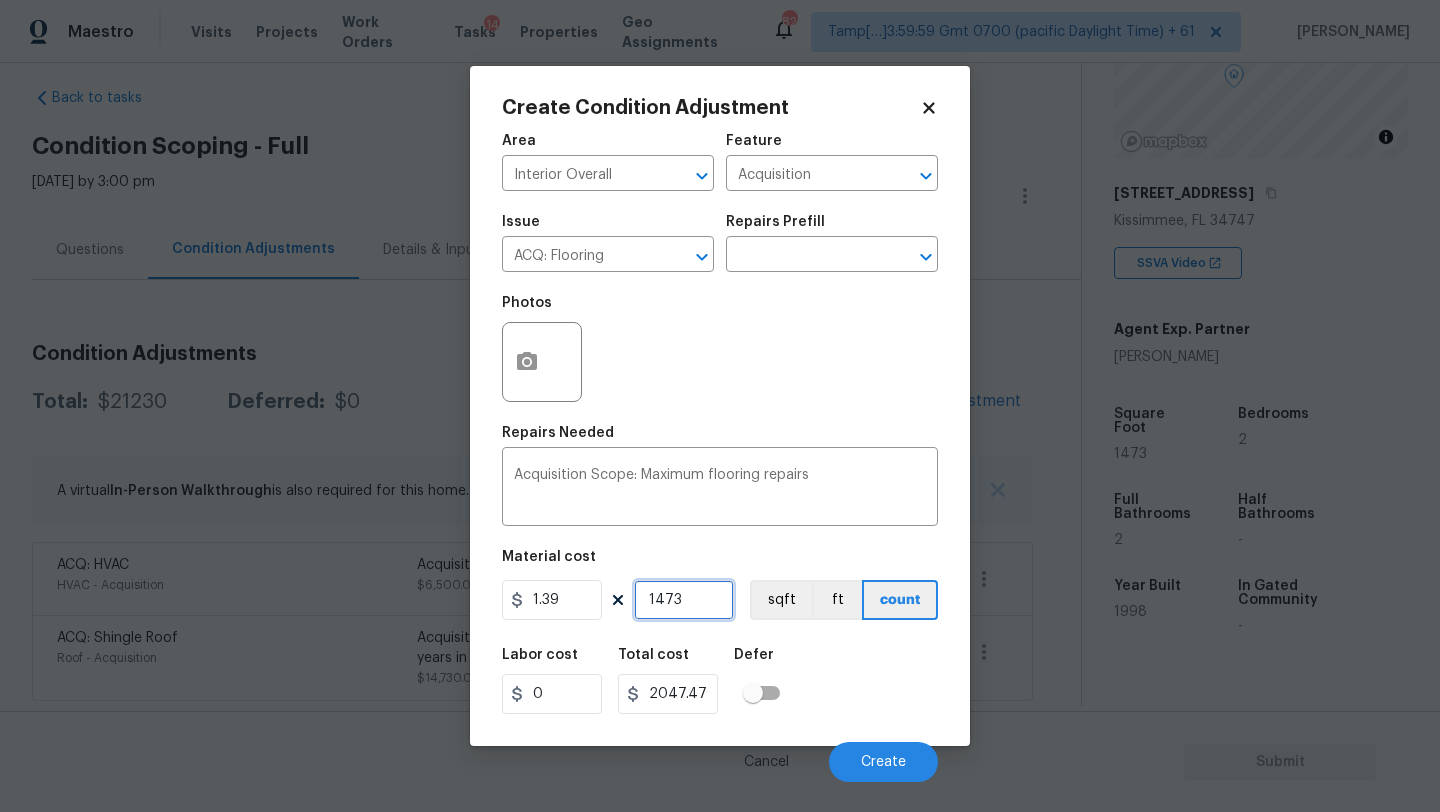 type on "1473" 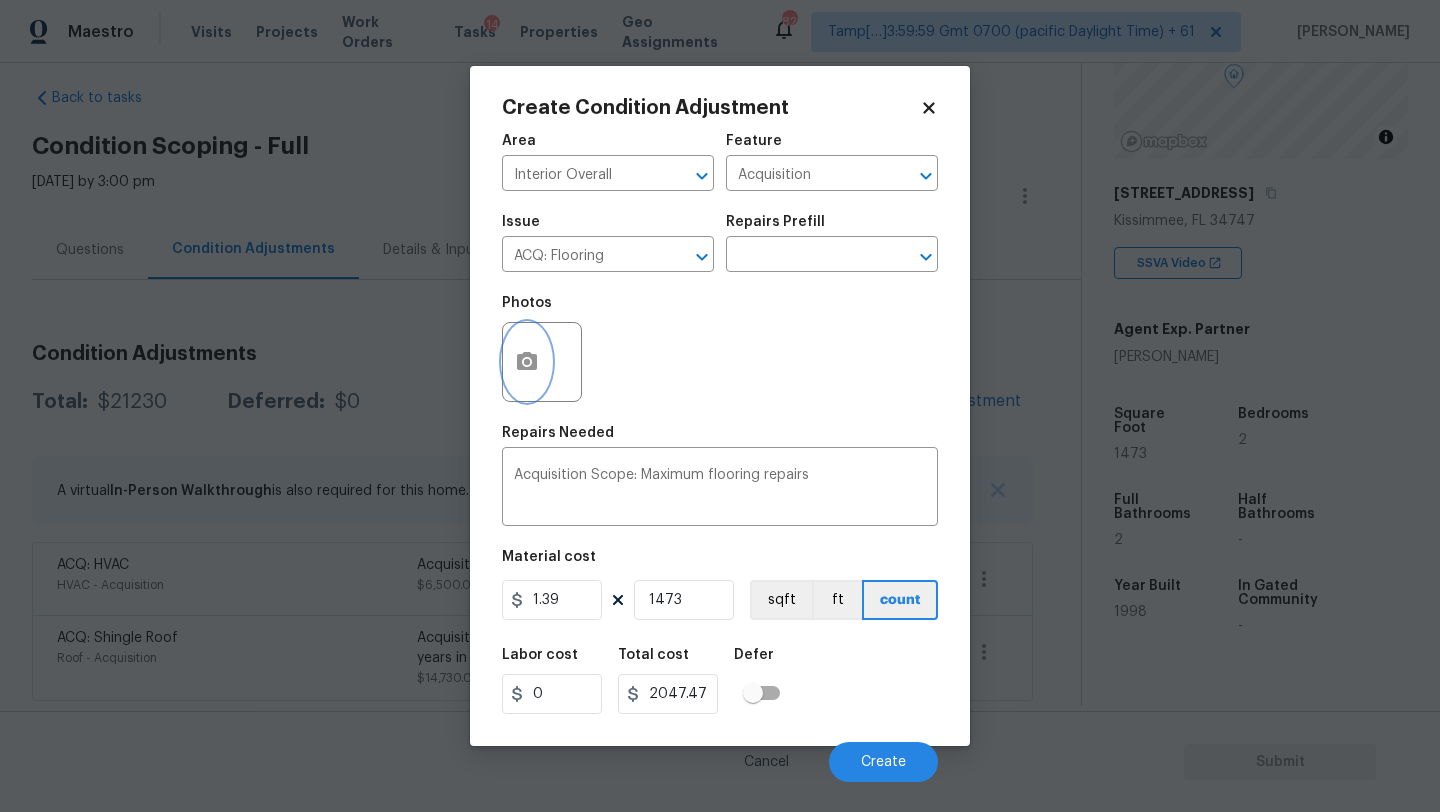 click 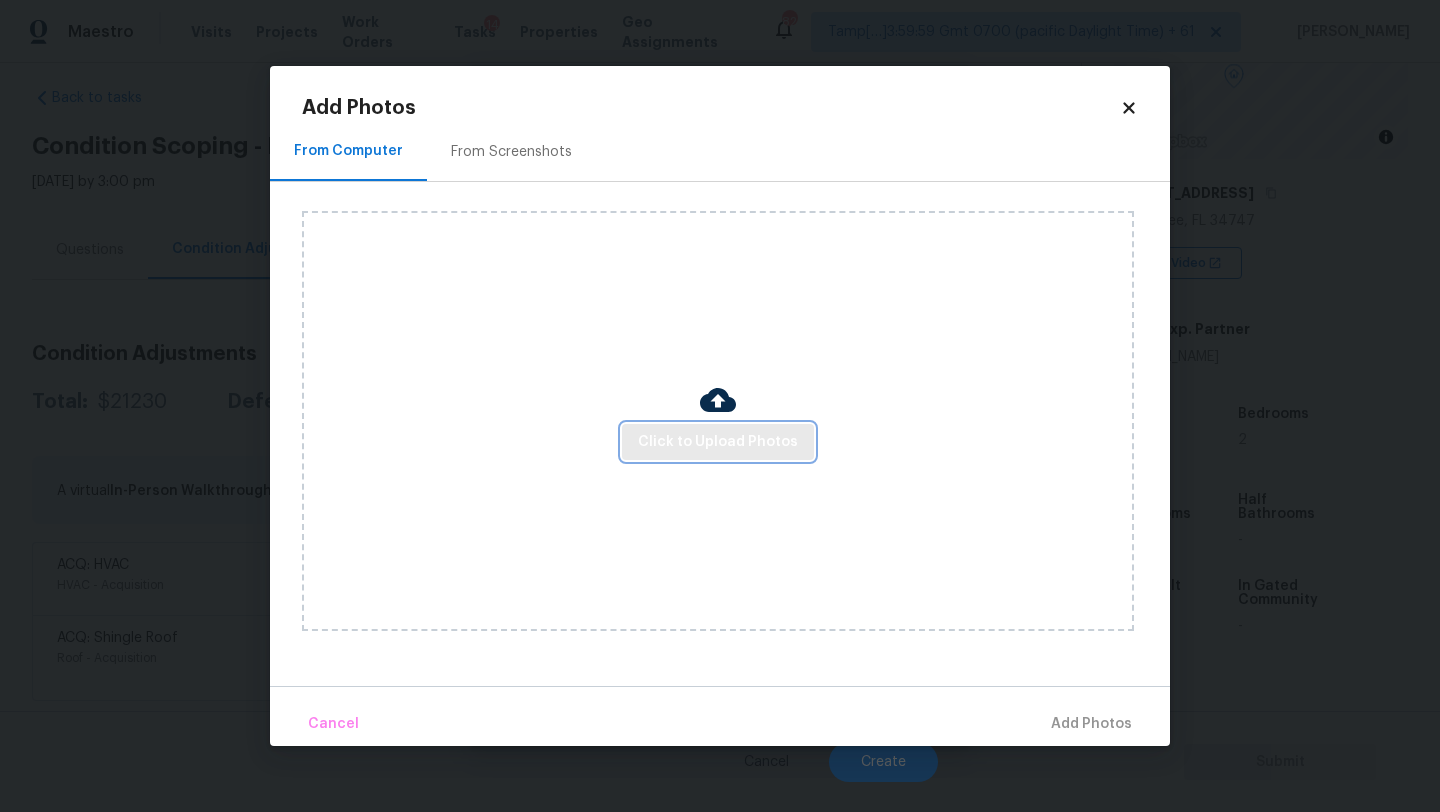 click on "Click to Upload Photos" at bounding box center [718, 442] 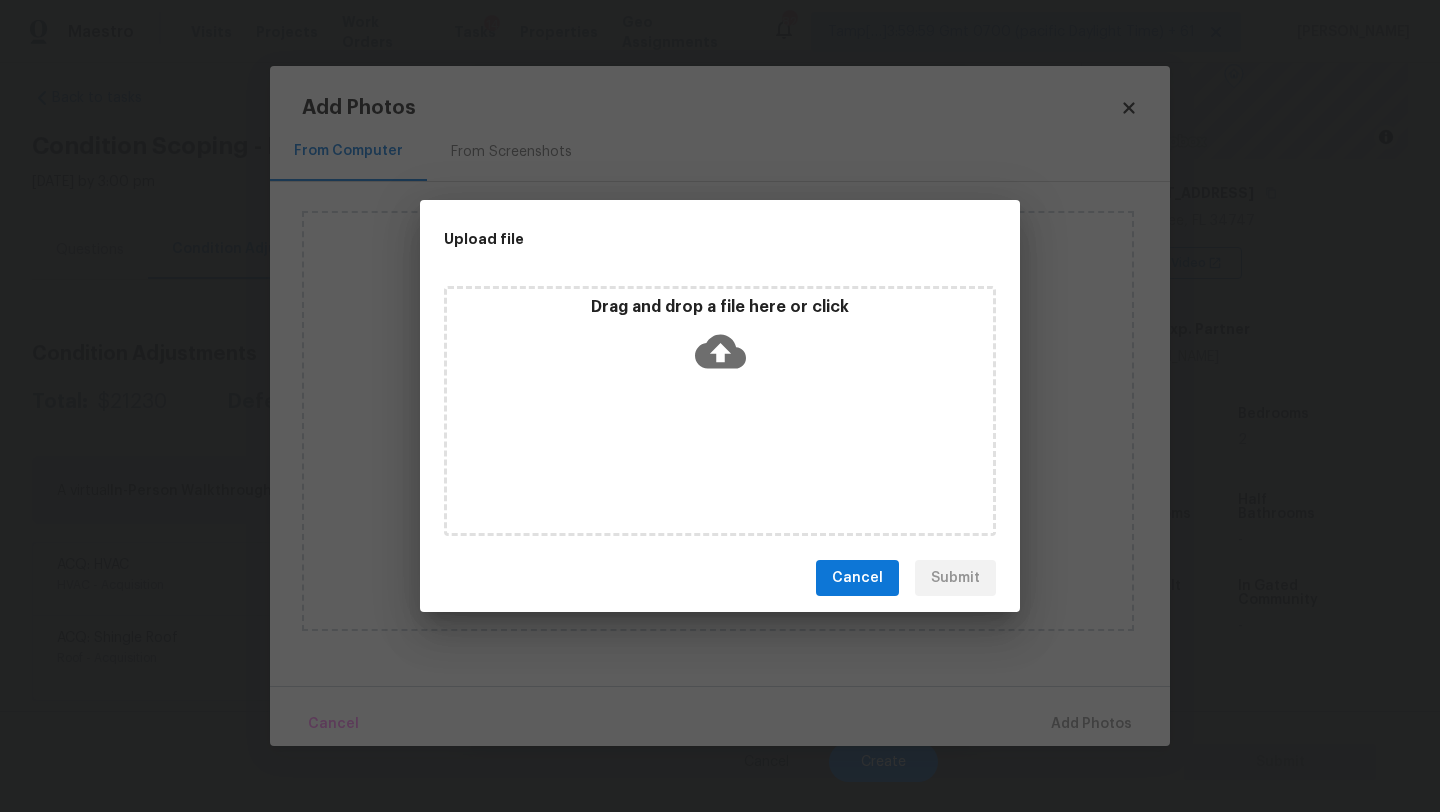 click on "Drag and drop a file here or click" at bounding box center [720, 411] 